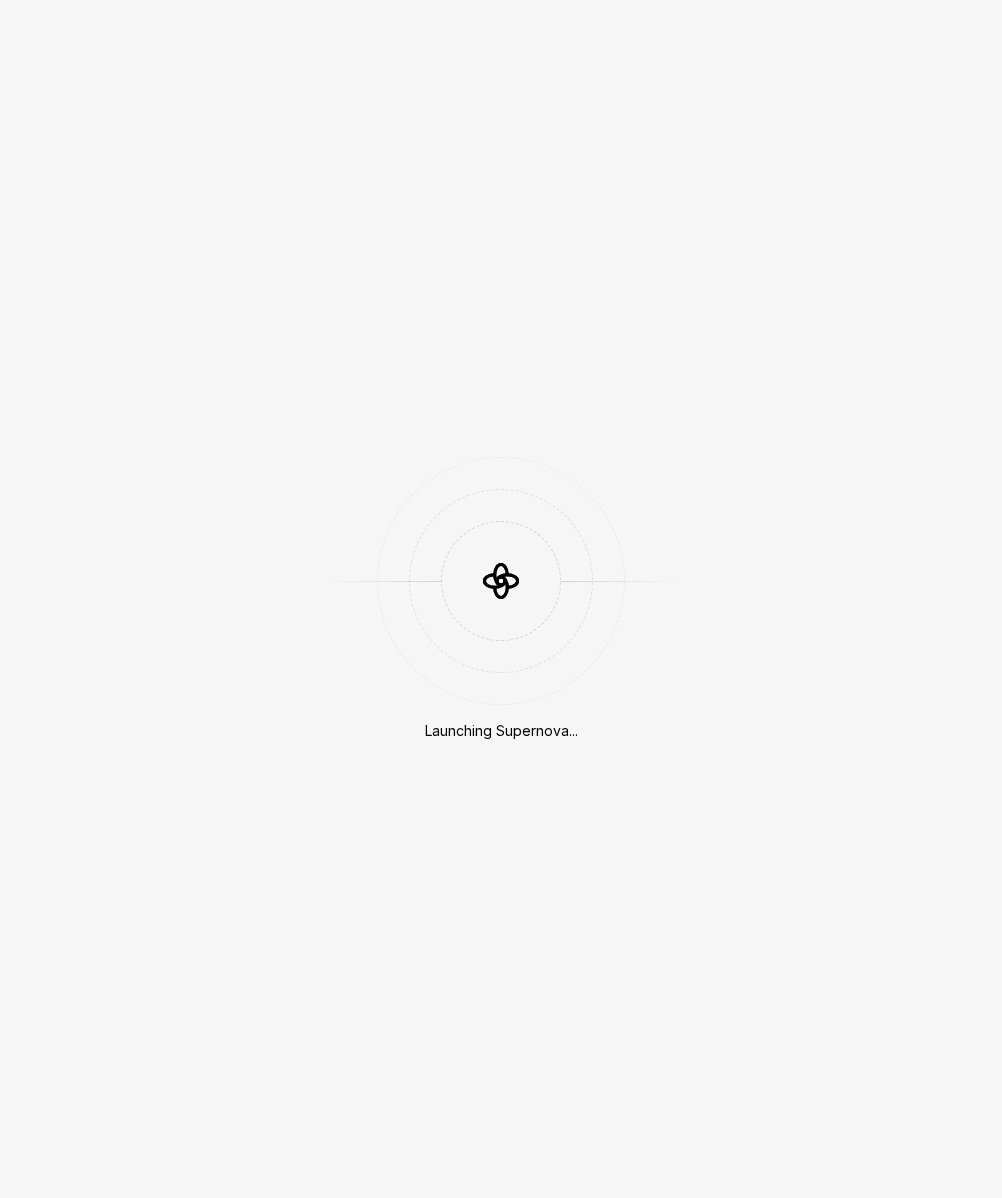 scroll, scrollTop: 0, scrollLeft: 0, axis: both 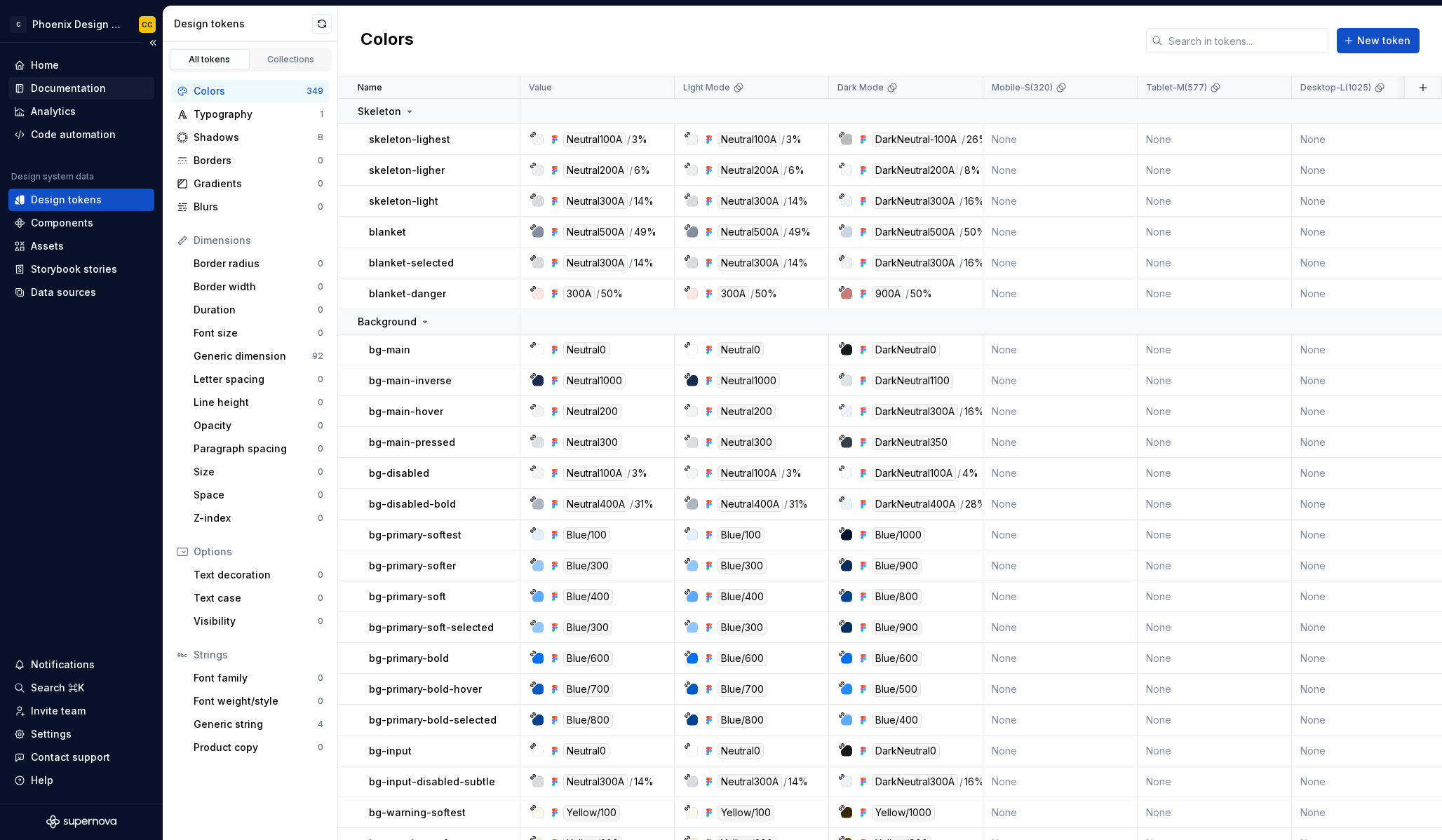click on "Documentation" at bounding box center (68, 88) 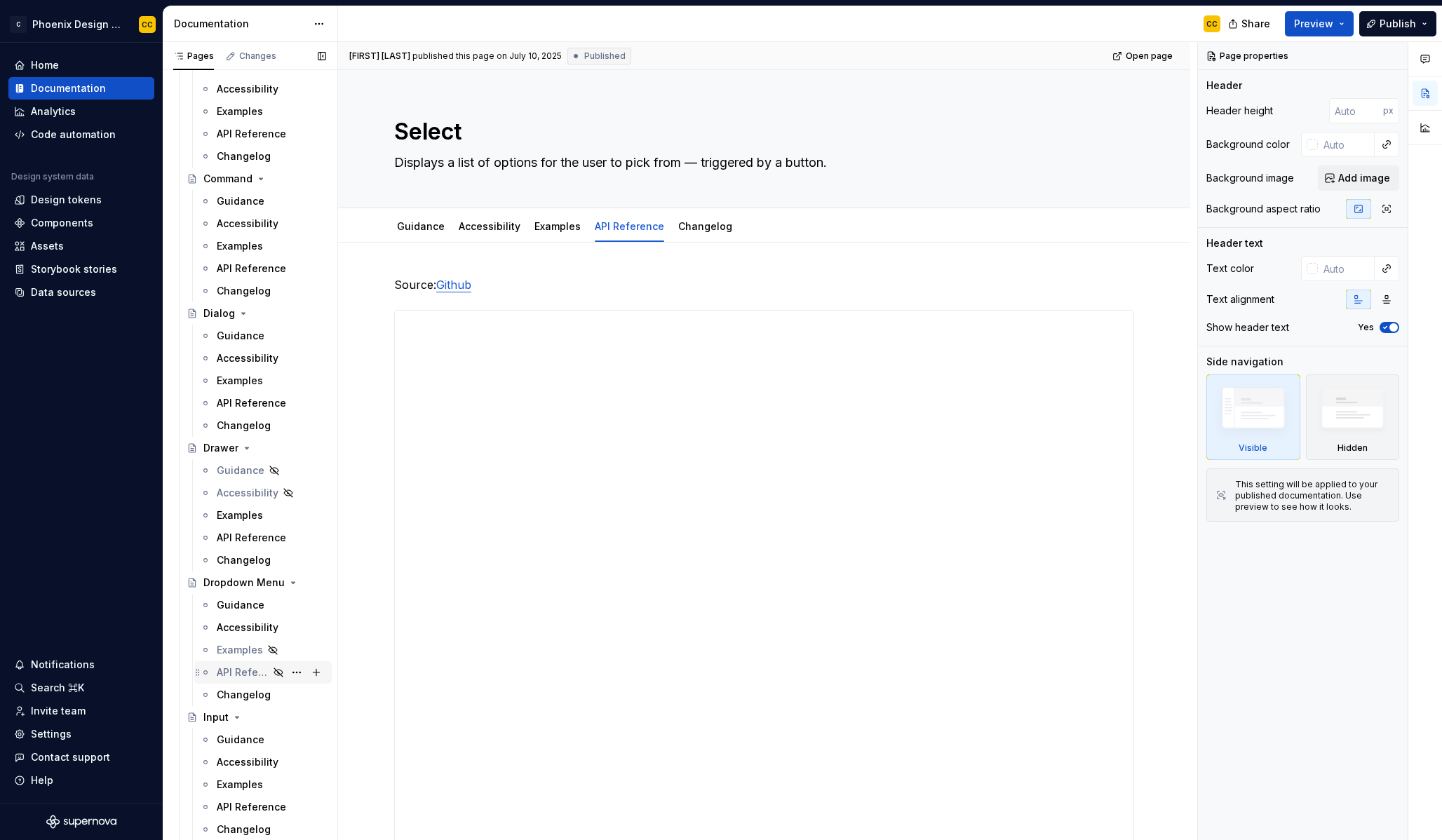 scroll, scrollTop: 1590, scrollLeft: 0, axis: vertical 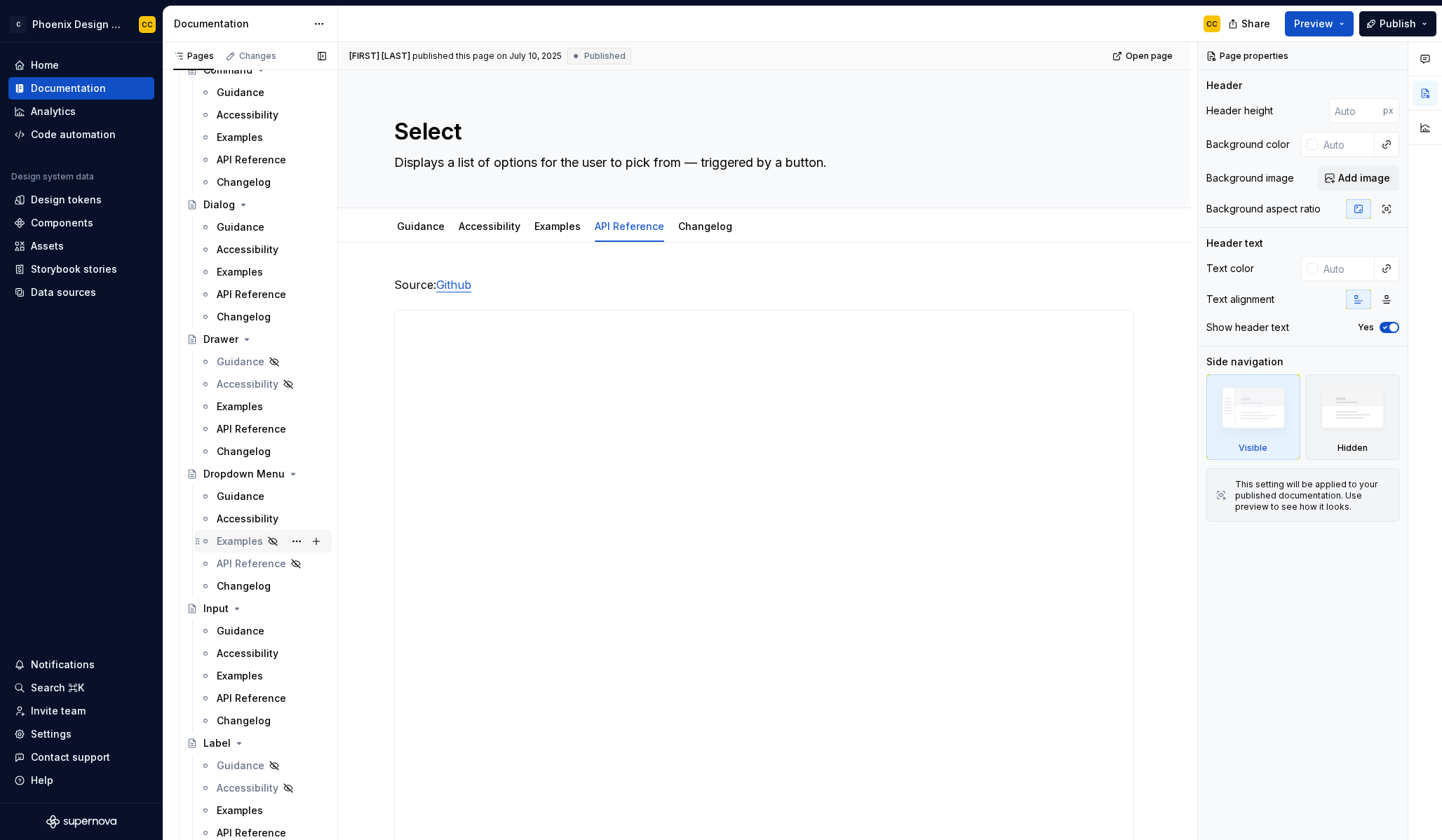click on "Examples" at bounding box center (240, 541) 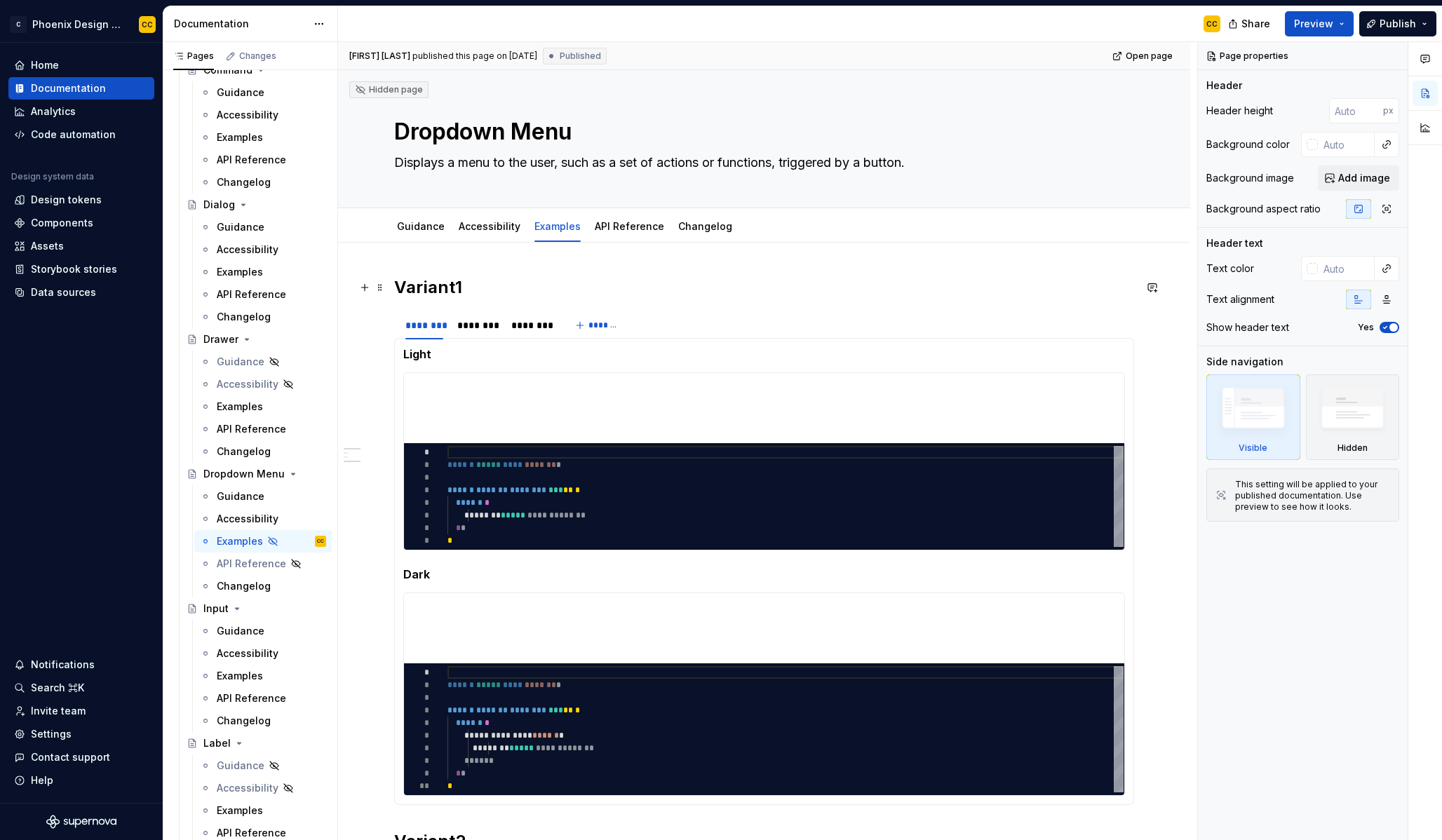 click on "Variant1" at bounding box center (764, 287) 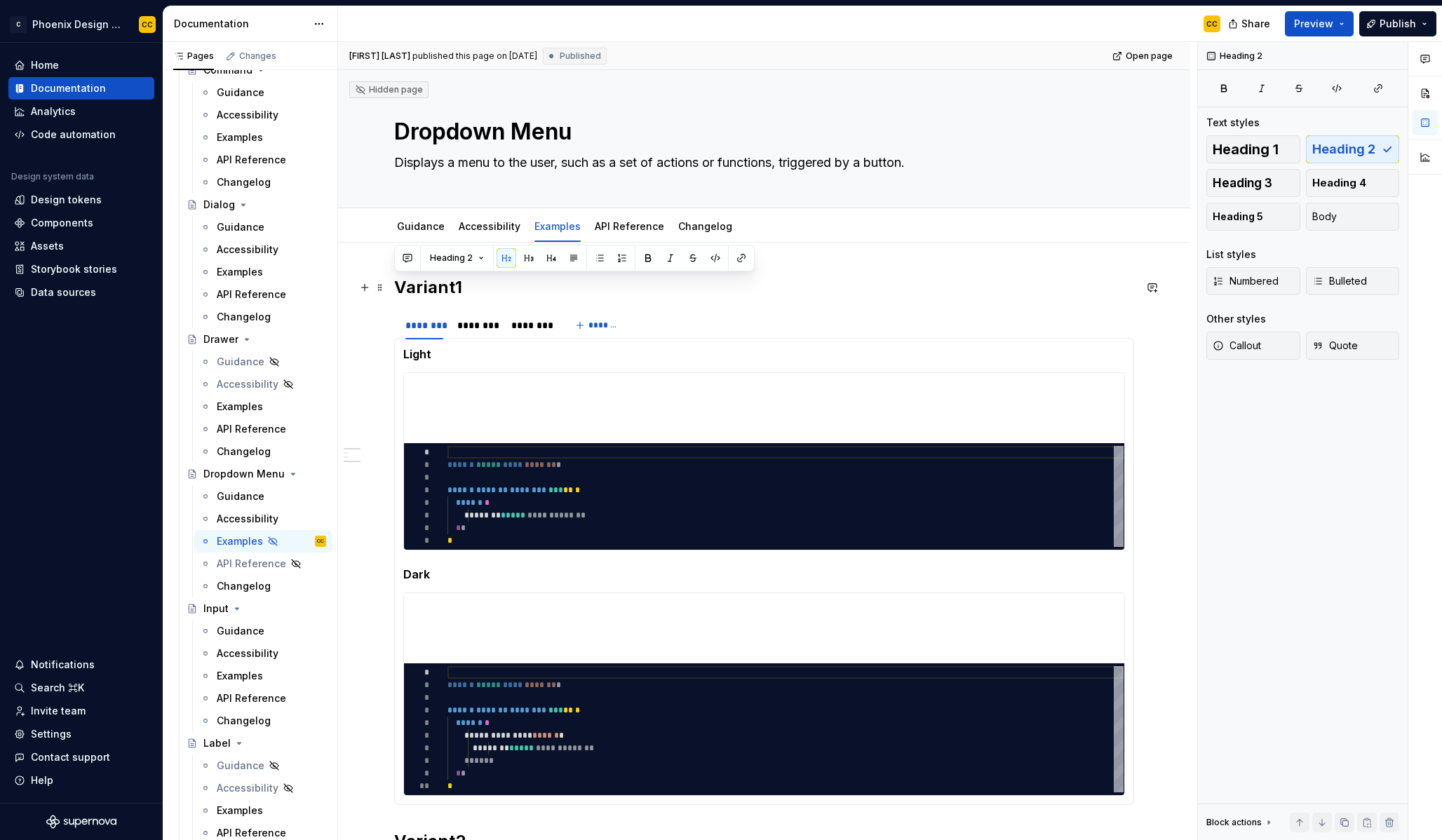 click on "Variant1" at bounding box center [764, 287] 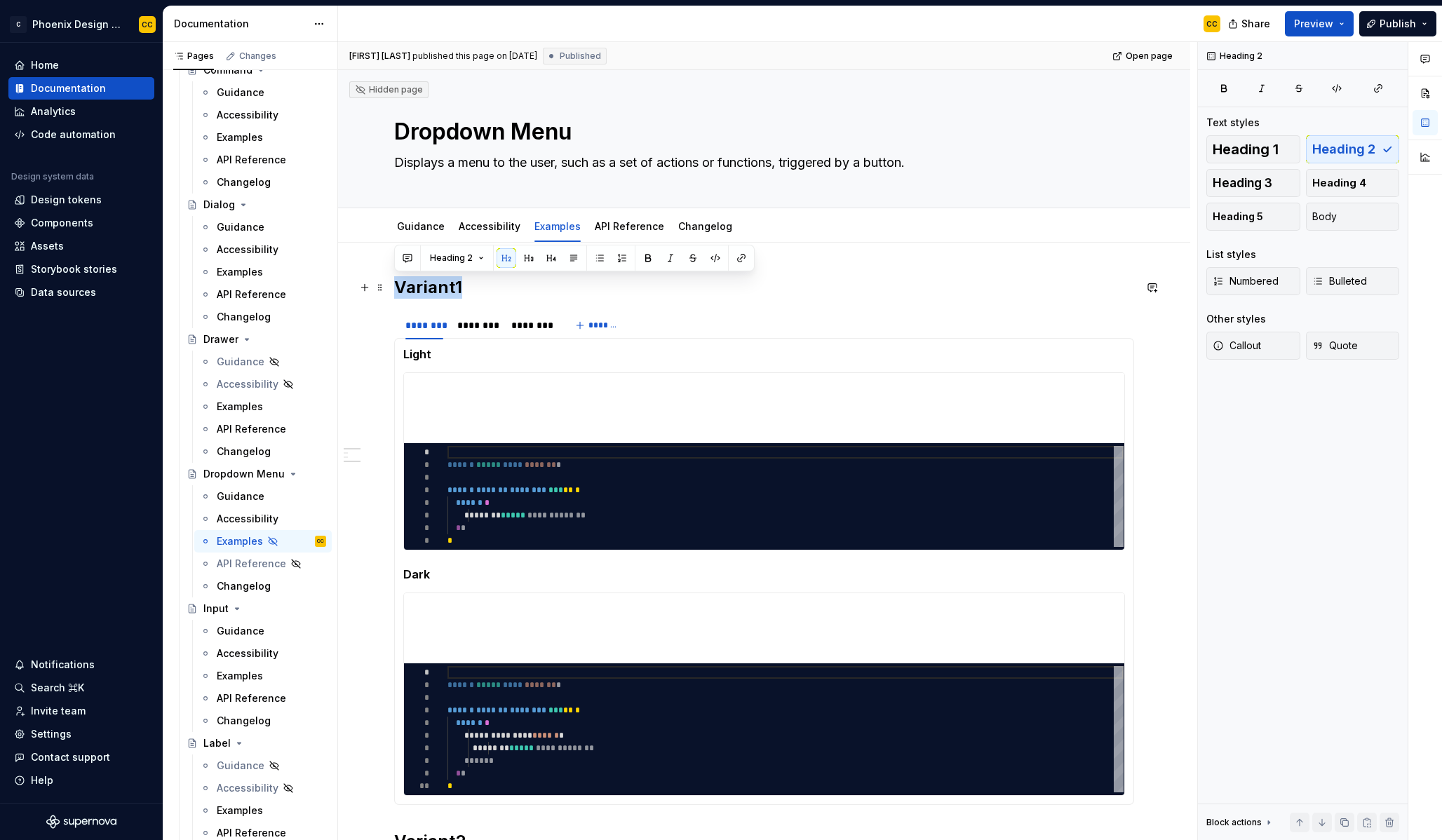type on "*" 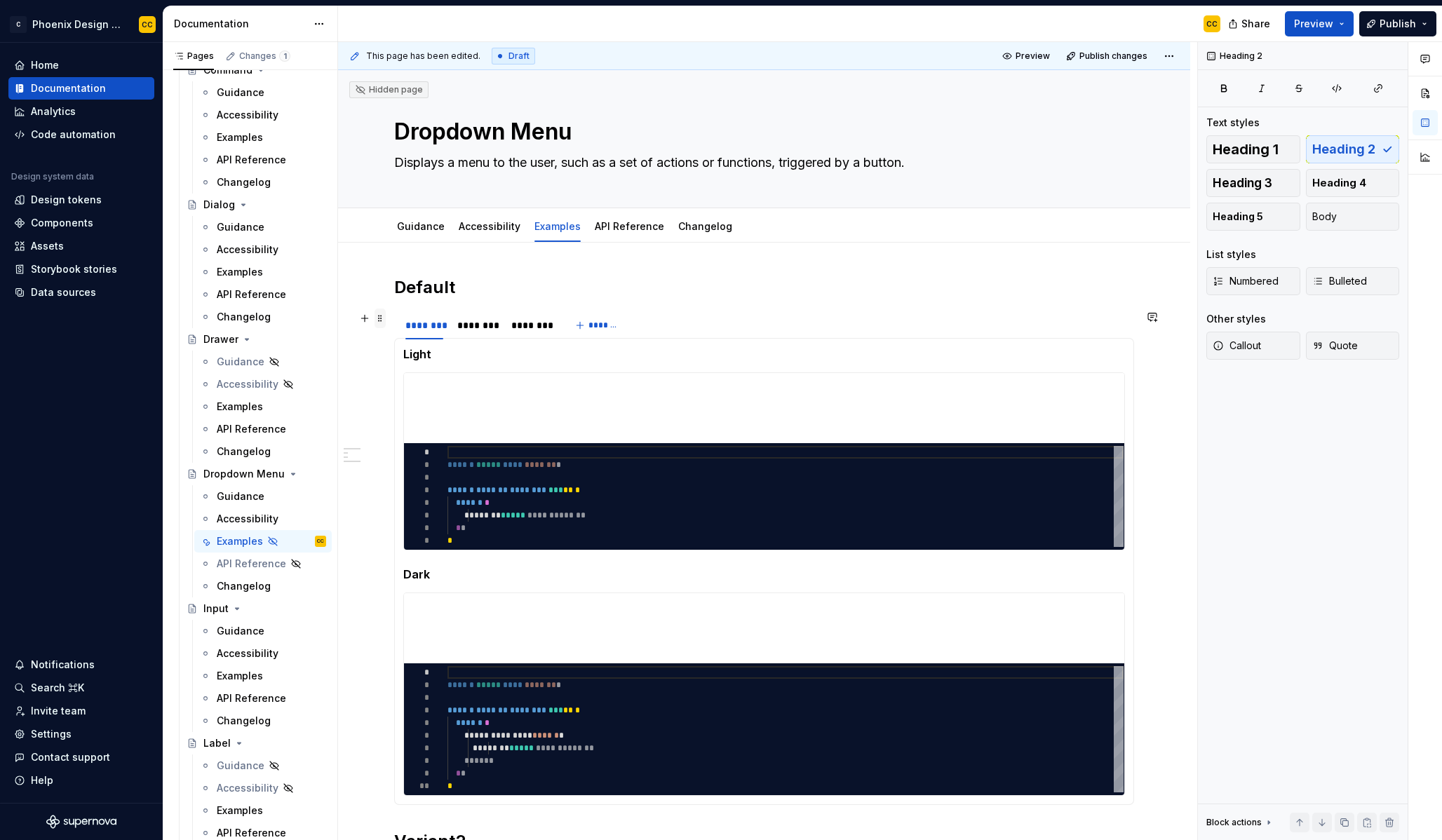 click at bounding box center [380, 318] 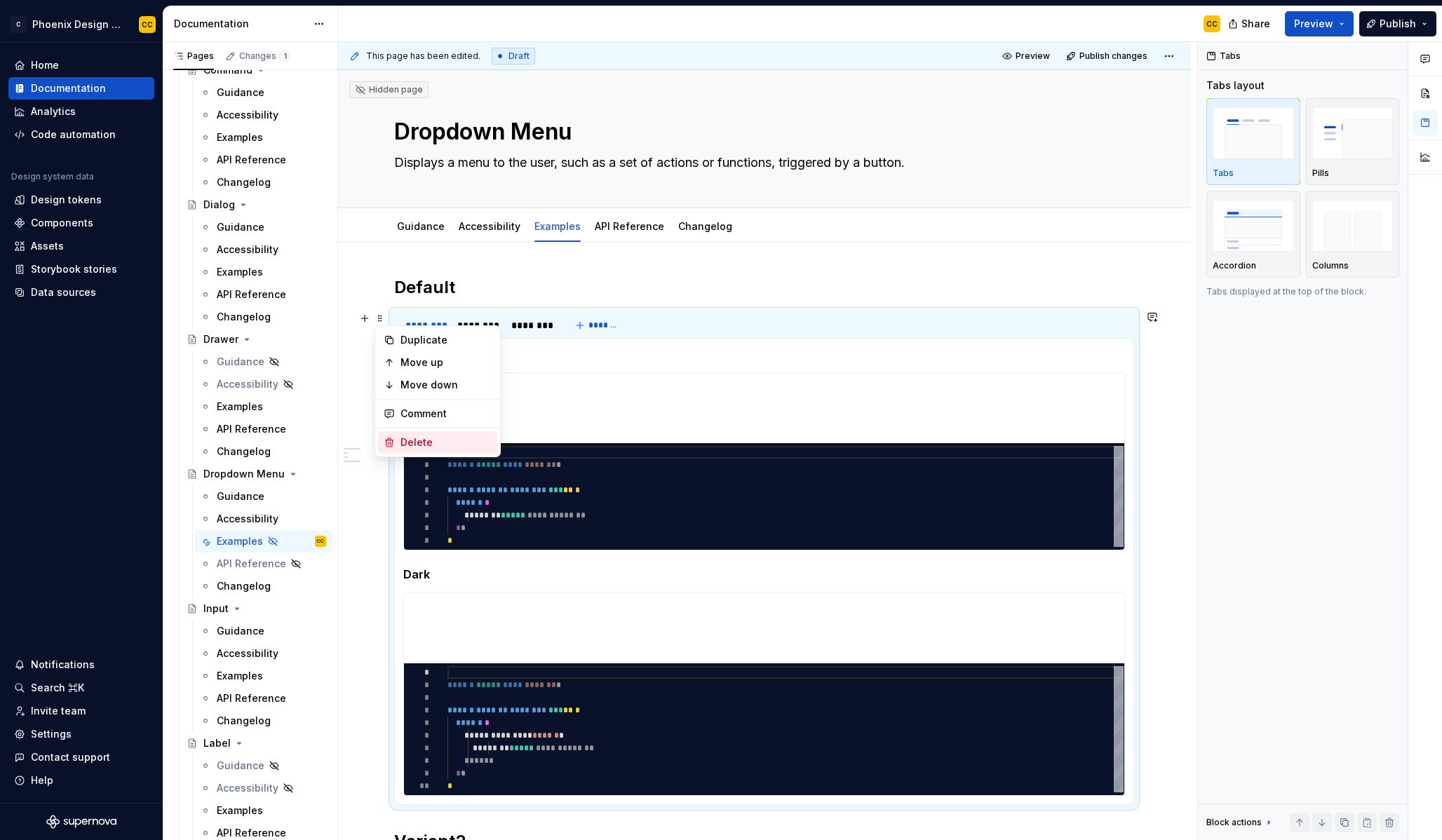 click on "Delete" at bounding box center [446, 442] 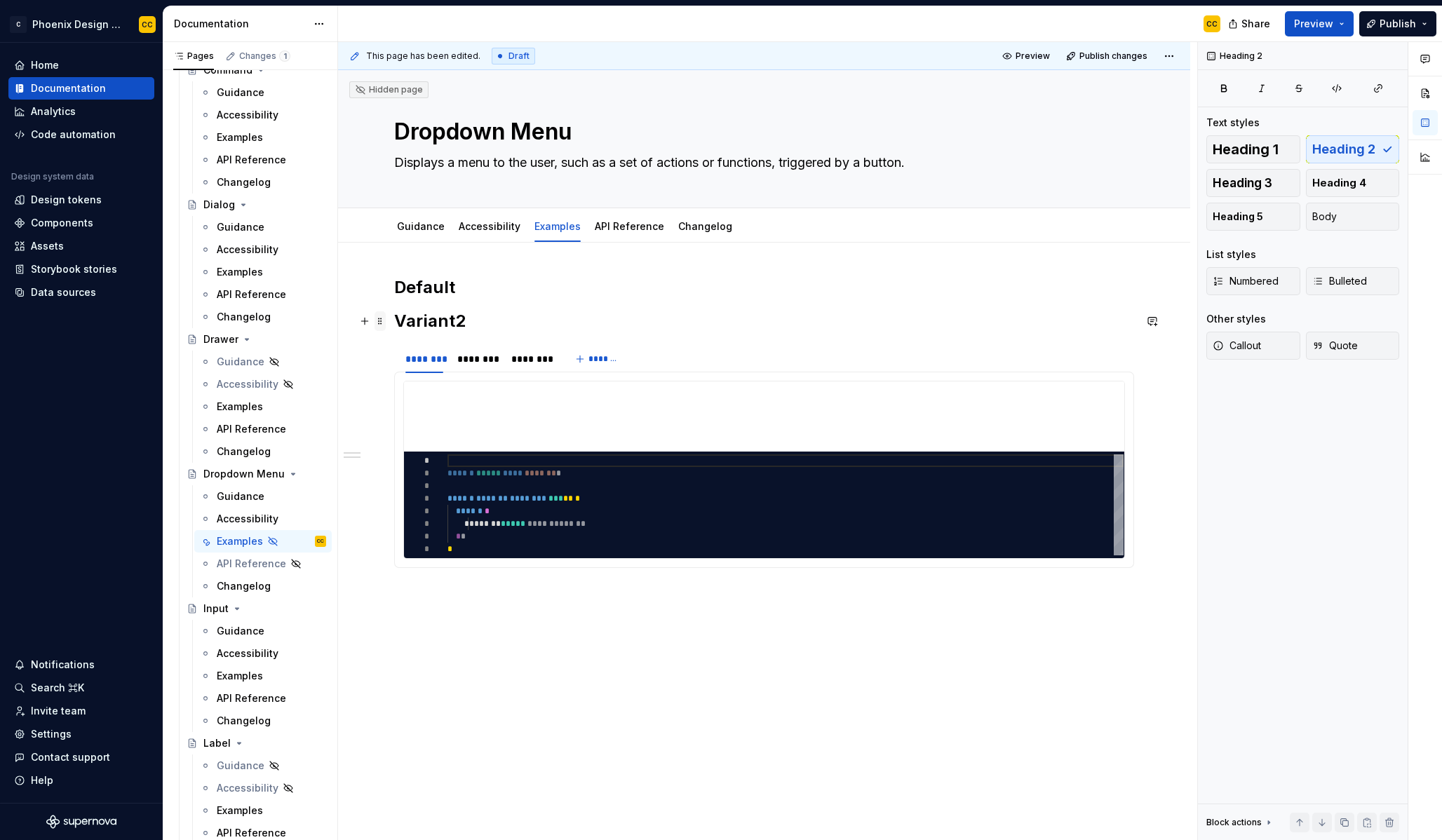click at bounding box center [380, 321] 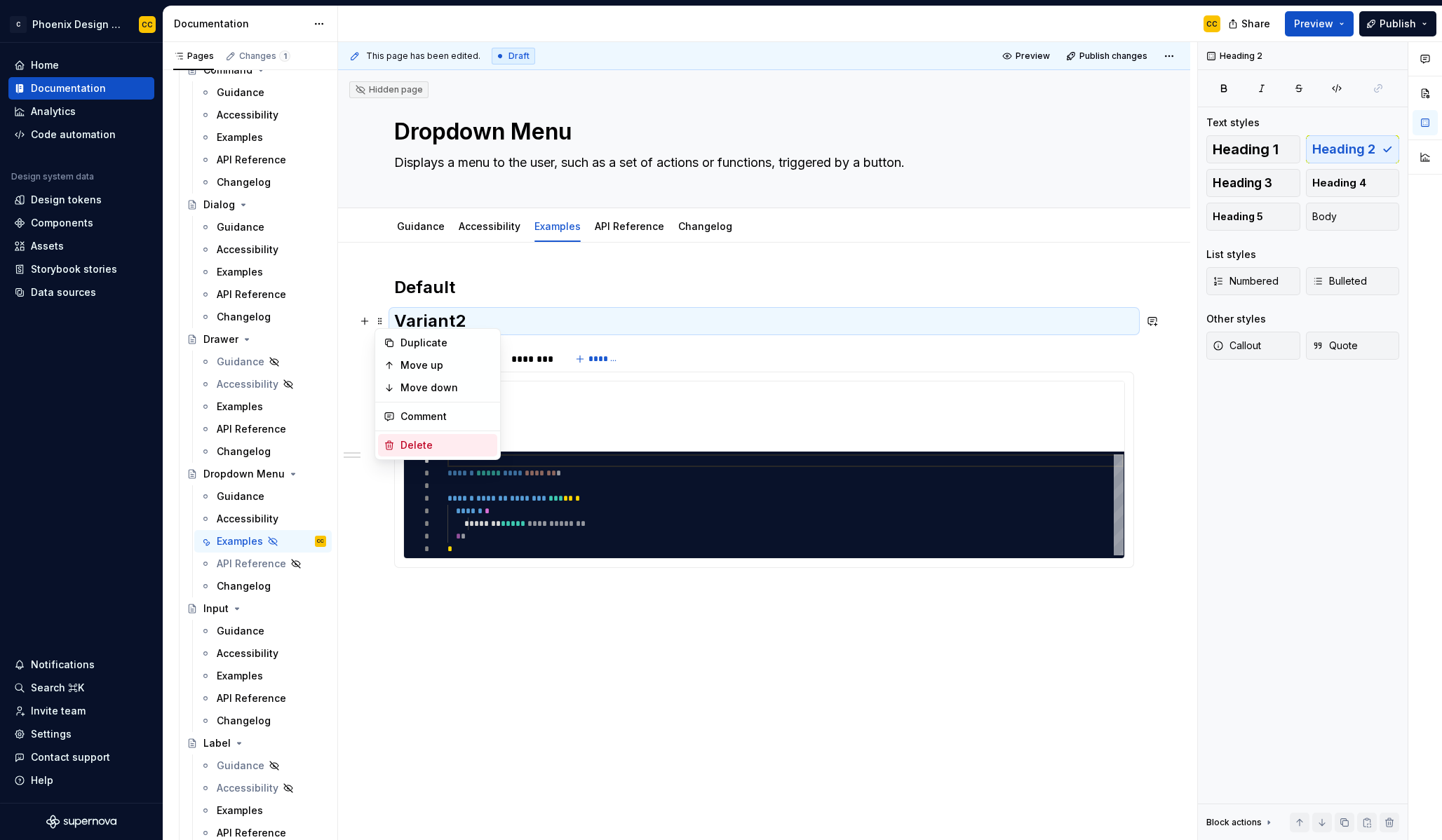 click on "Delete" at bounding box center (446, 445) 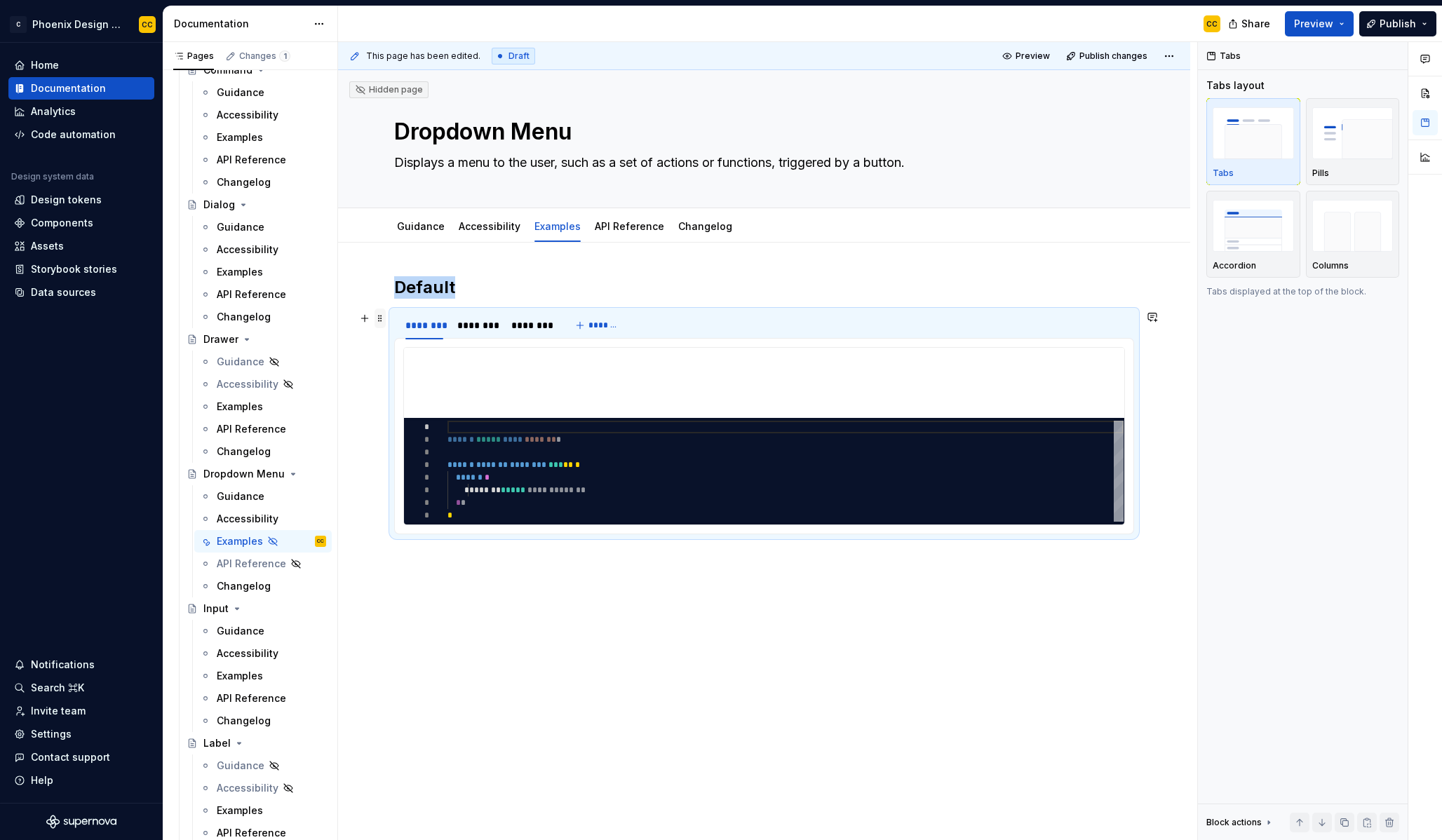 click at bounding box center (380, 318) 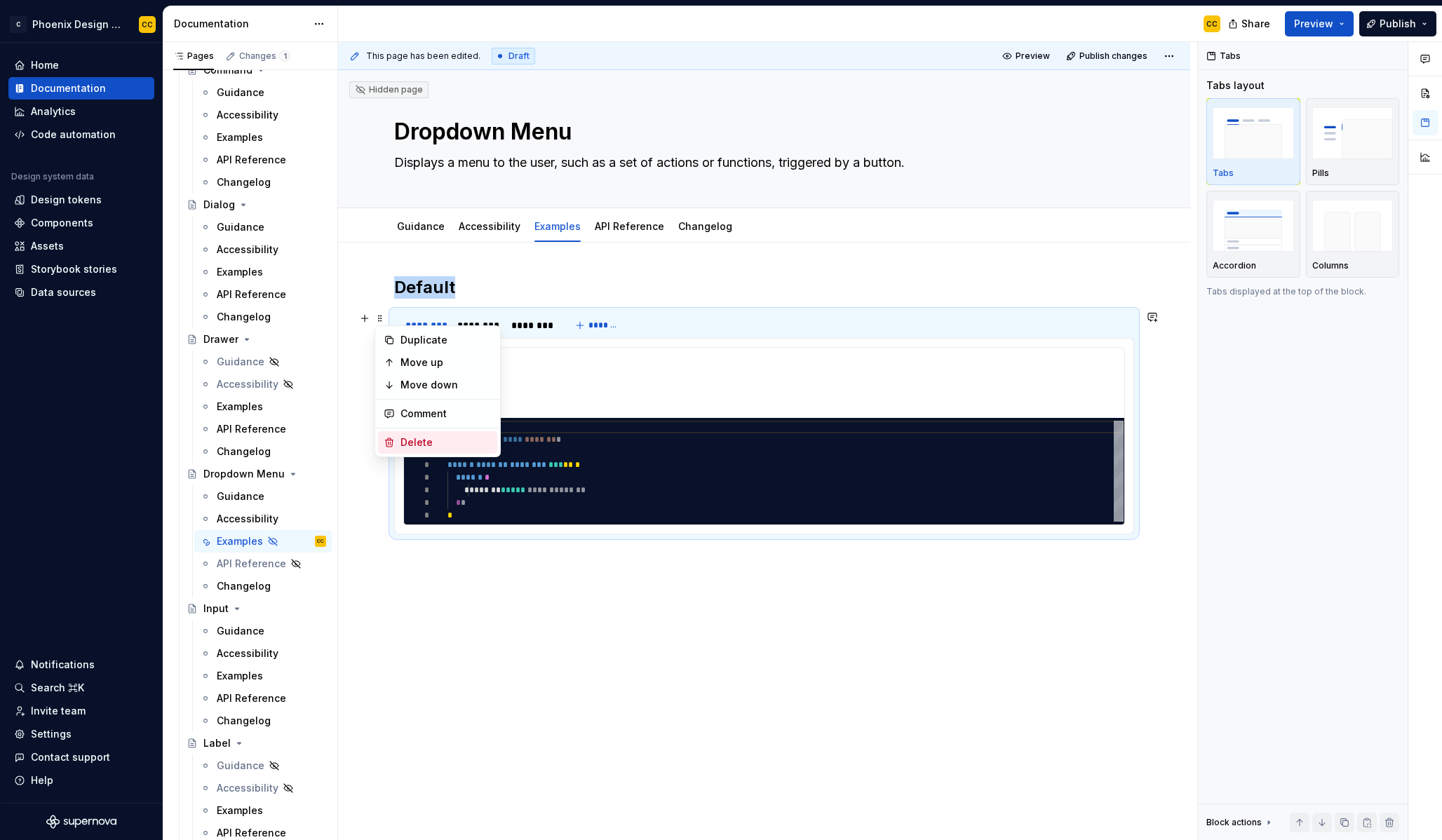 click on "Delete" at bounding box center [438, 442] 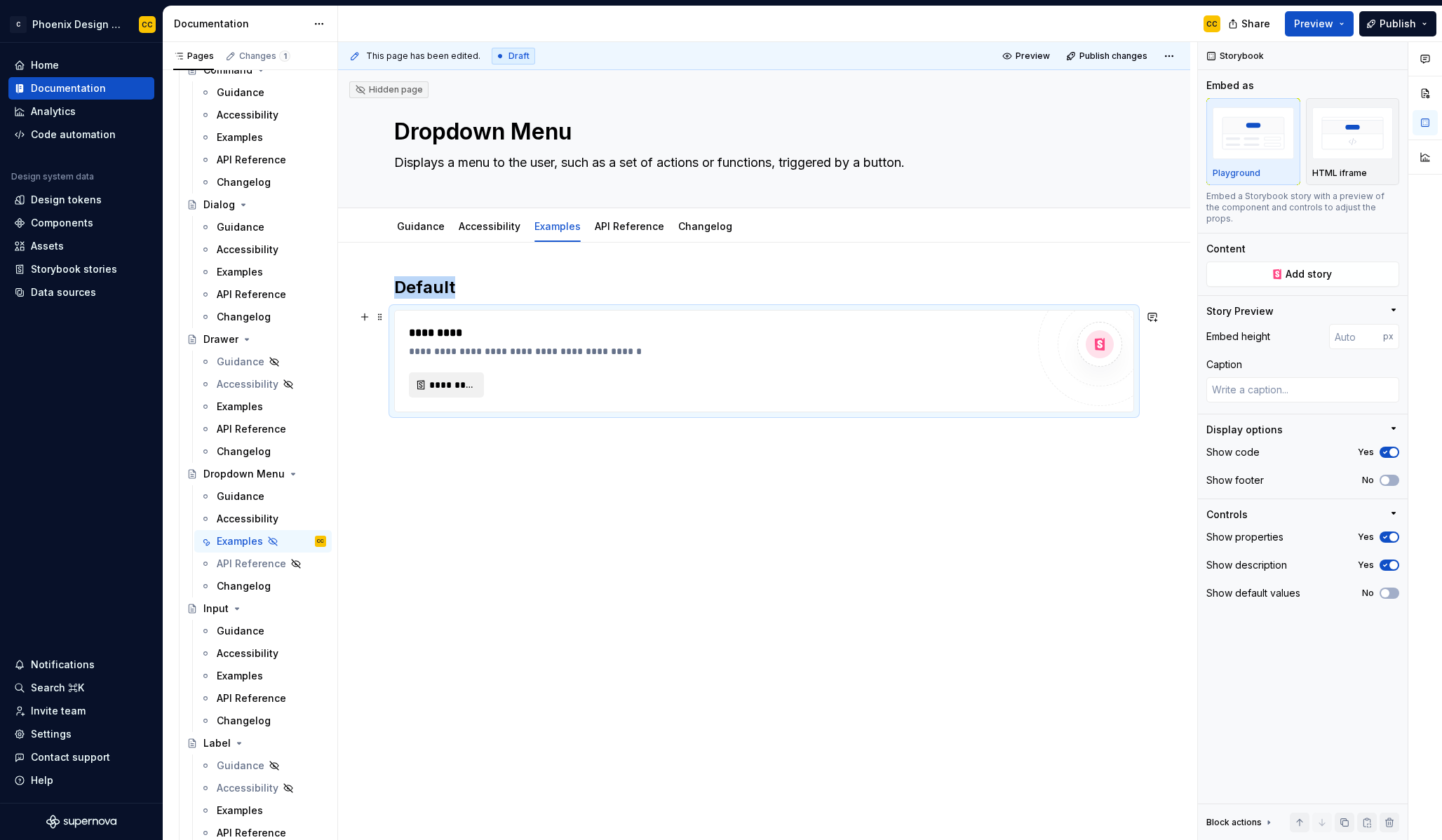 click on "*********" at bounding box center [446, 385] 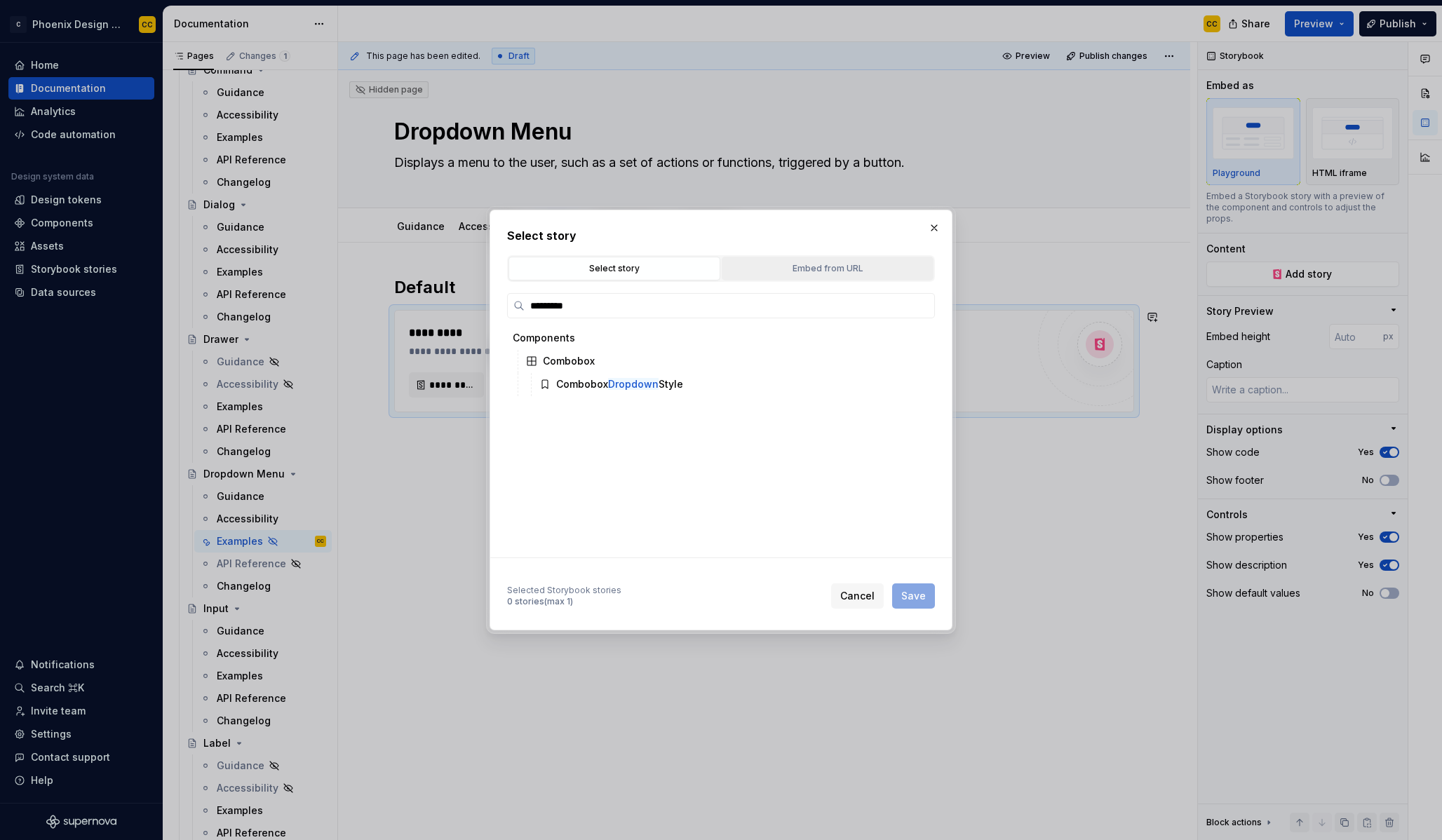 type on "********" 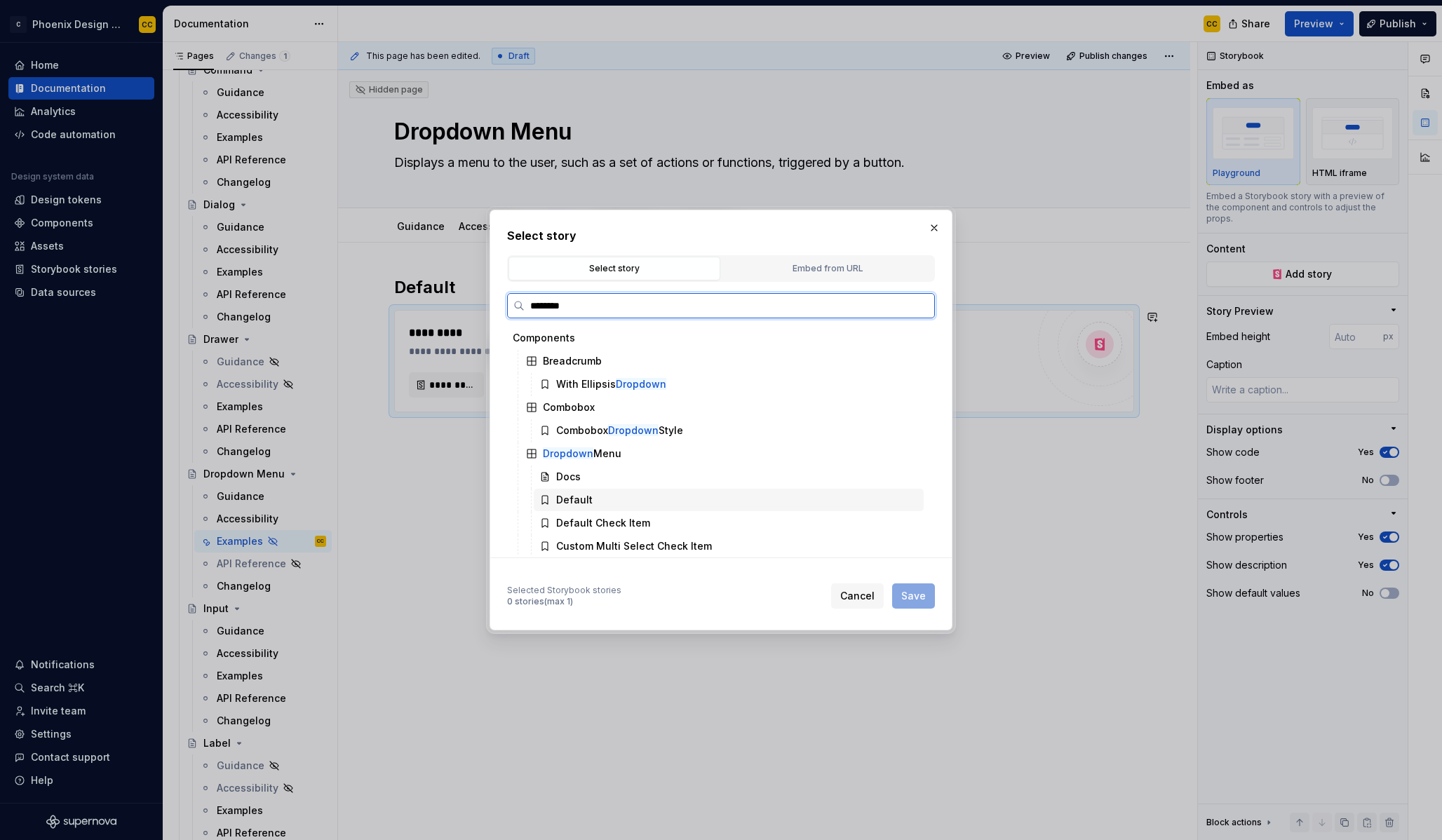 click on "Default" at bounding box center (729, 500) 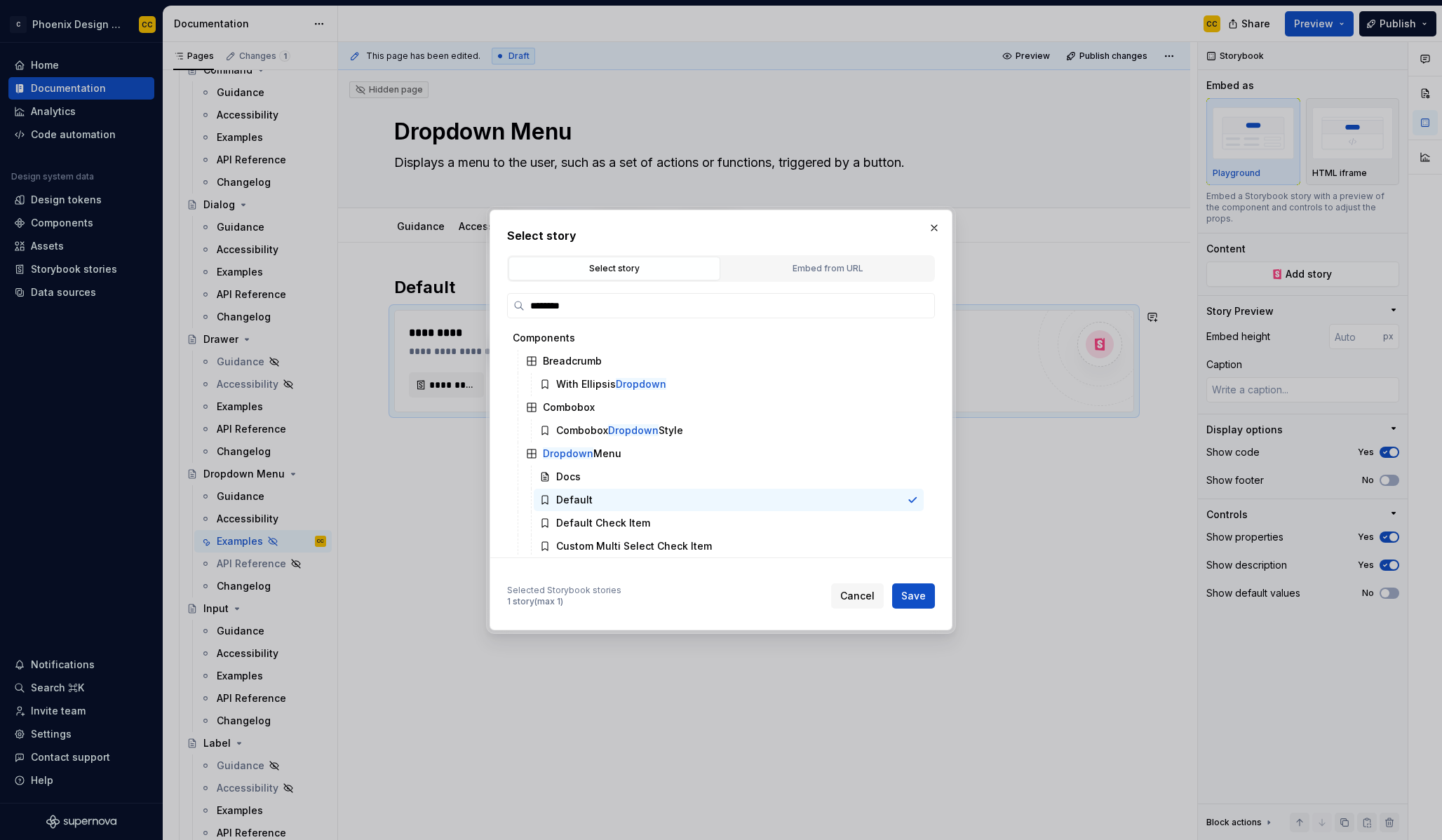 click on "Save" at bounding box center [913, 596] 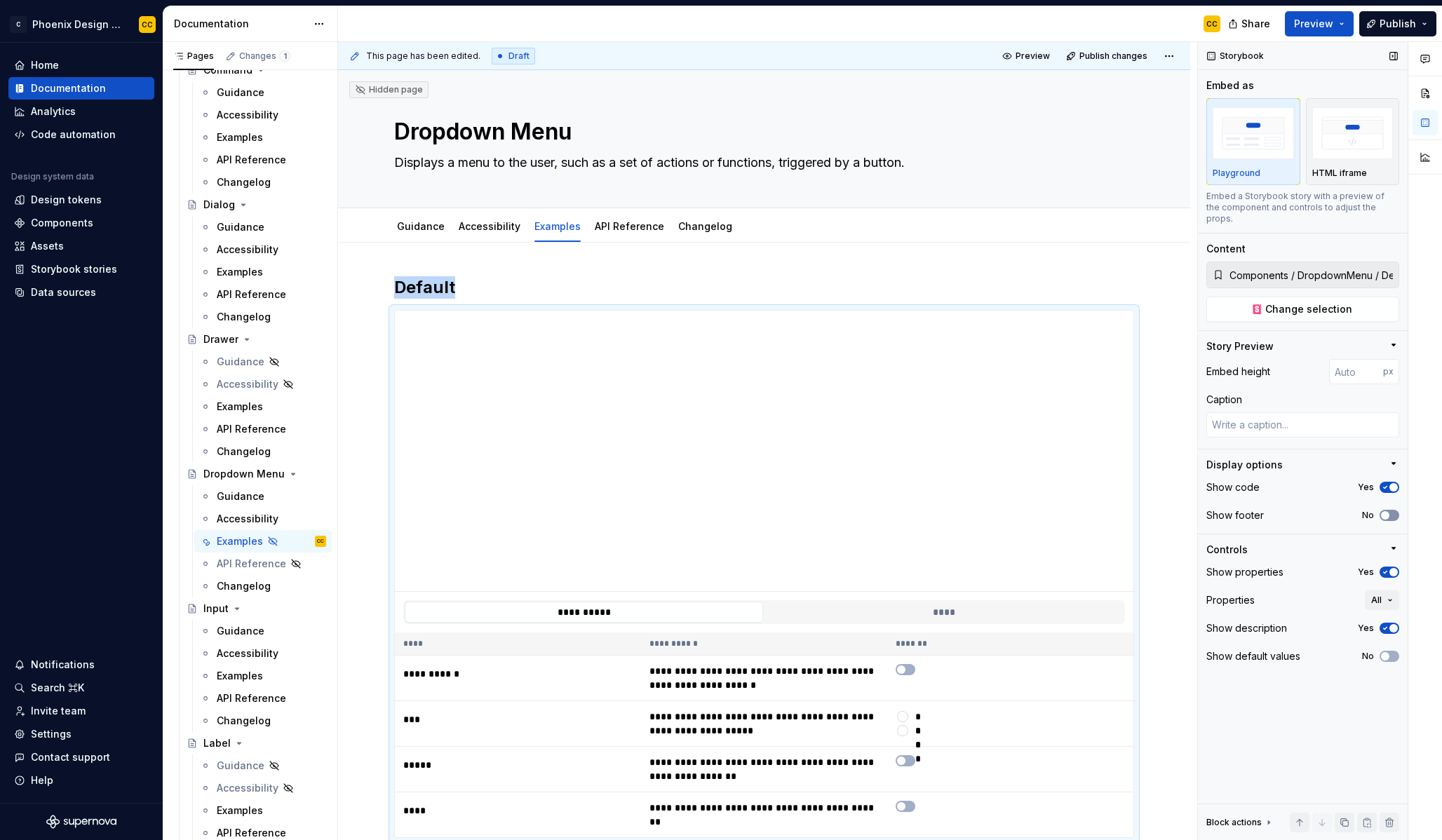 click on "No" at bounding box center (1389, 515) 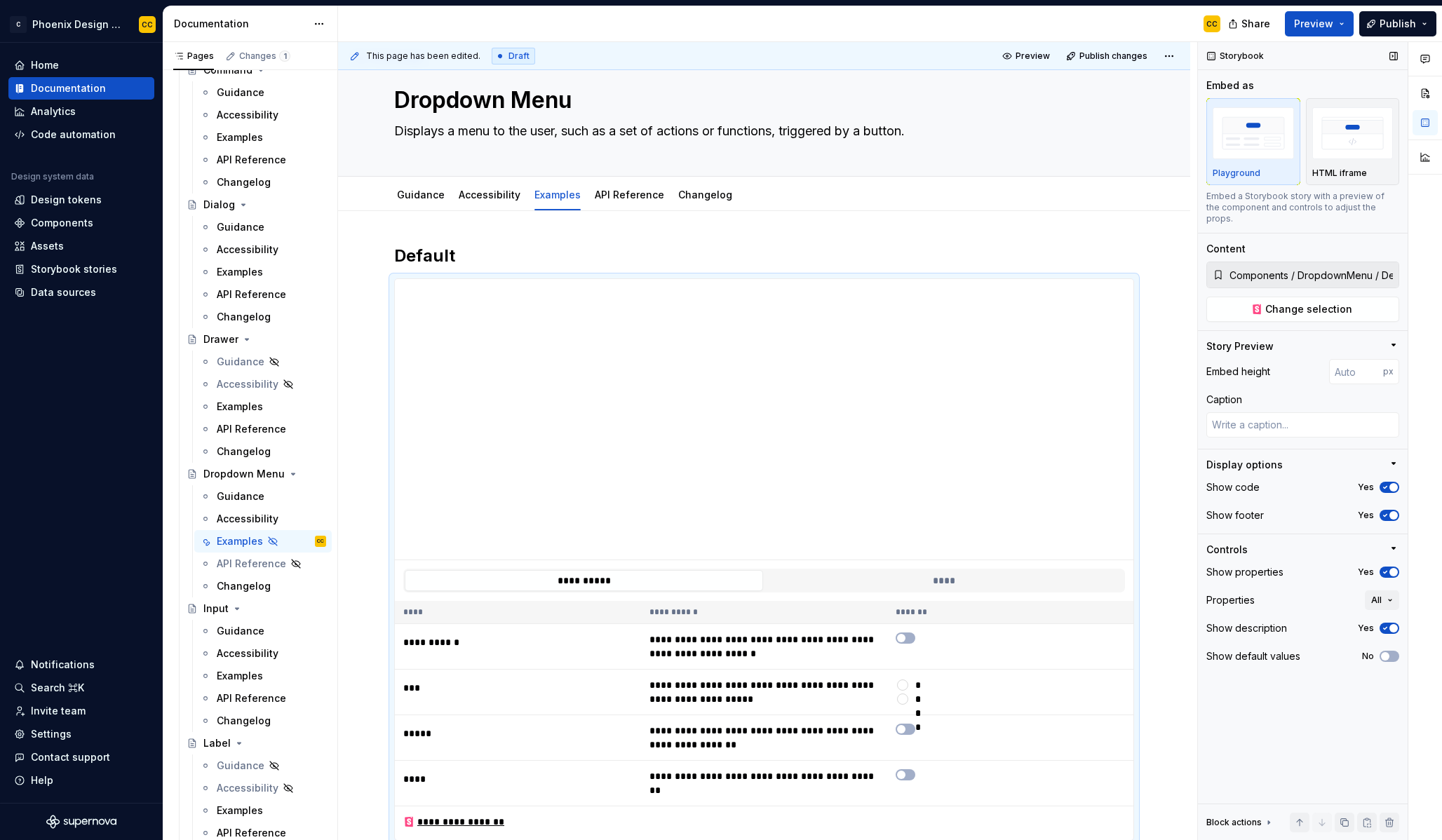 click on "Show properties Yes" at bounding box center [1302, 572] 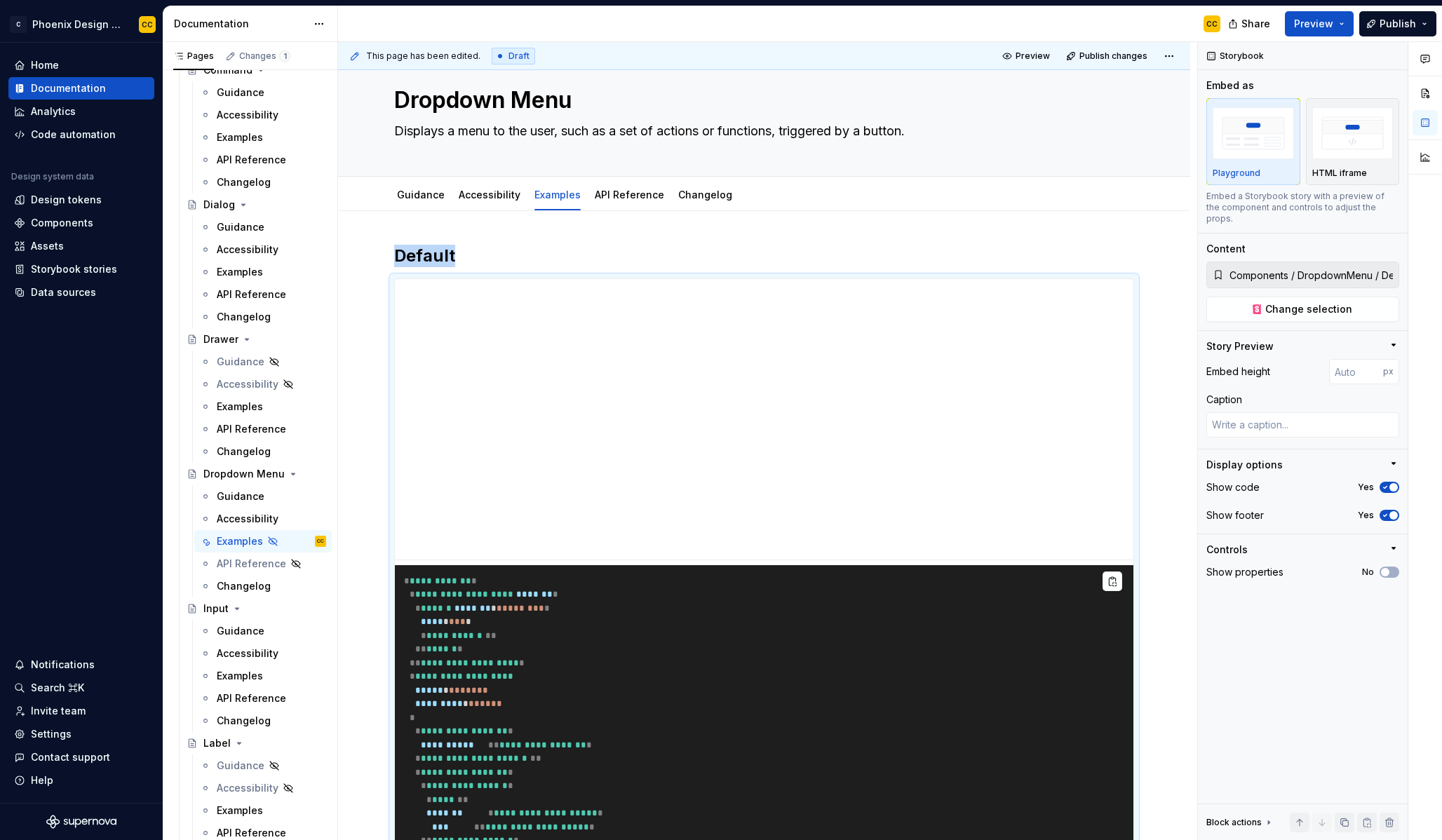 scroll, scrollTop: 268, scrollLeft: 0, axis: vertical 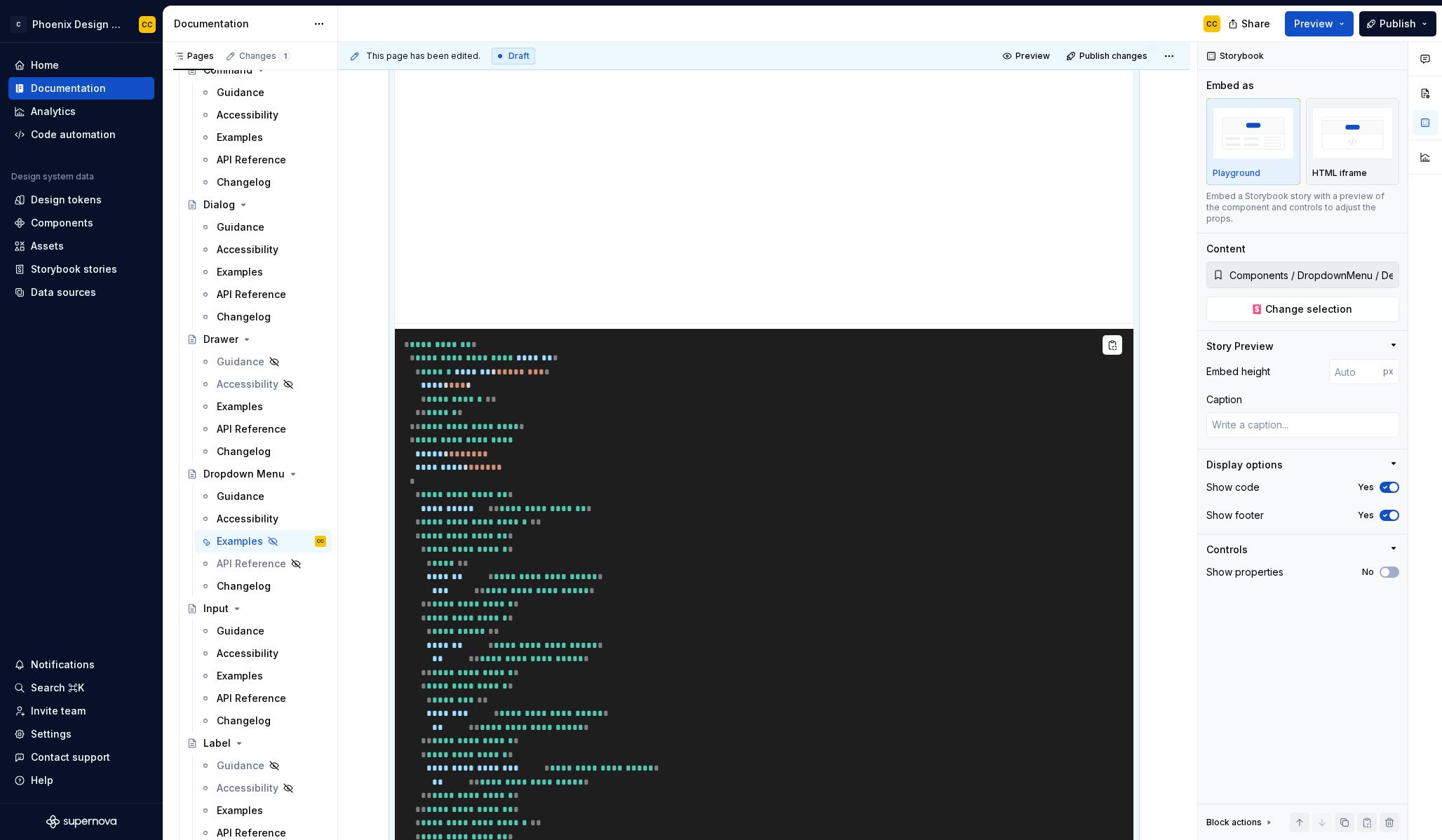 click on "**********" at bounding box center [764, 814] 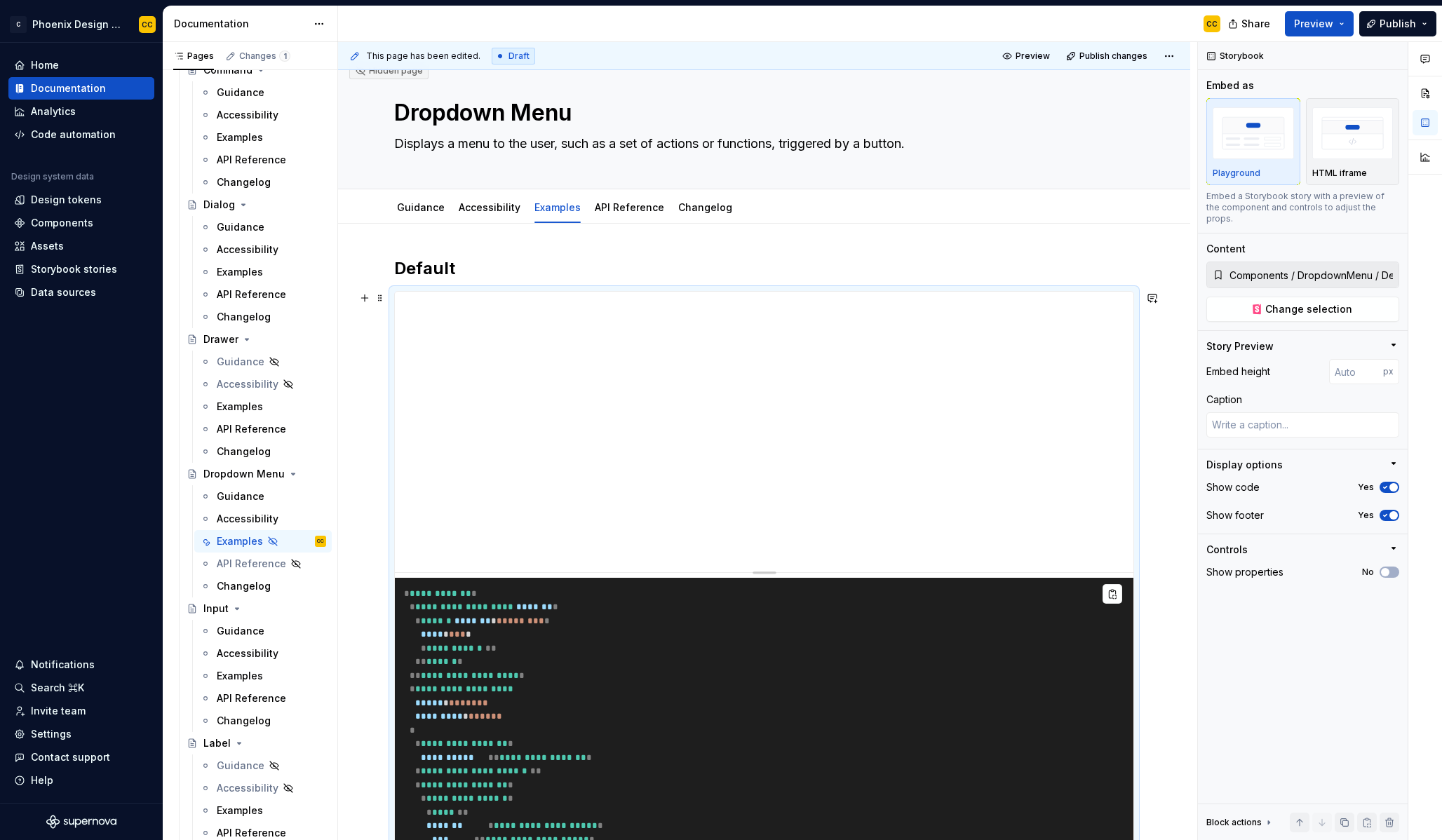 scroll, scrollTop: 0, scrollLeft: 0, axis: both 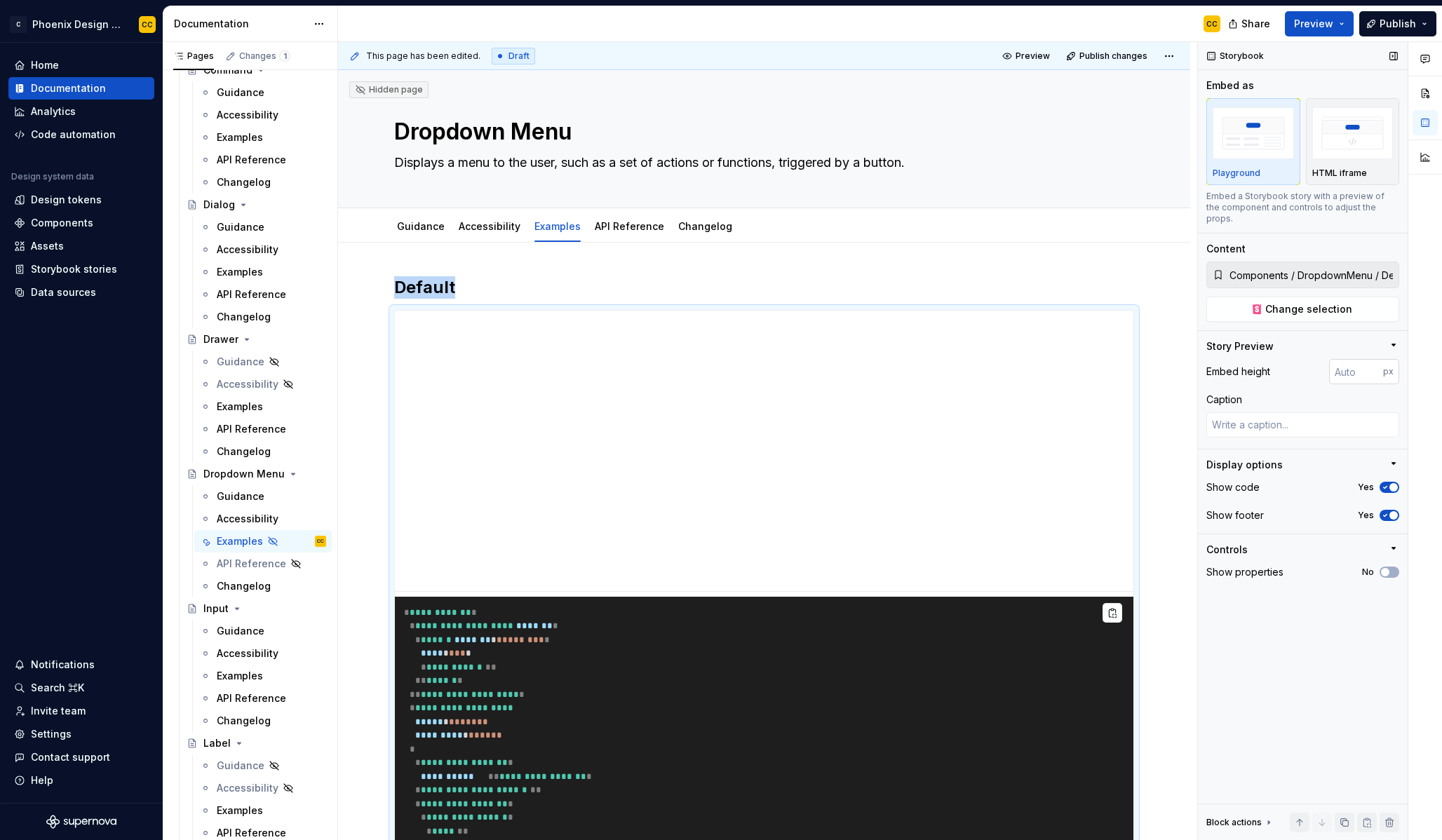 type on "*" 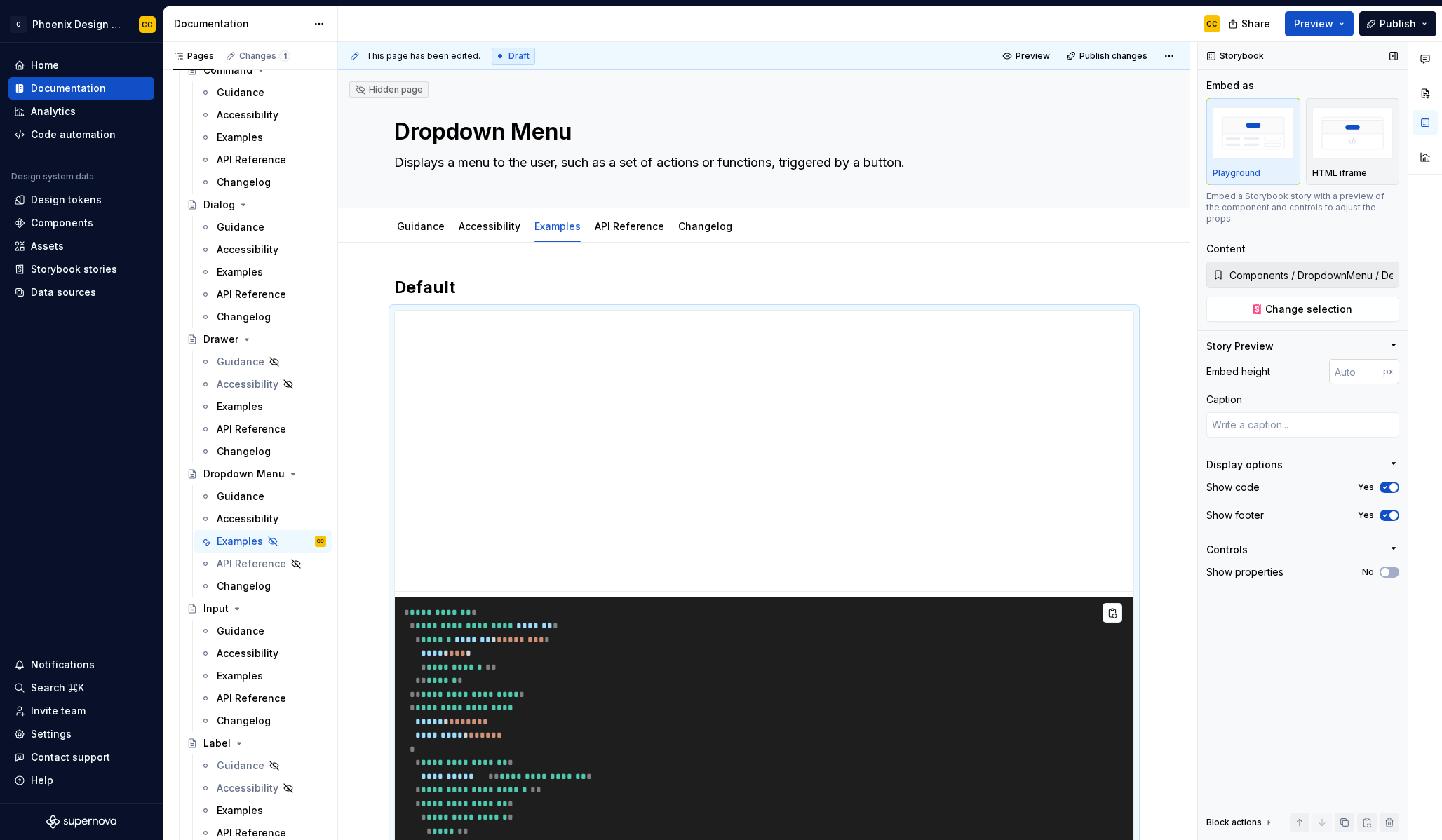 click at bounding box center (1356, 372) 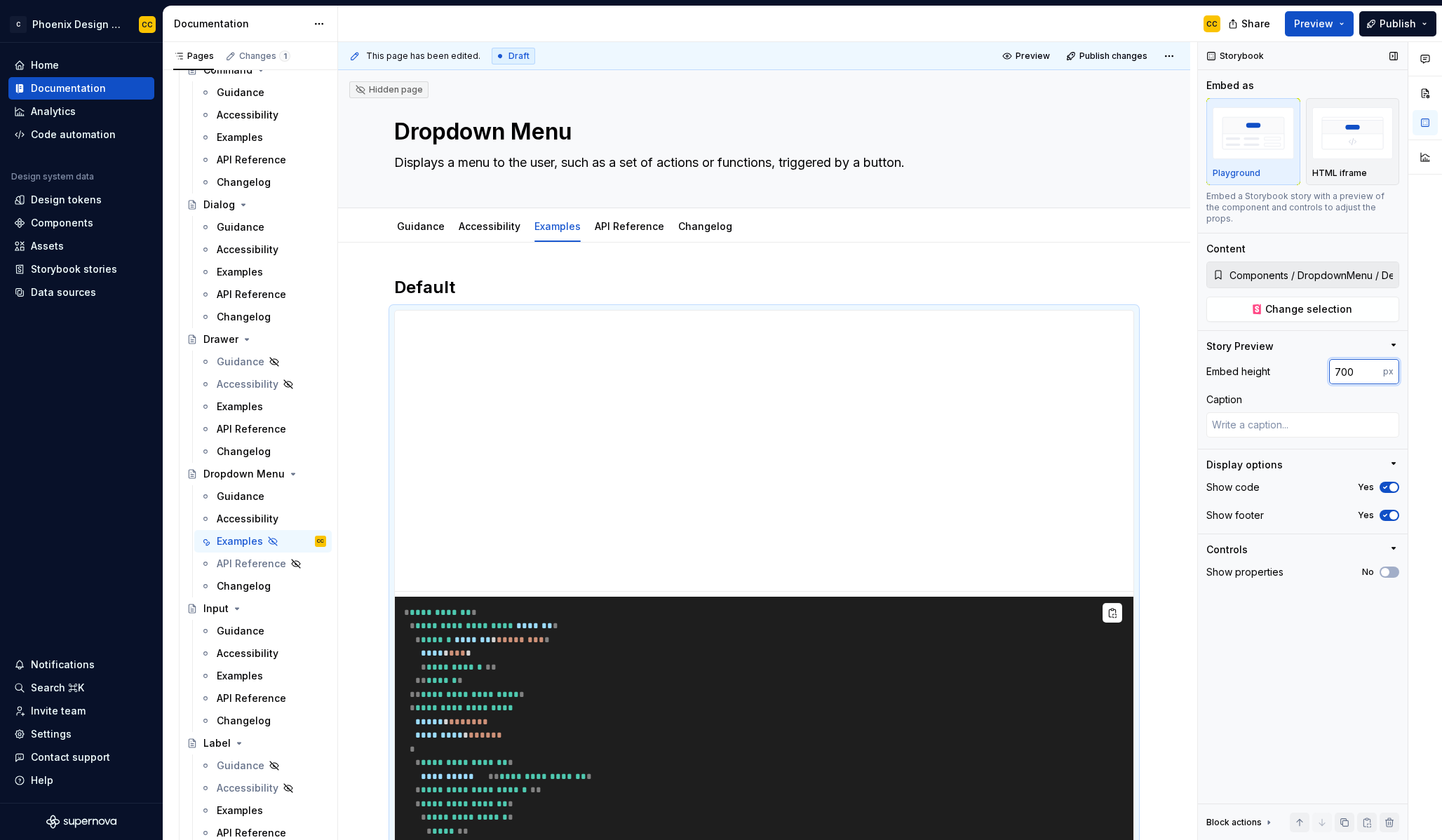 type on "700" 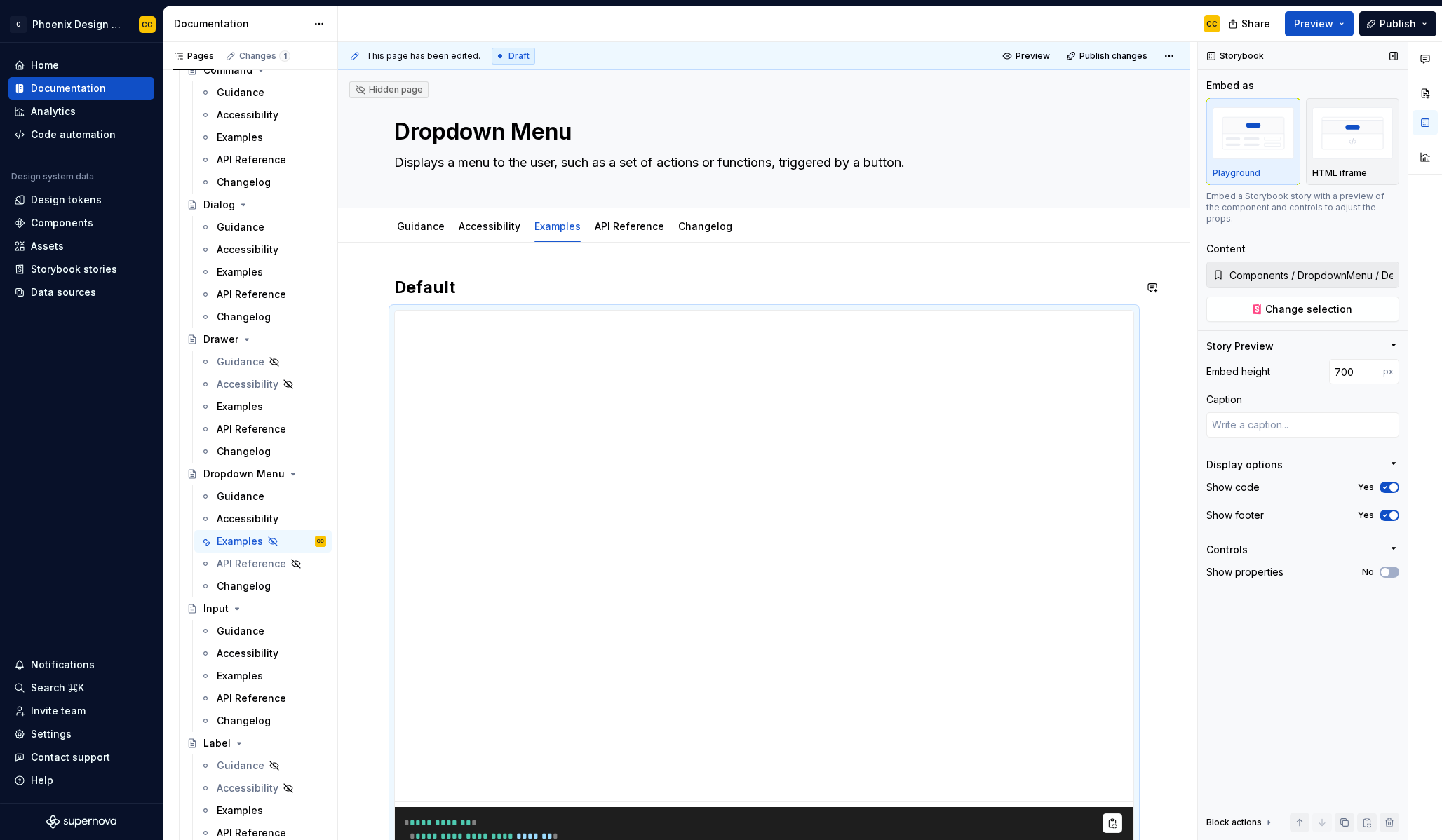 type on "*" 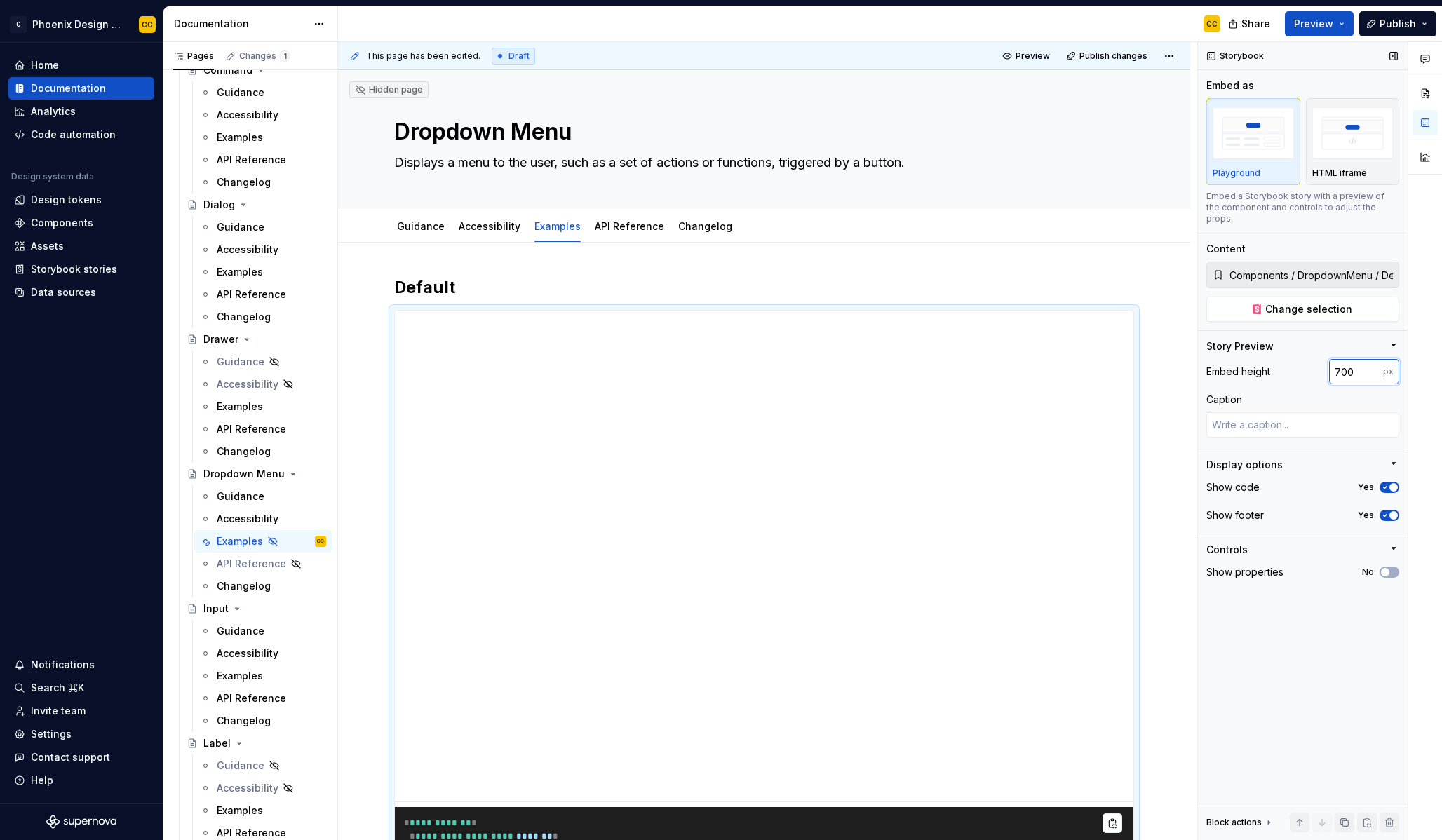 click on "700" at bounding box center [1356, 372] 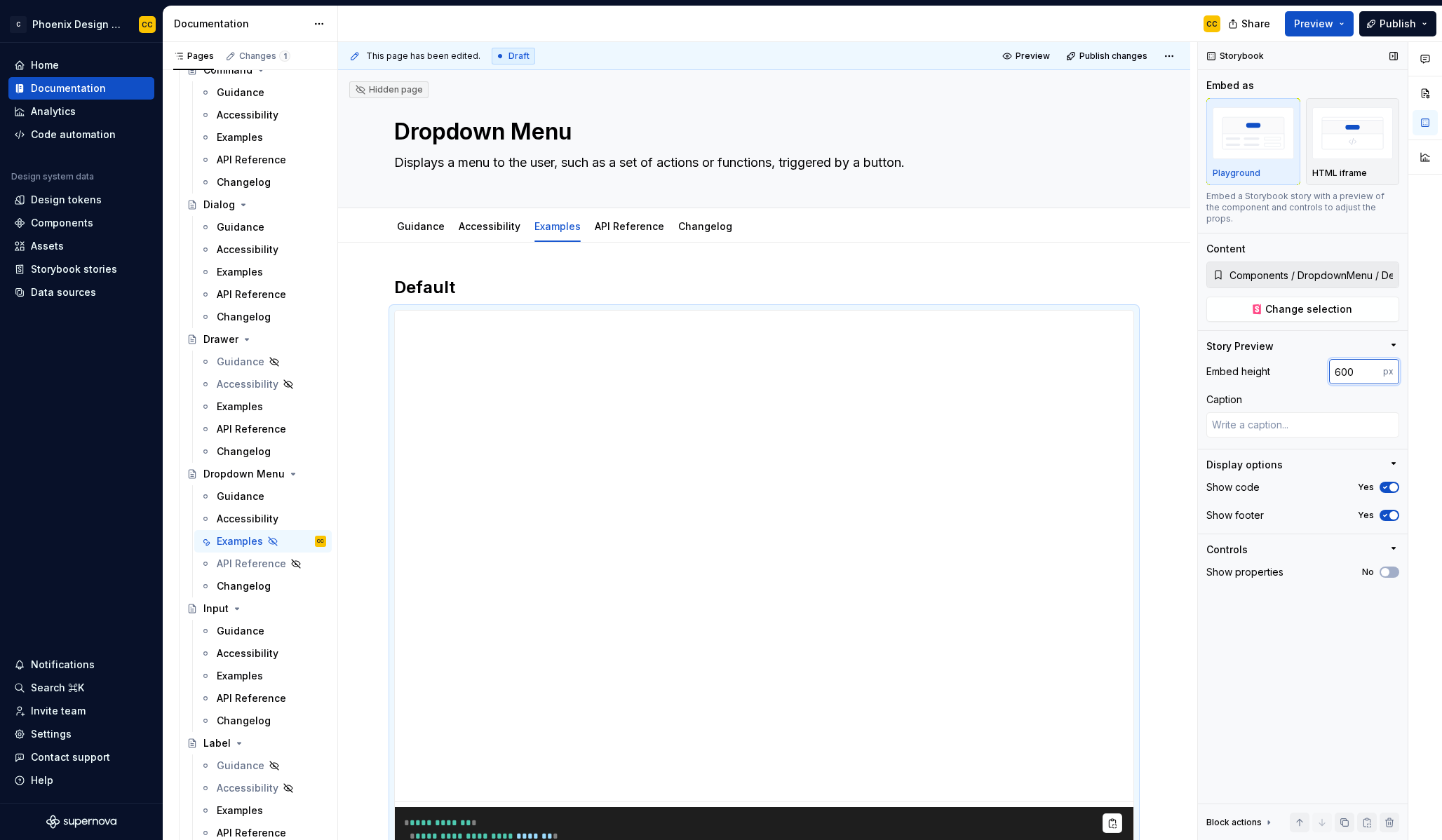 type on "600" 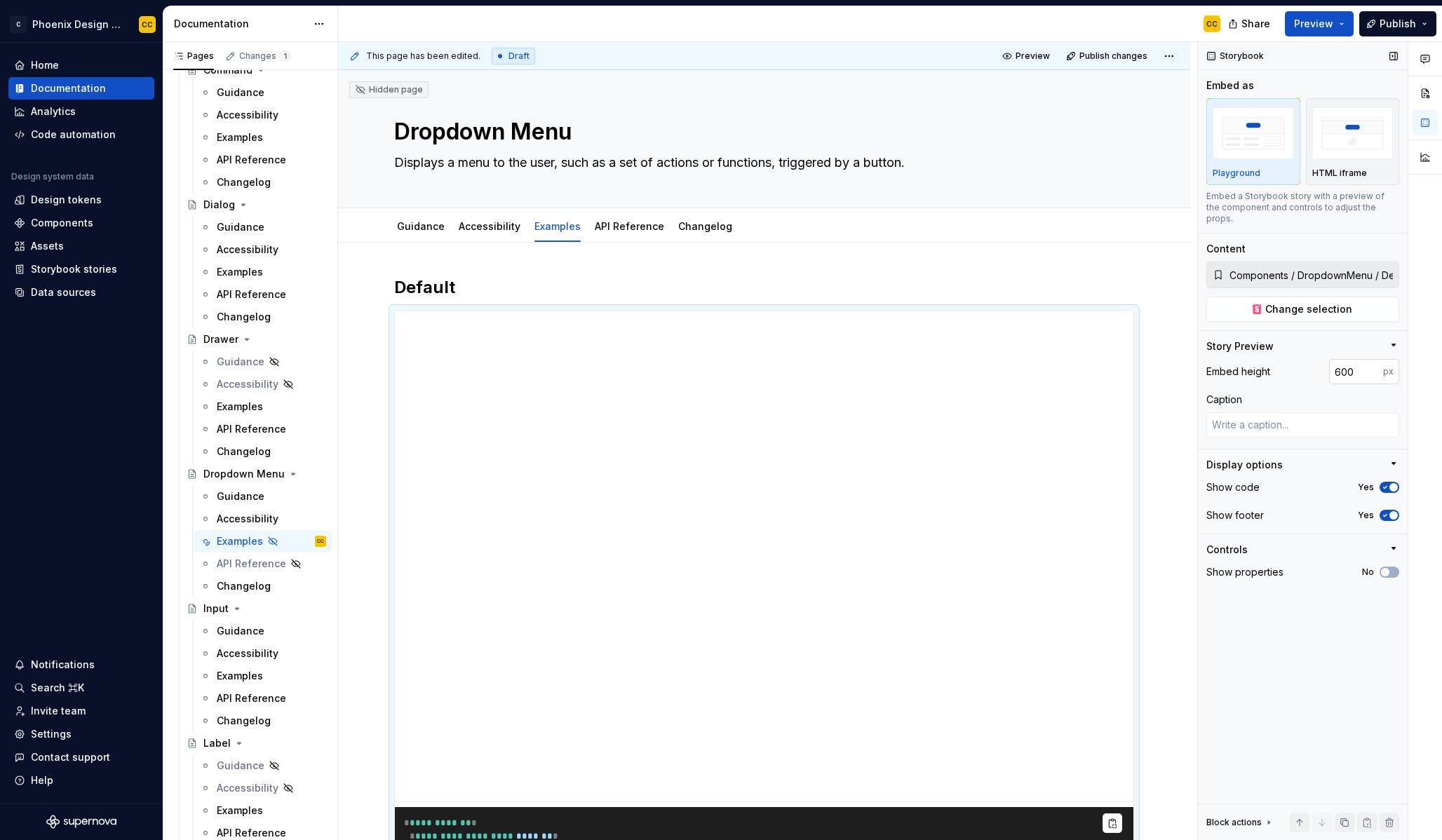 type on "*" 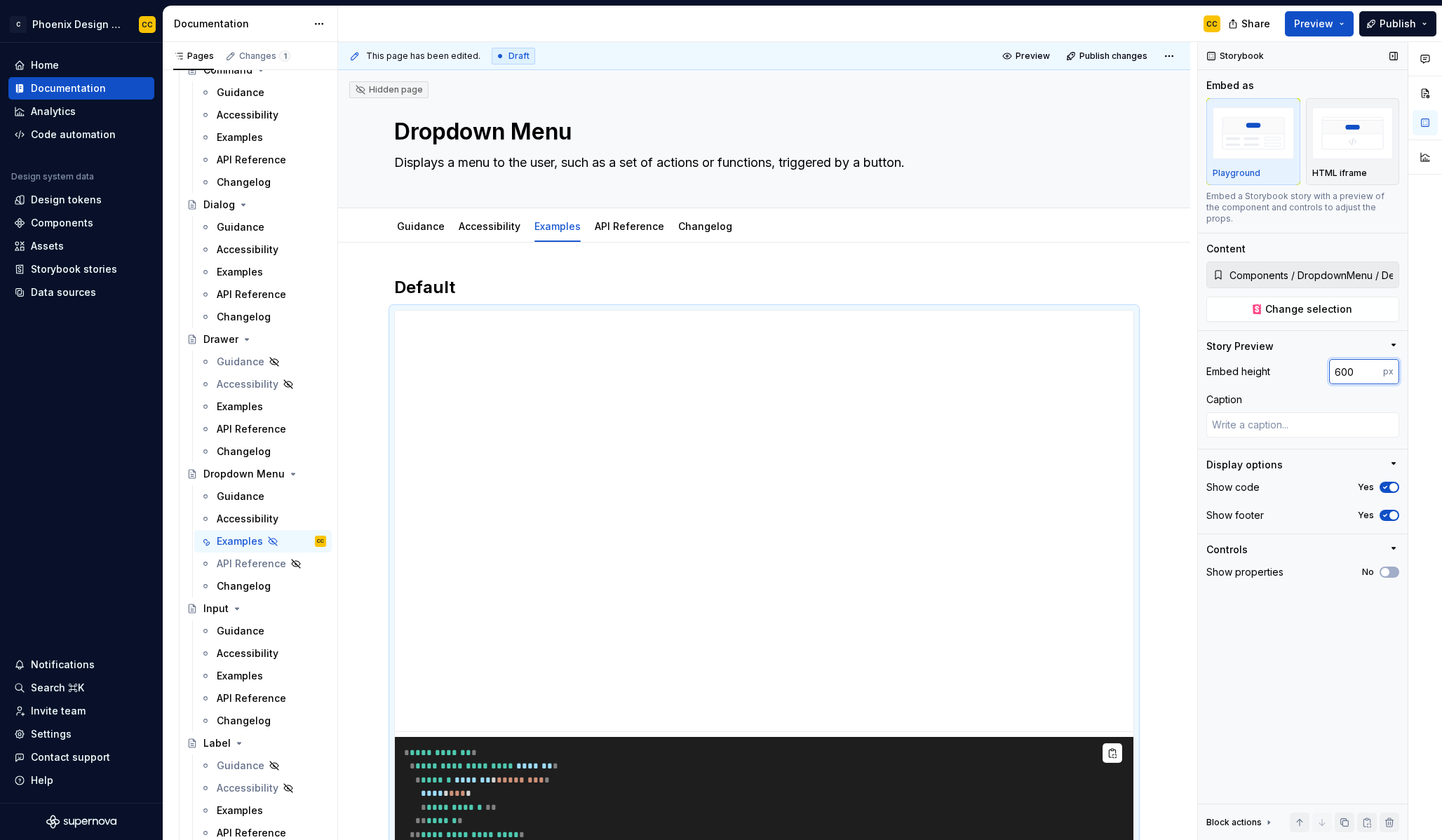 drag, startPoint x: 1342, startPoint y: 361, endPoint x: 1319, endPoint y: 362, distance: 23.02173 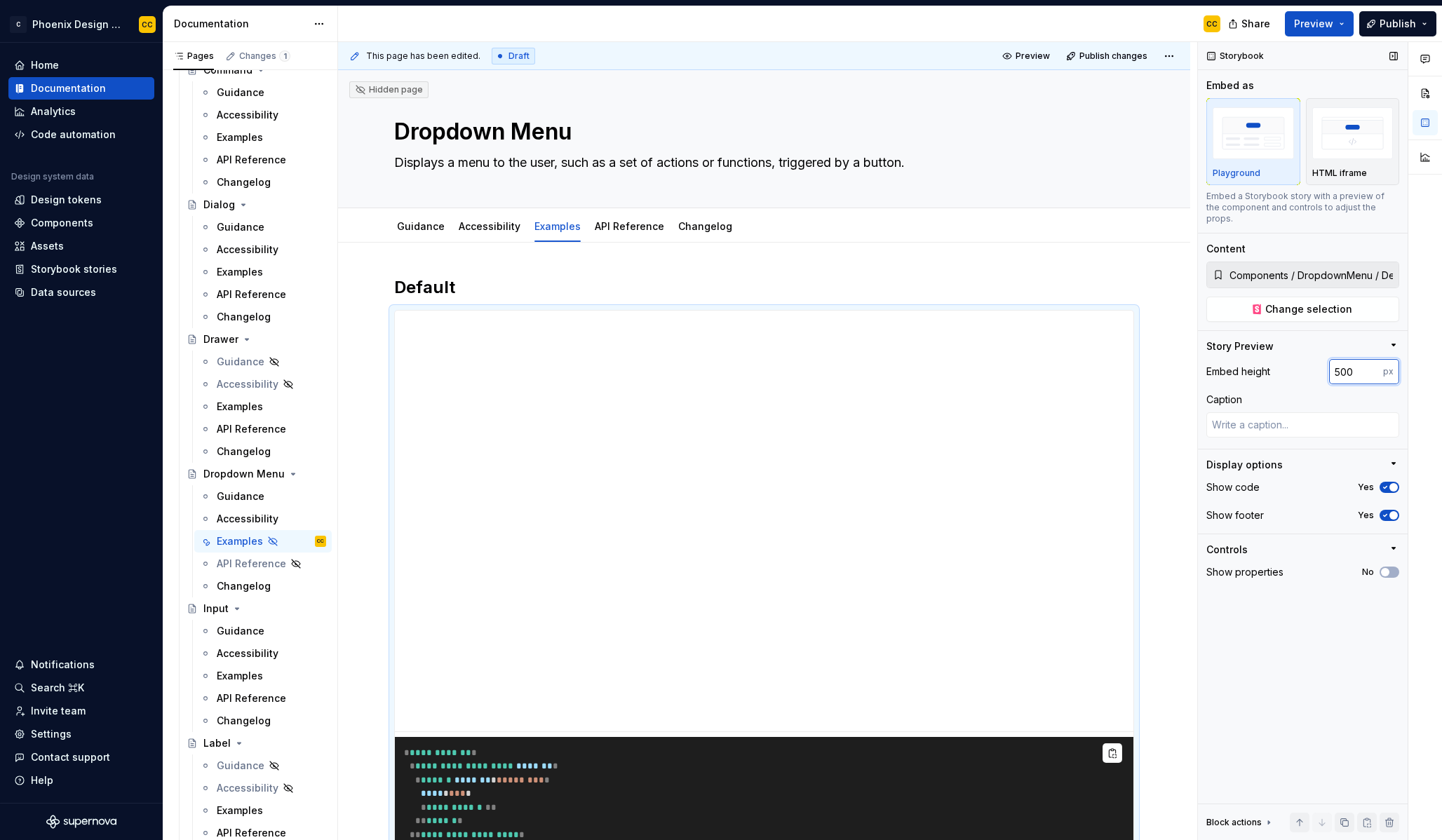 type on "500" 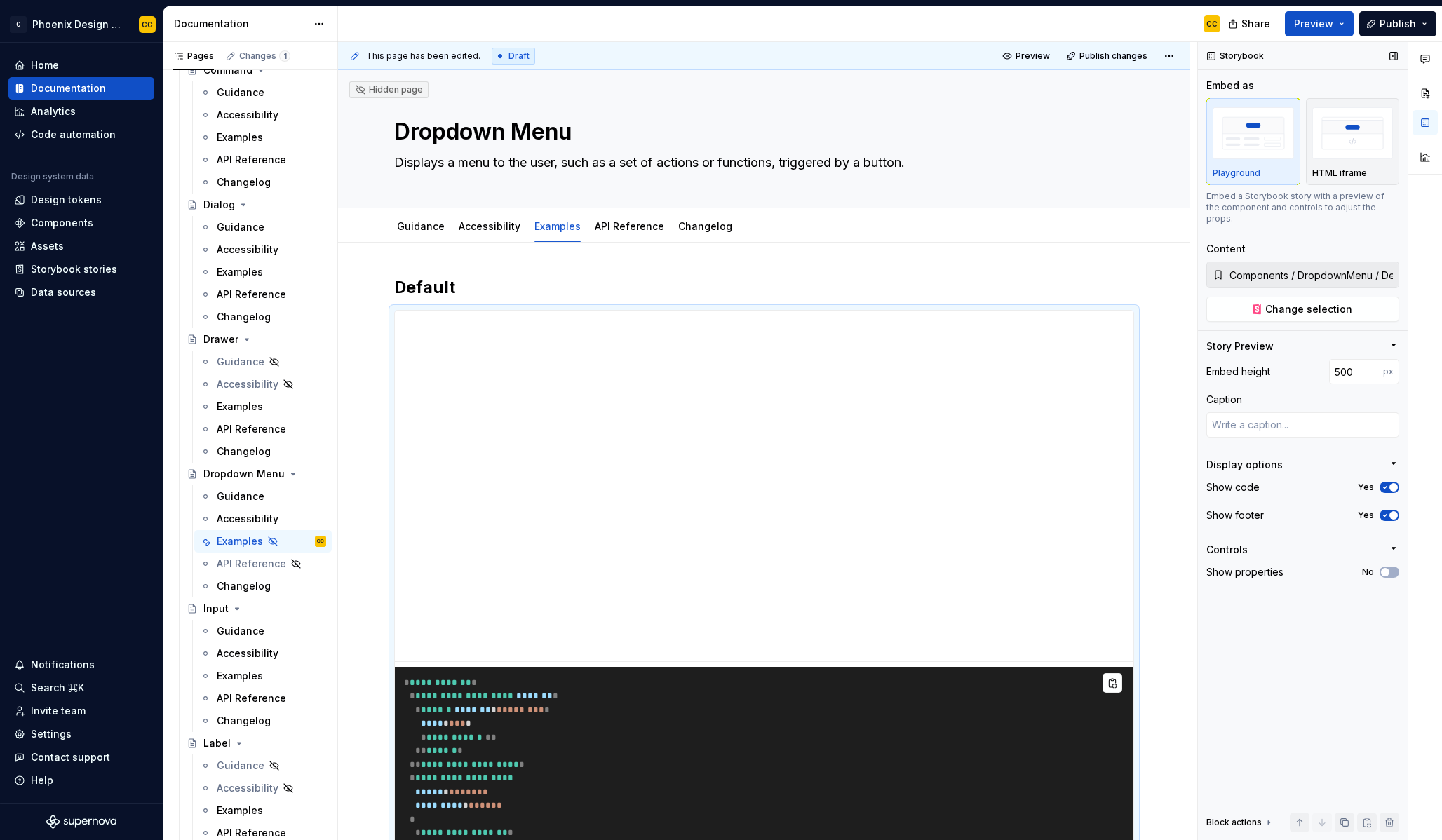 click on "Caption" at bounding box center [1302, 400] 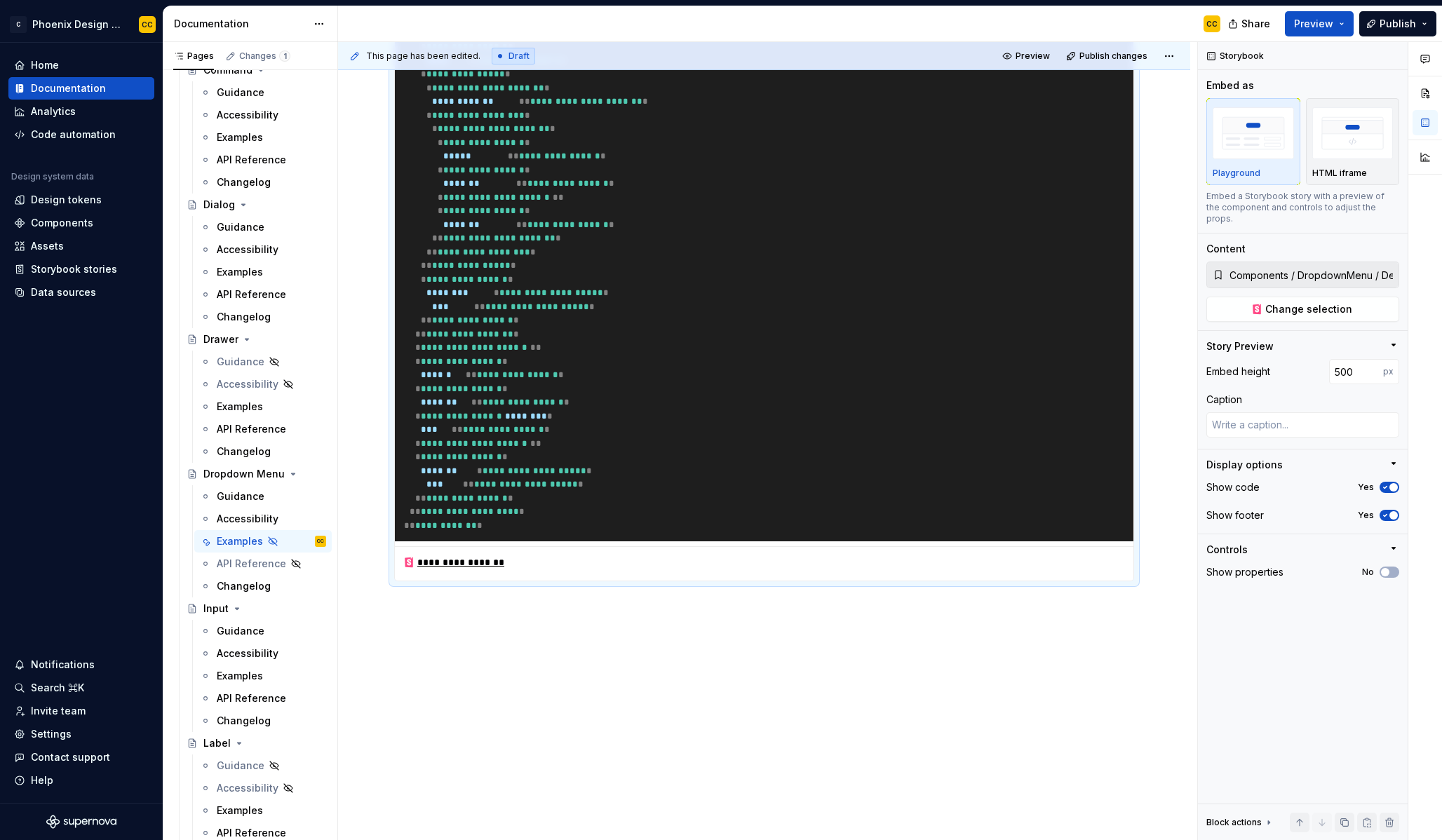 scroll, scrollTop: 1437, scrollLeft: 0, axis: vertical 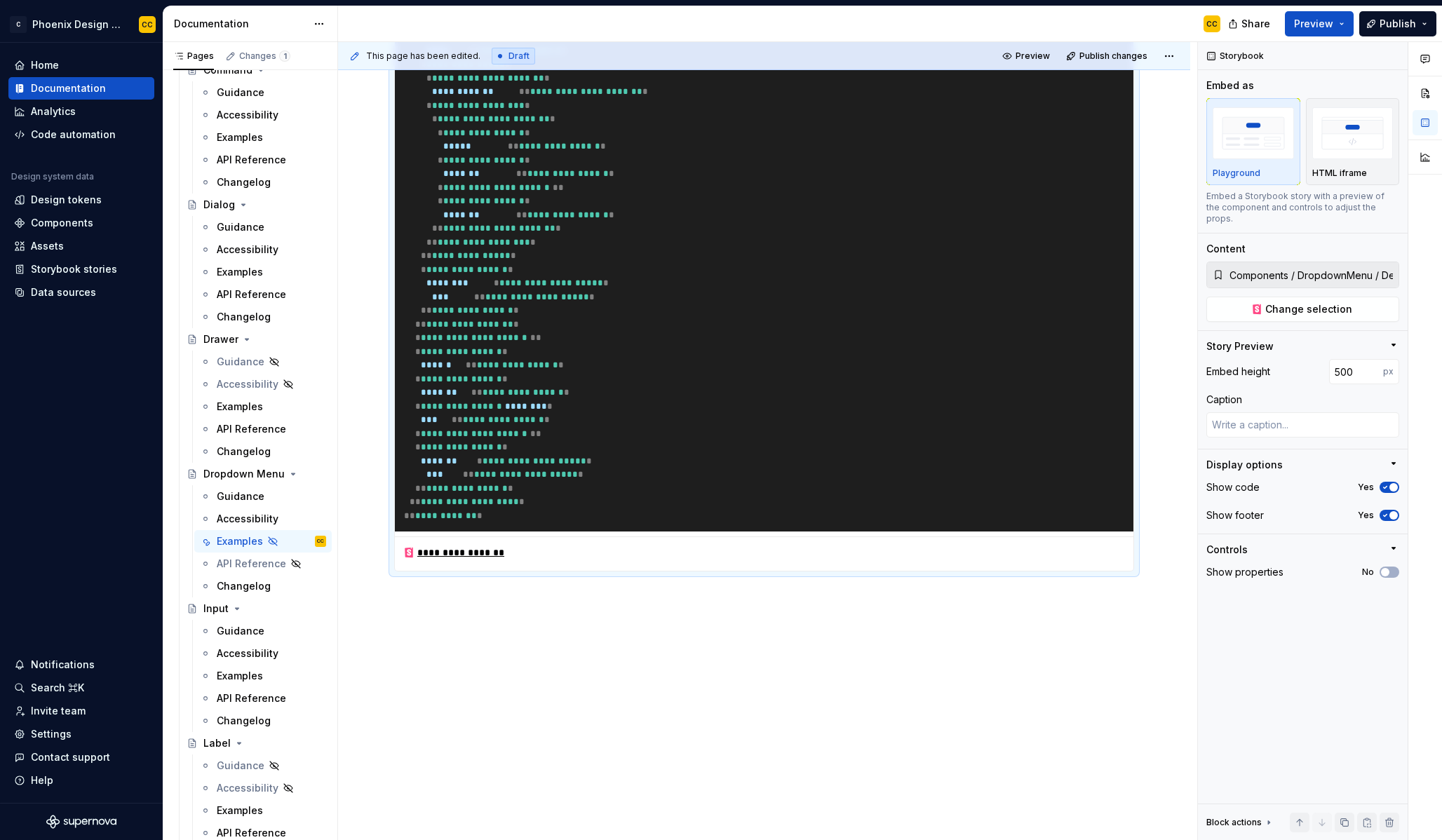click on "**********" at bounding box center (764, -34) 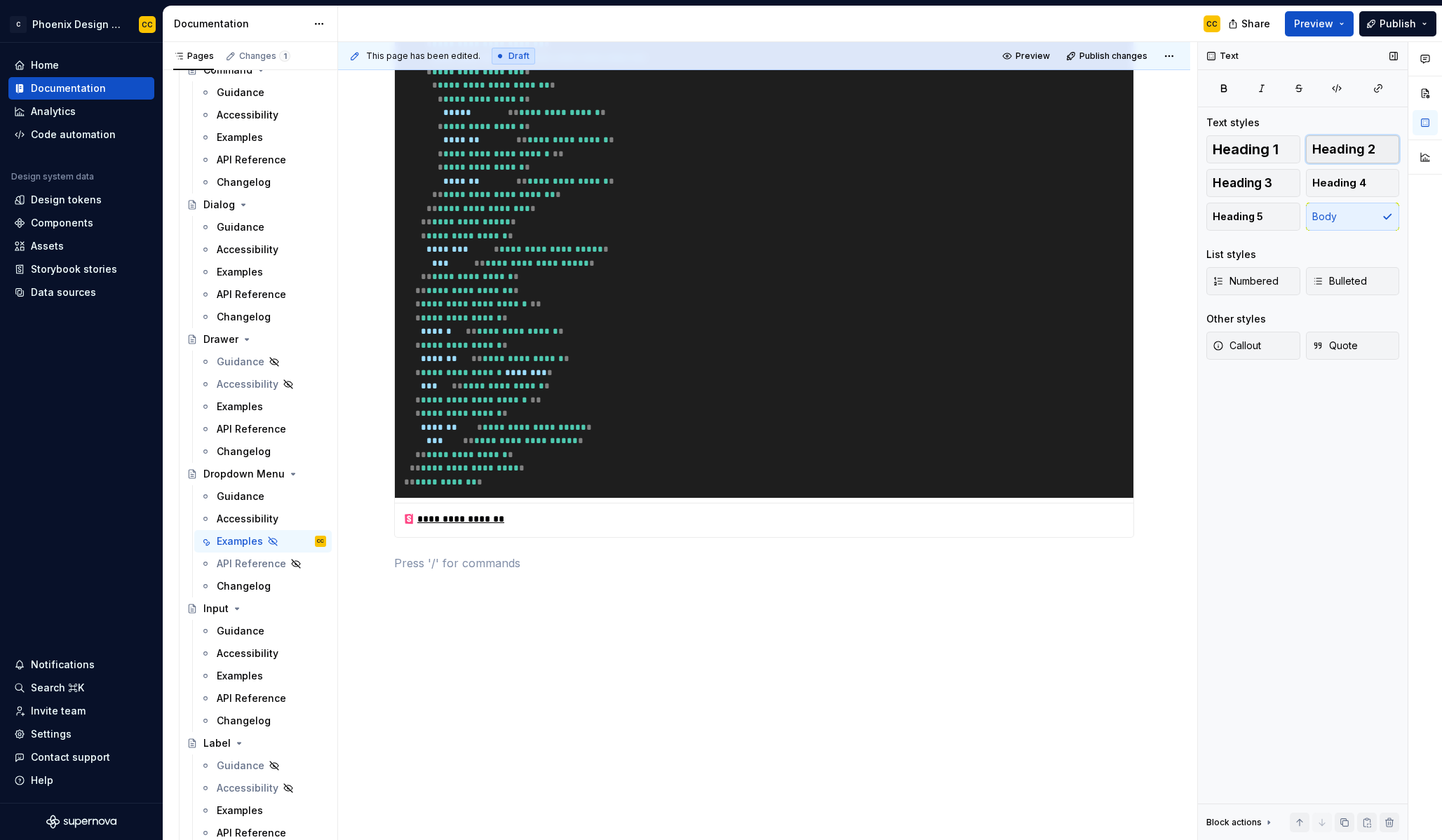 click on "Heading 2" at bounding box center [1344, 149] 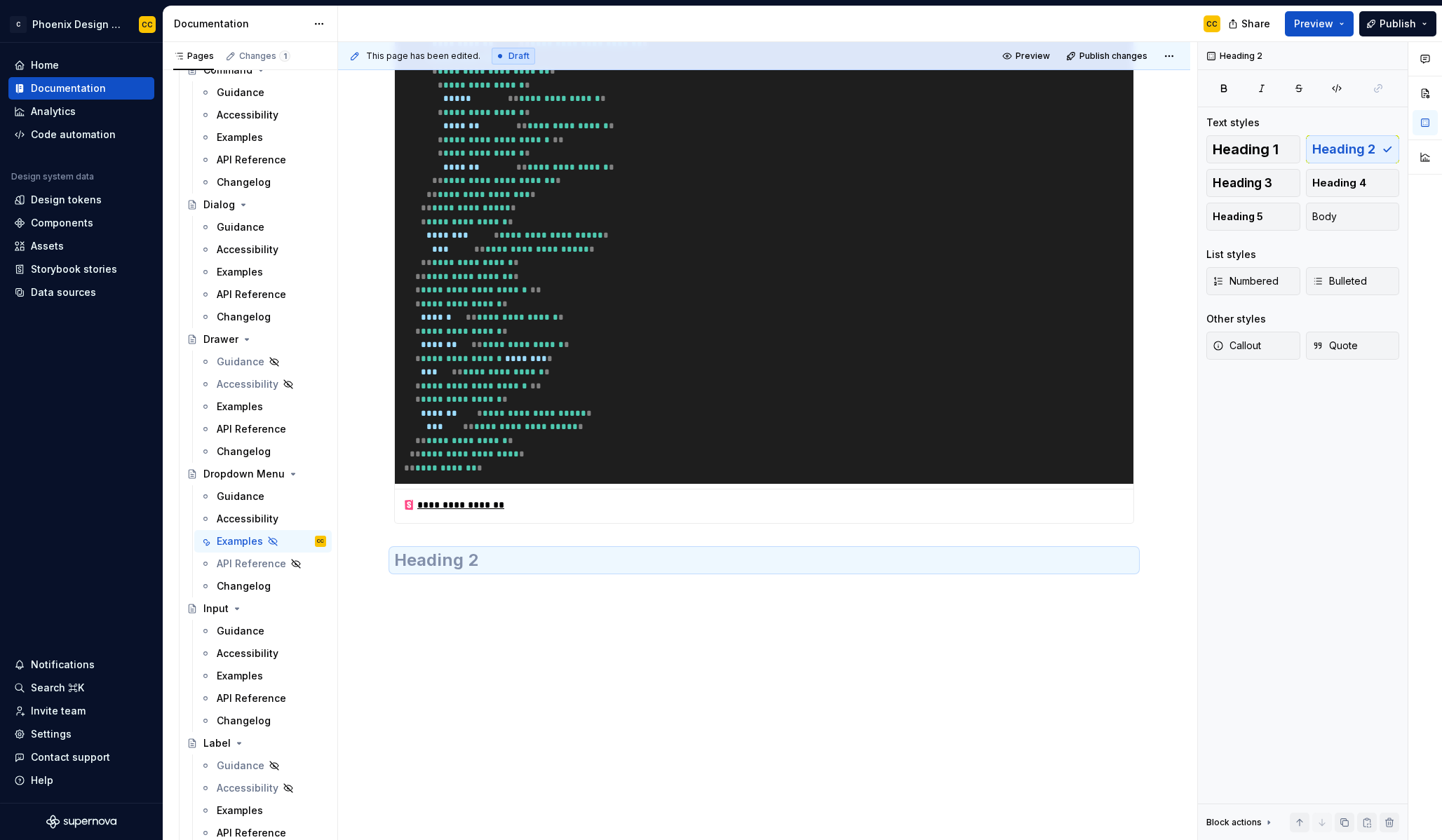 click at bounding box center (764, 560) 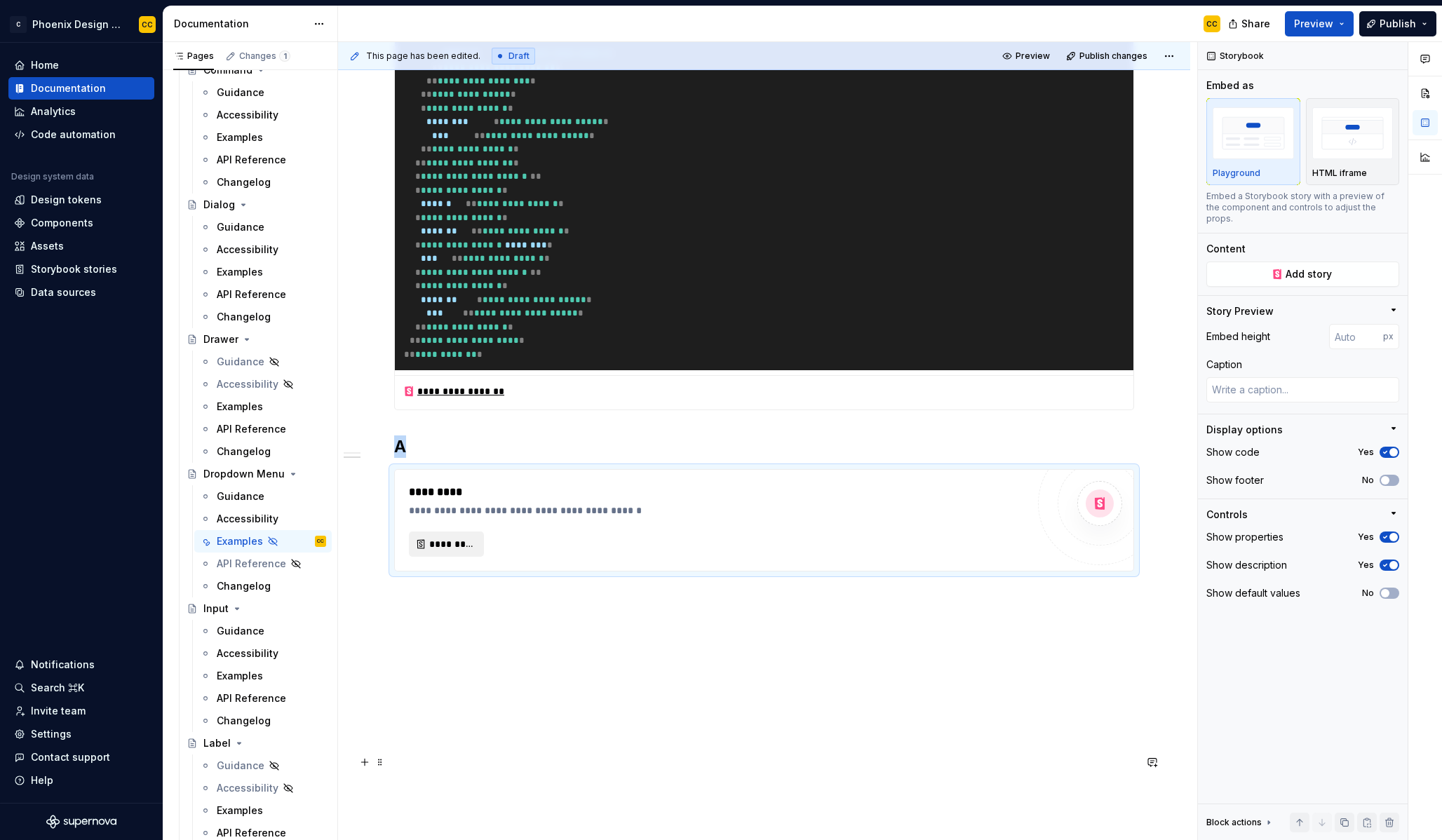 click on "*********" at bounding box center [452, 544] 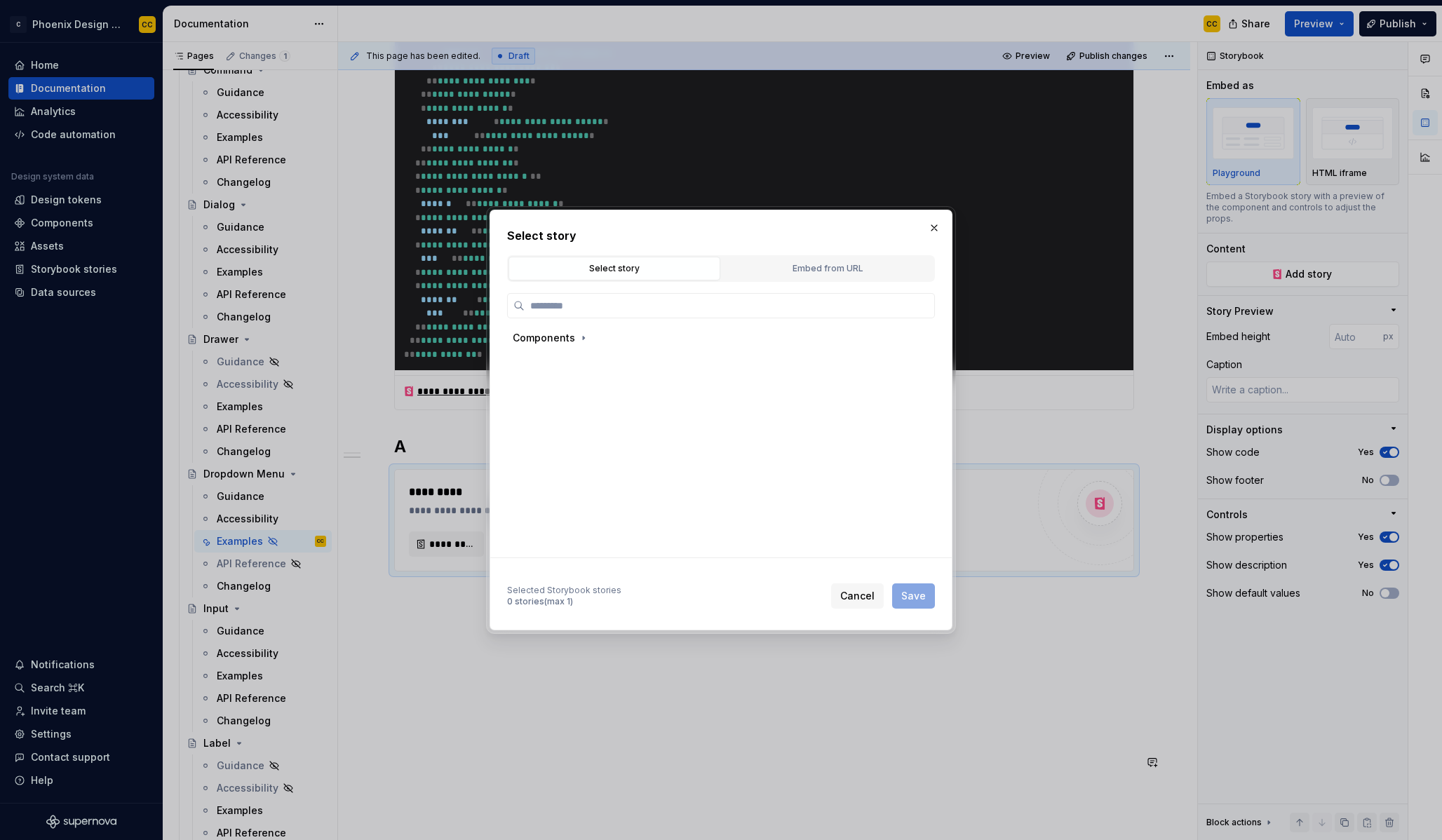 type on "*" 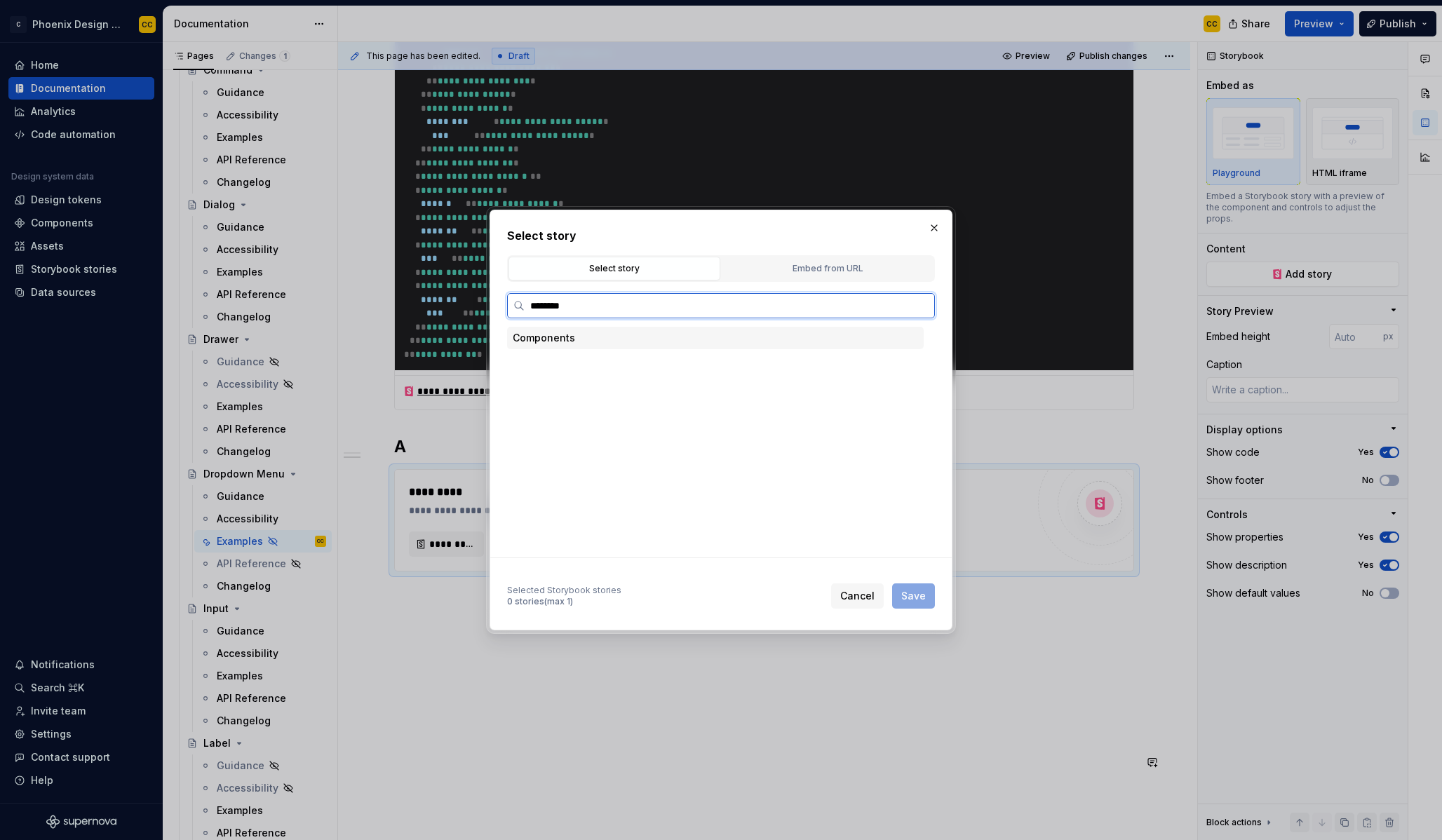 type on "*********" 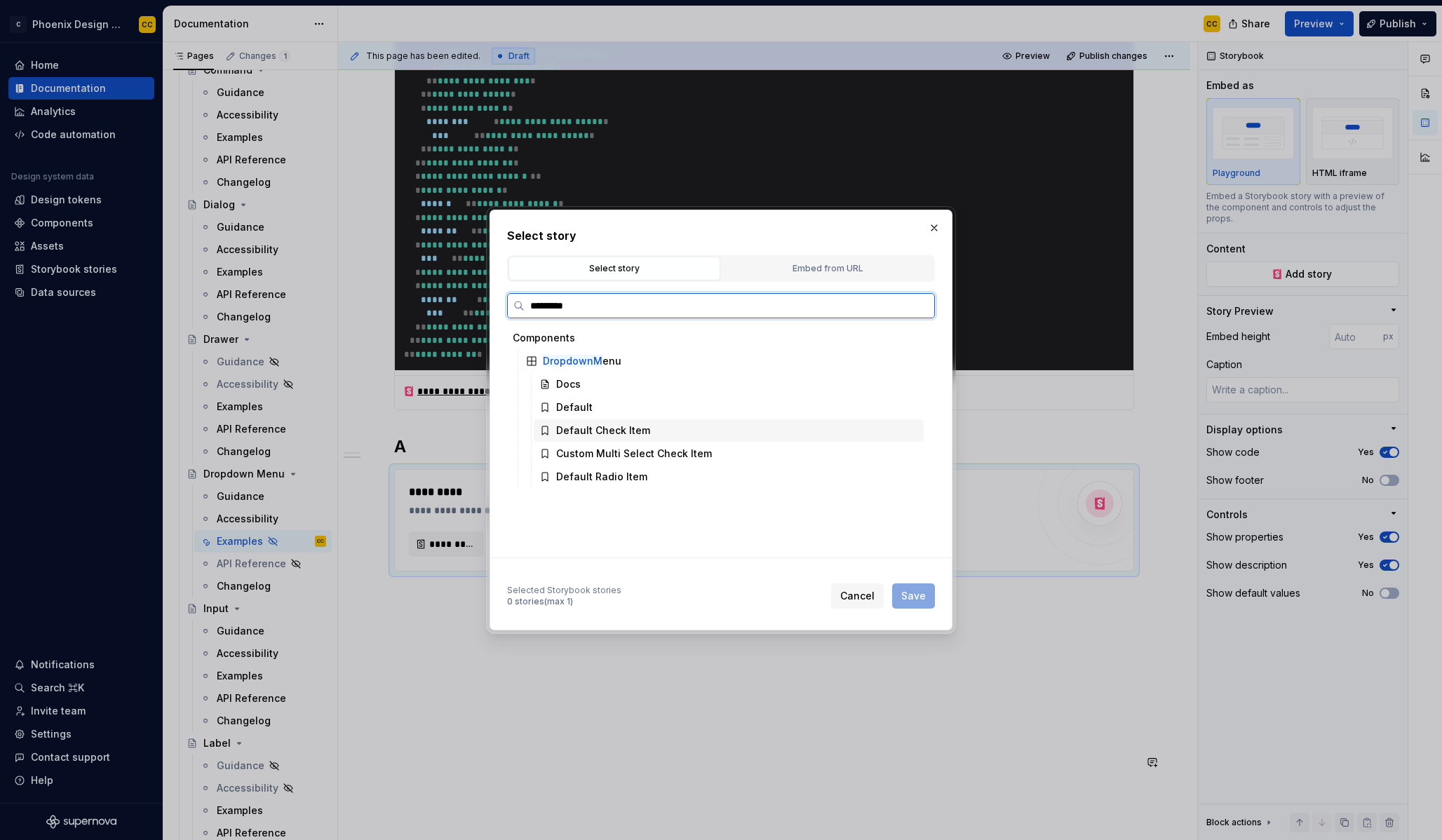 click on "Default Check Item" at bounding box center [729, 431] 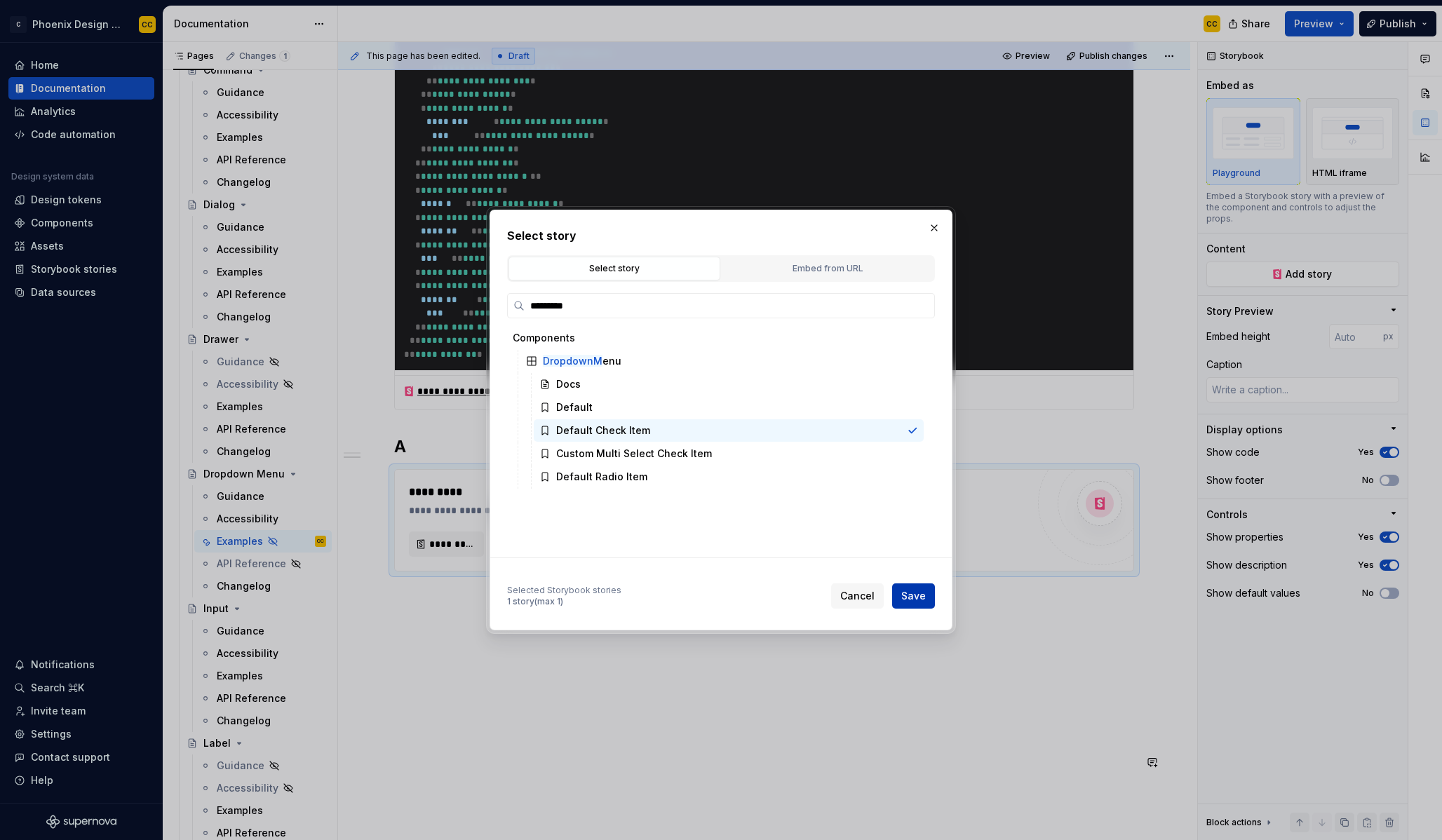 click on "Save" at bounding box center [913, 596] 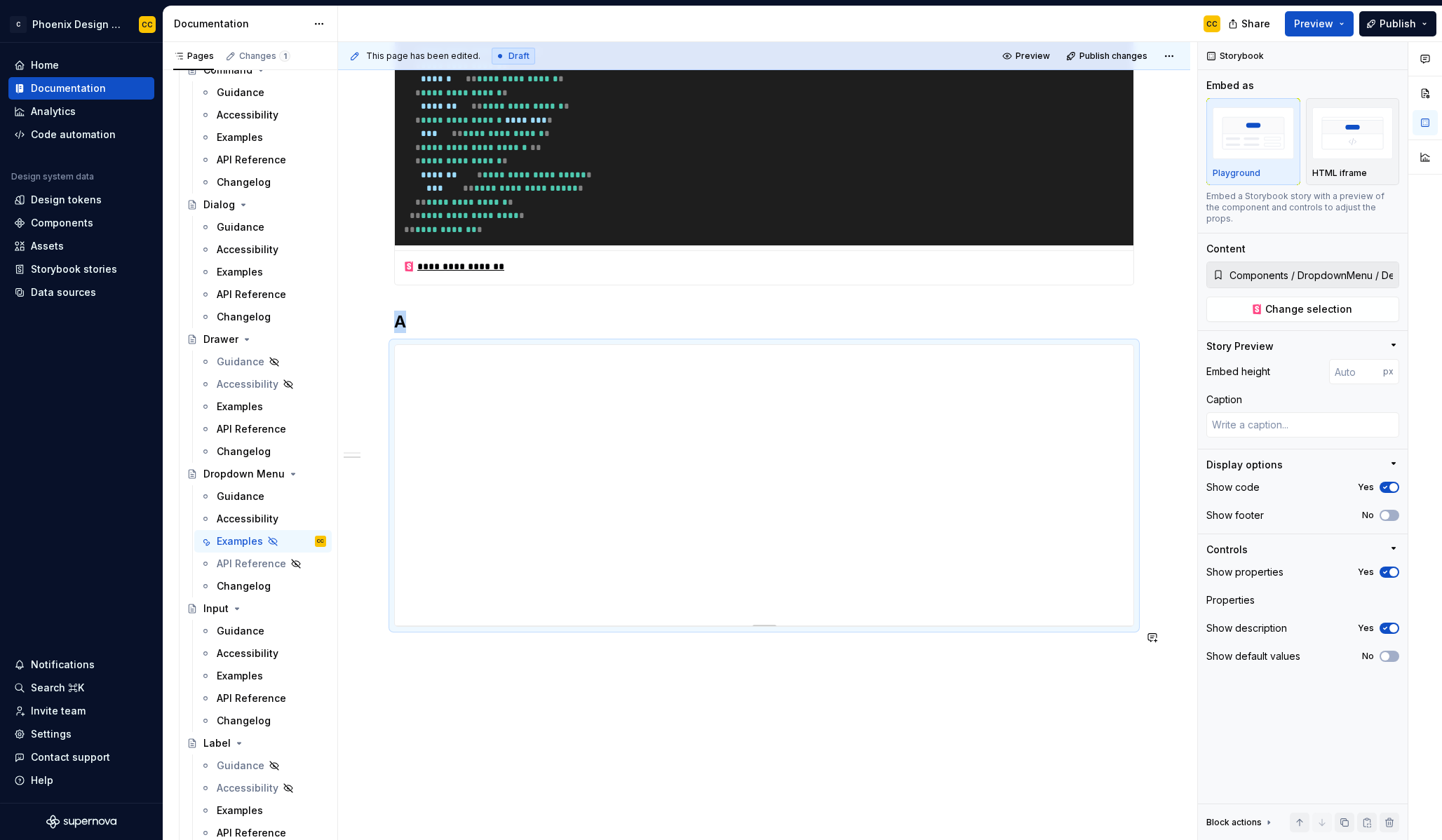 scroll, scrollTop: 1510, scrollLeft: 0, axis: vertical 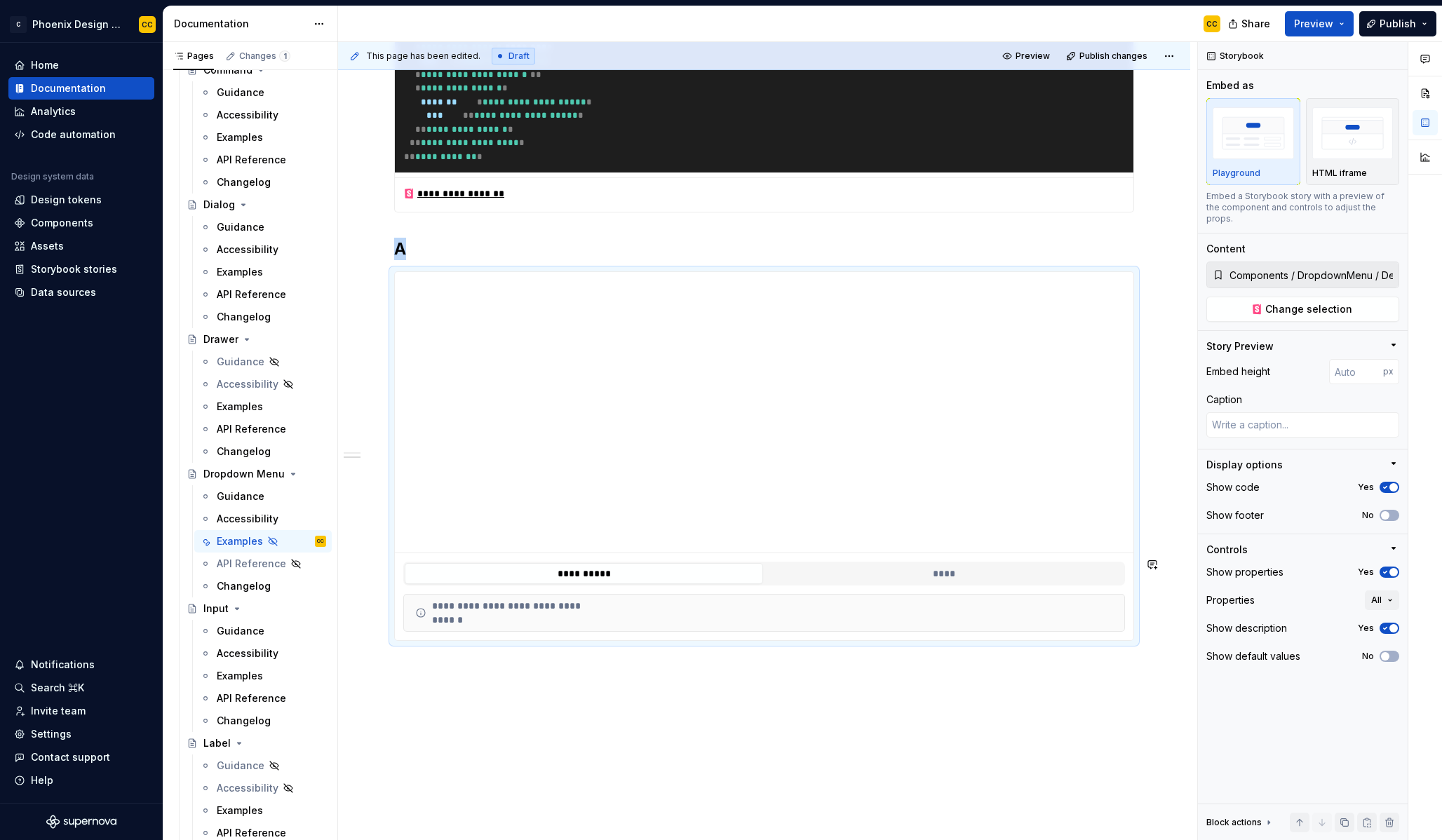 click on "**********" at bounding box center [764, -297] 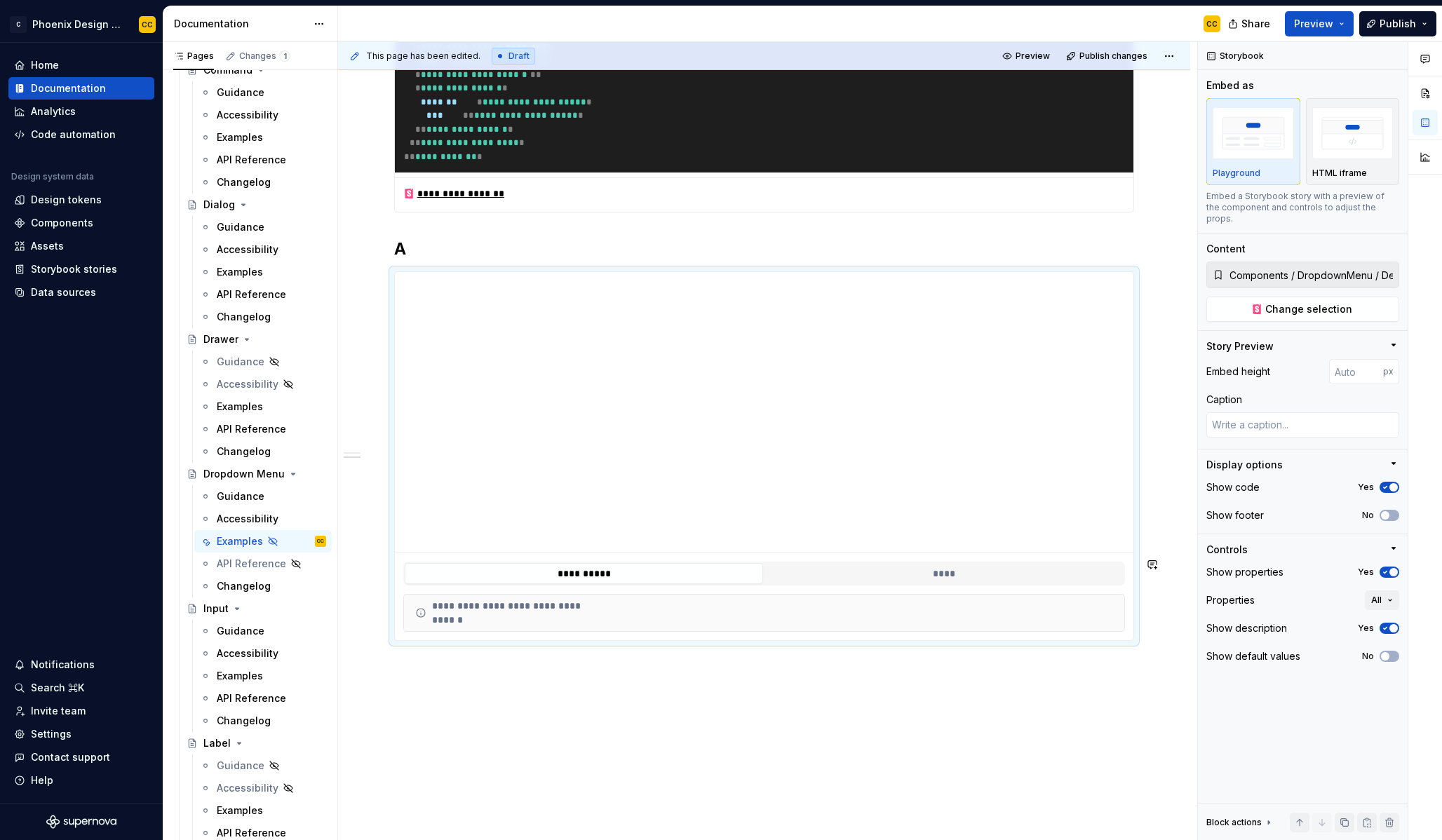 click on "**********" at bounding box center [764, -297] 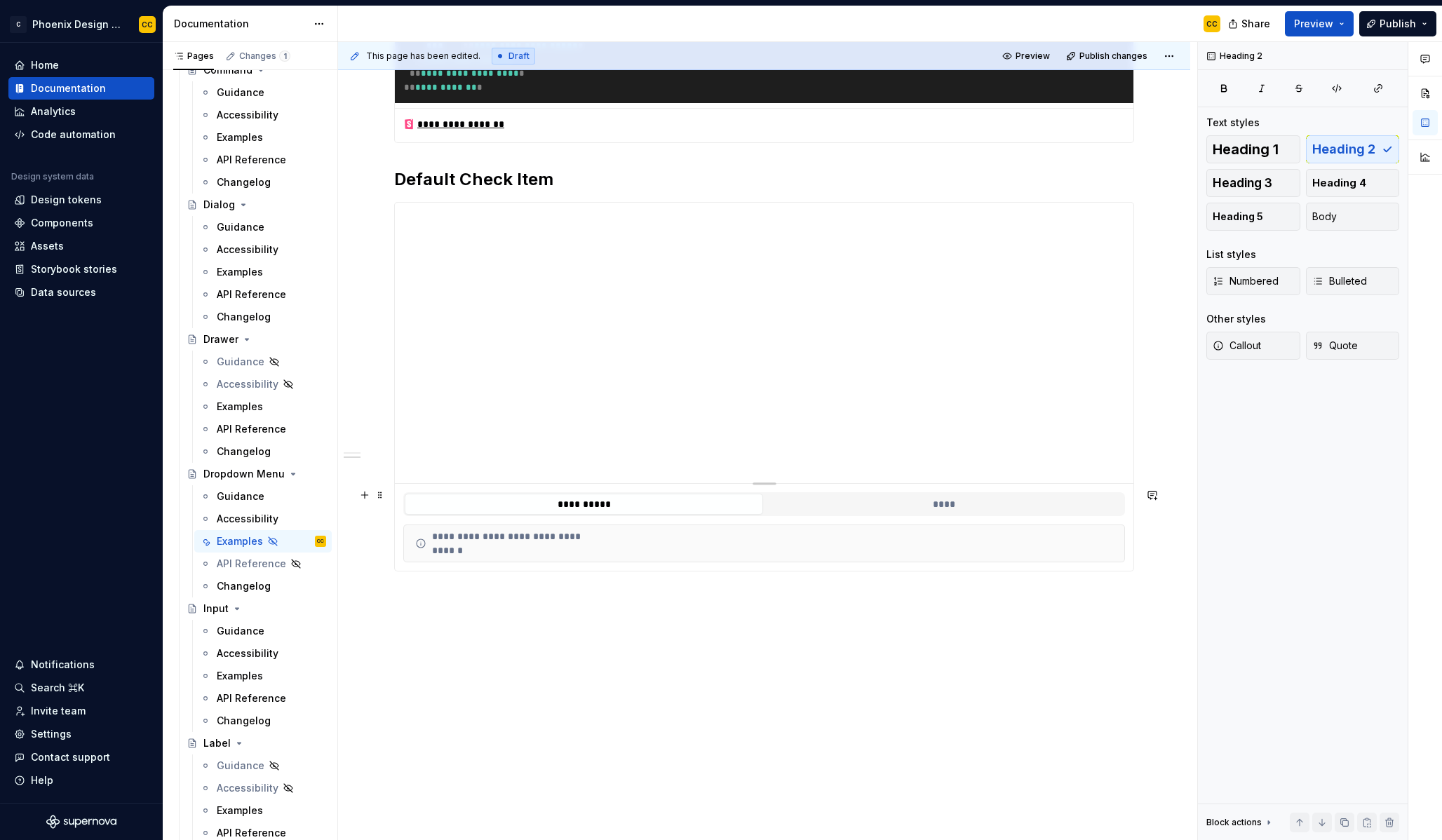scroll, scrollTop: 1647, scrollLeft: 0, axis: vertical 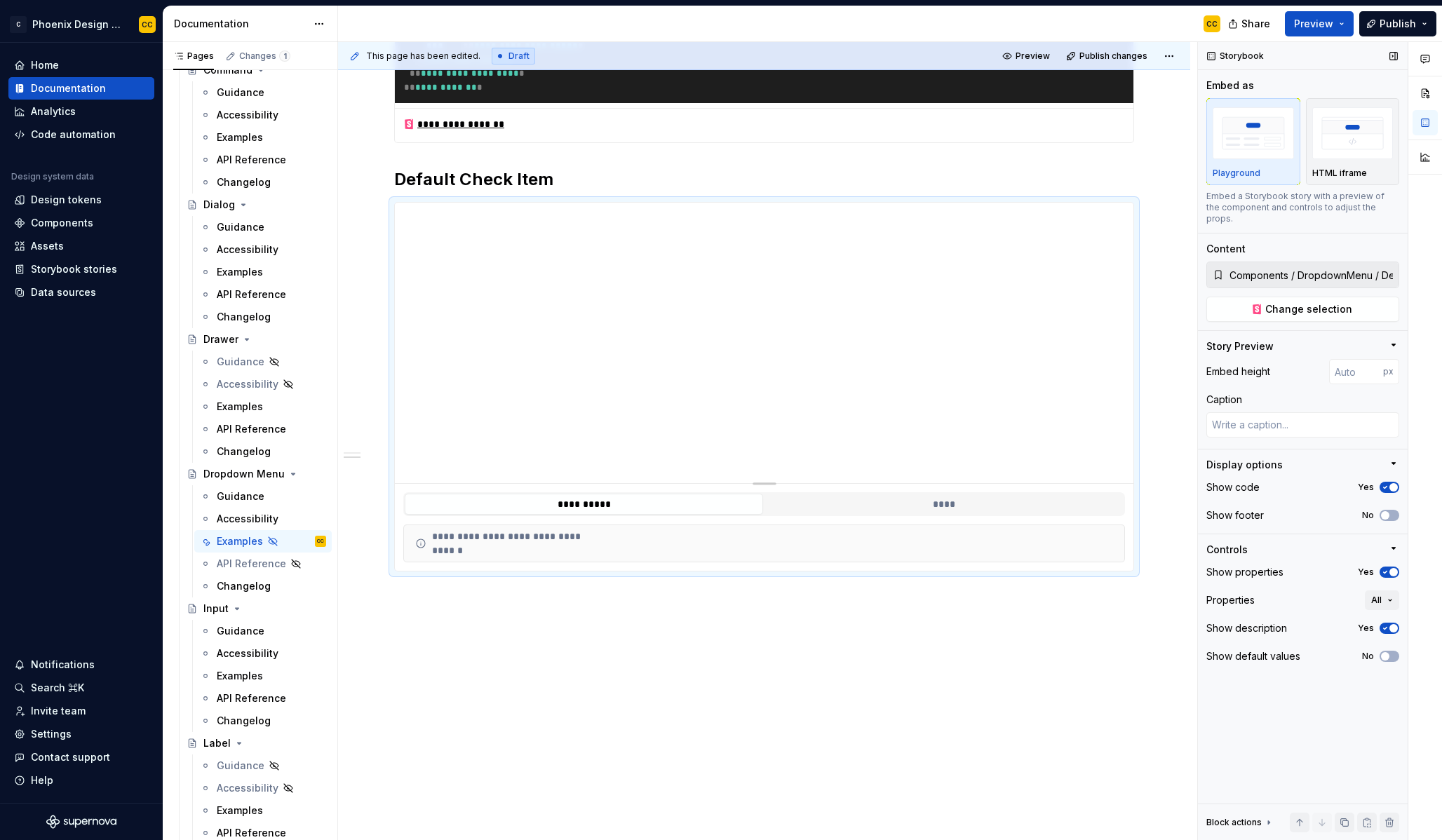 click at bounding box center (1394, 572) 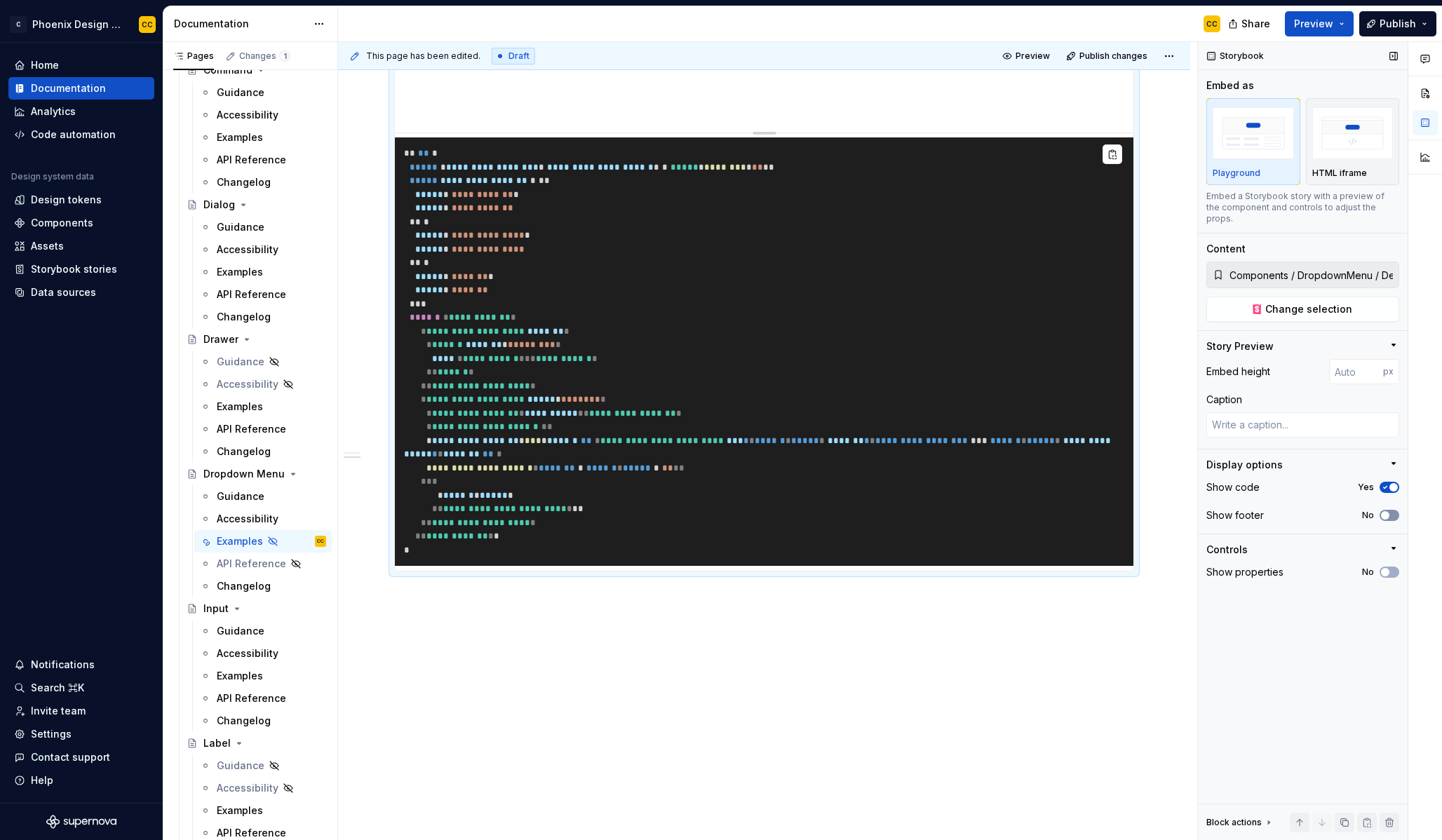 click on "No" at bounding box center [1389, 515] 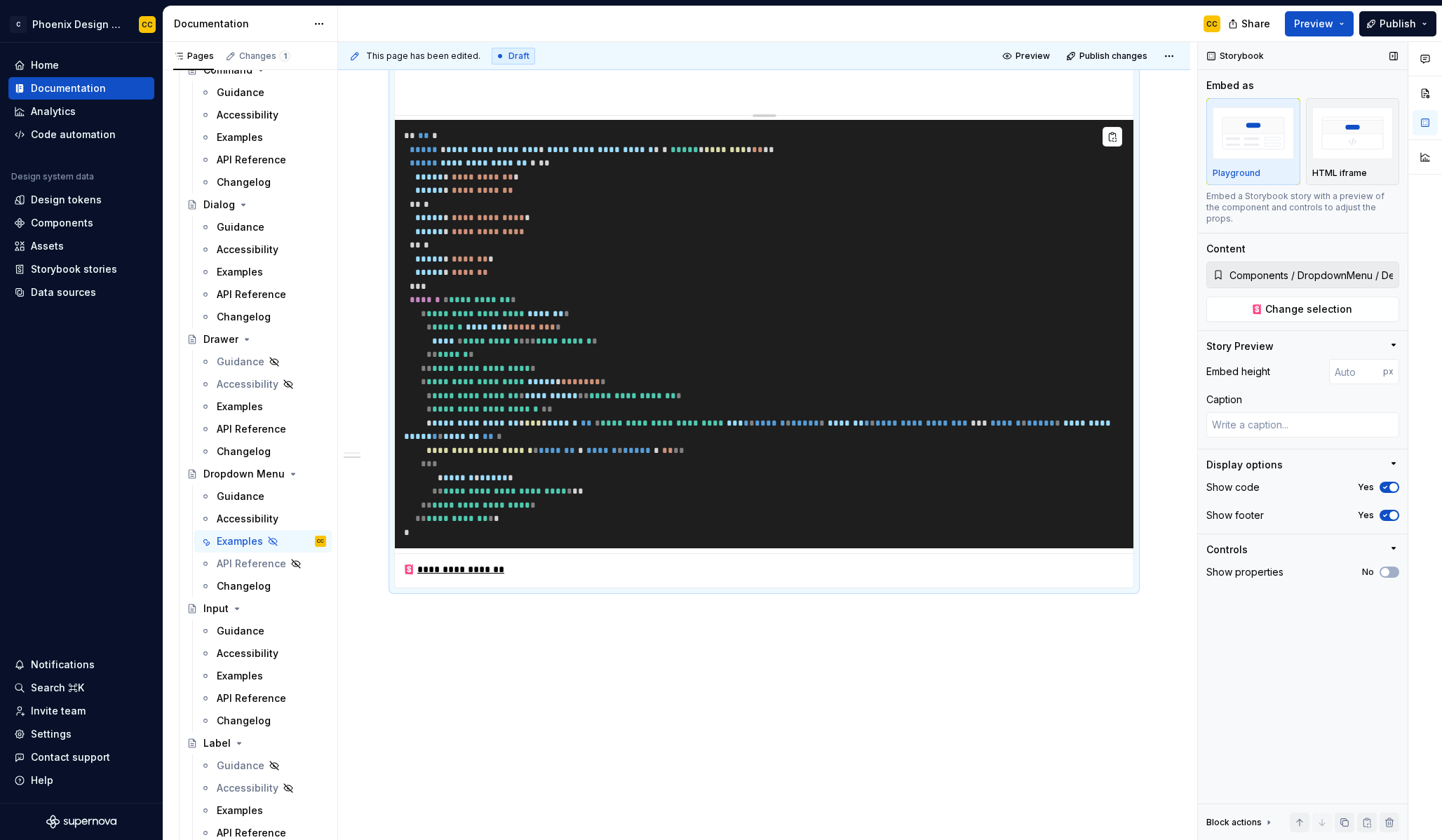scroll, scrollTop: 1982, scrollLeft: 0, axis: vertical 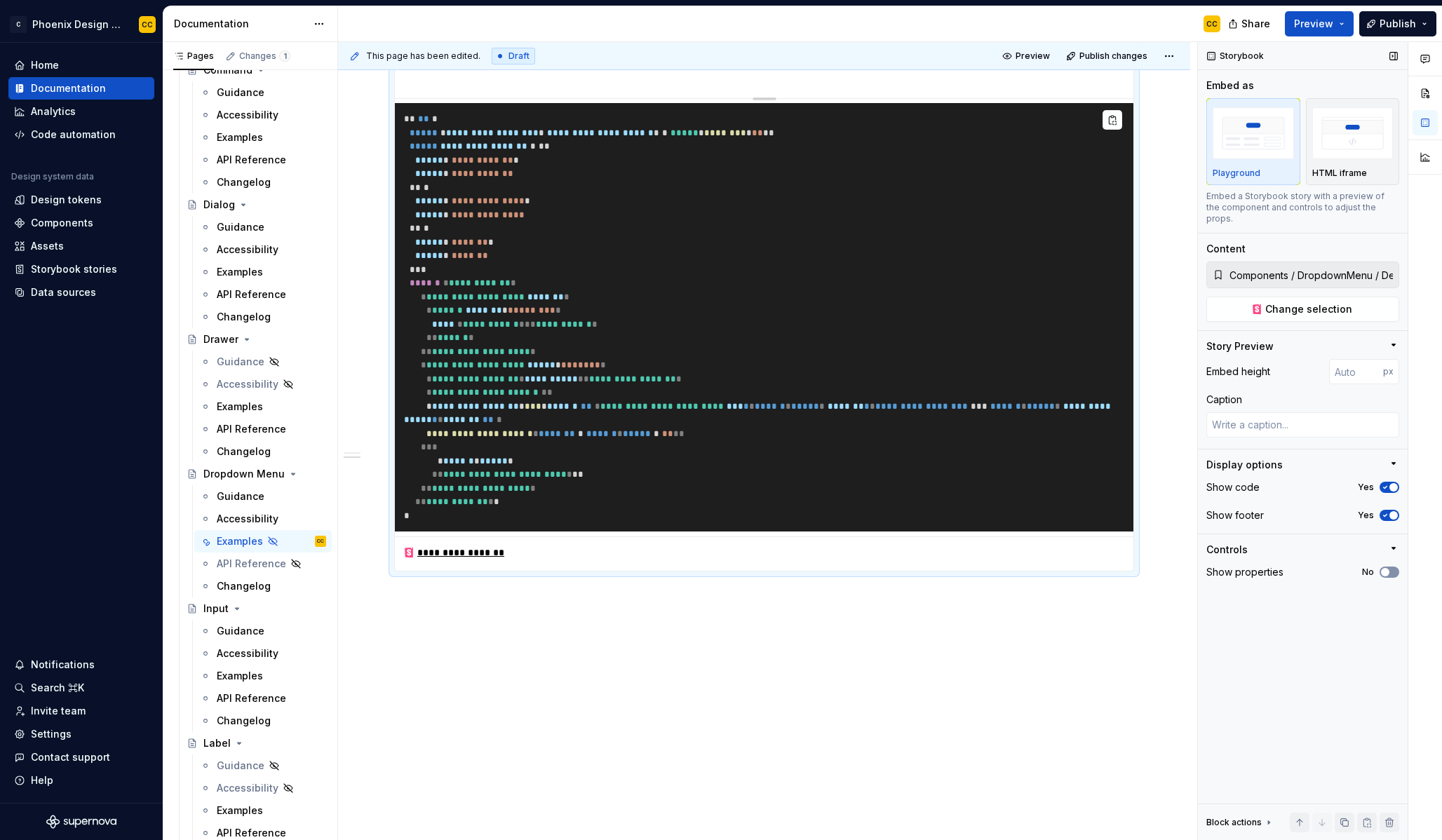 click on "No" at bounding box center (1389, 572) 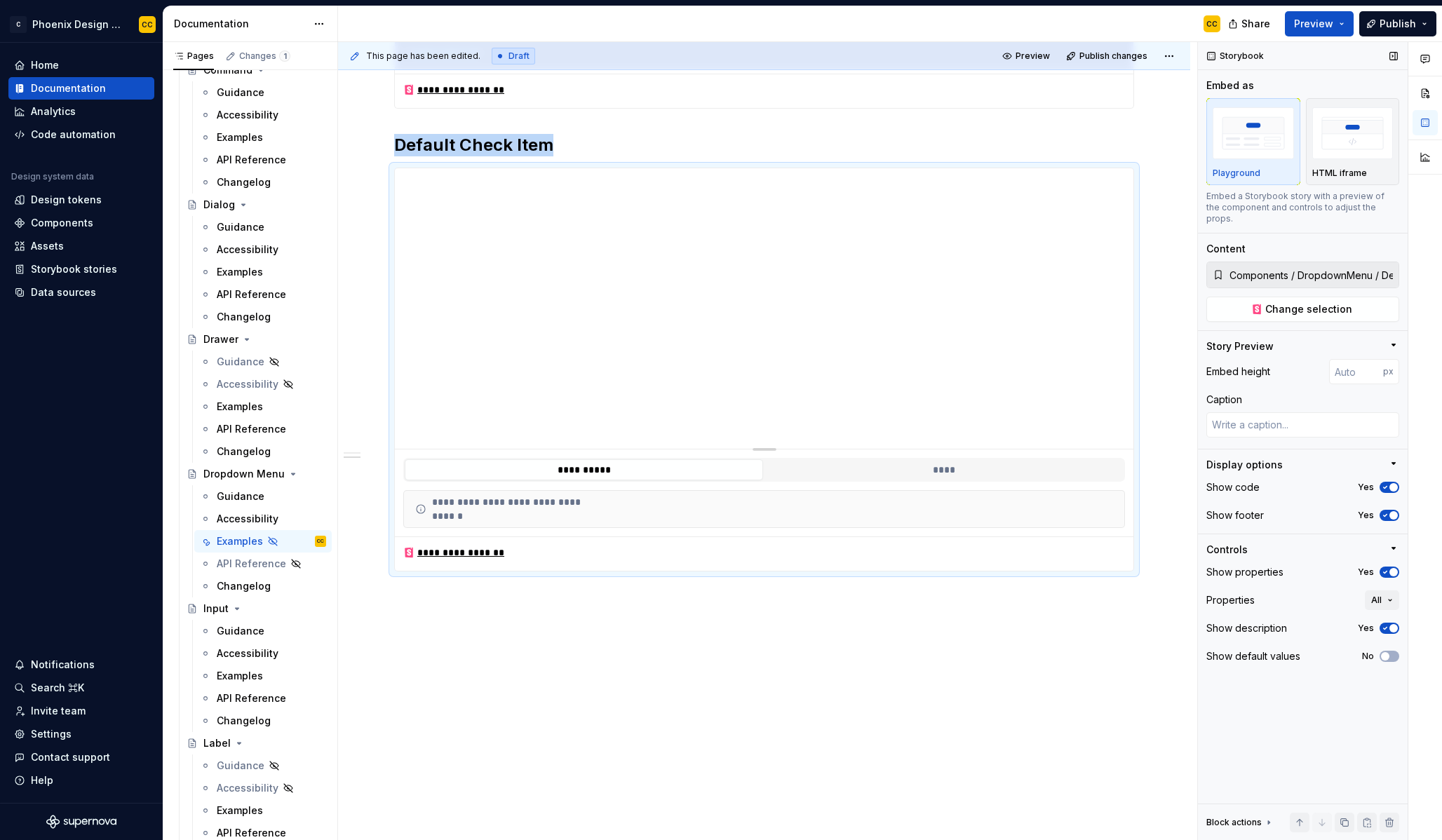 click at bounding box center (1394, 572) 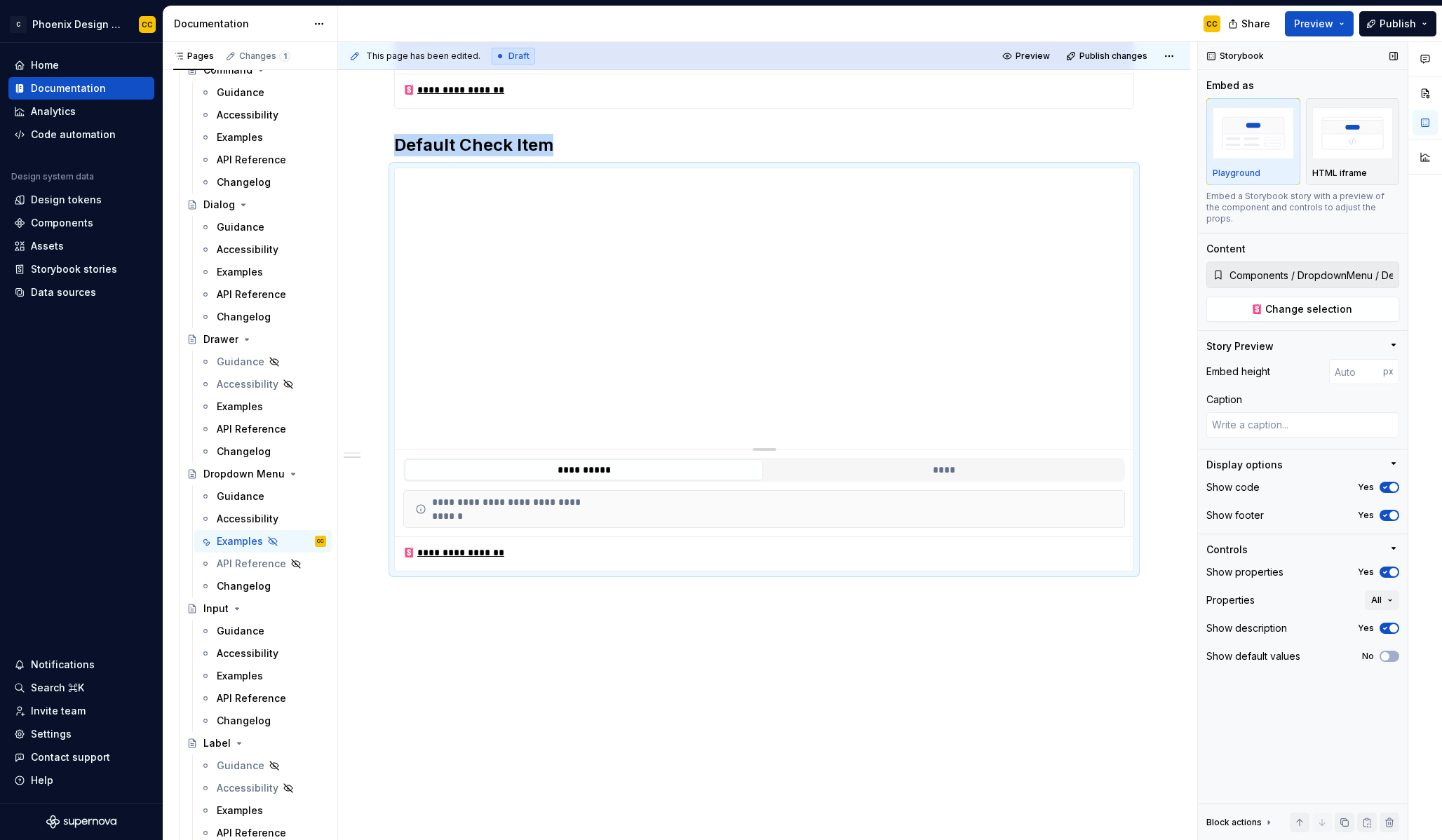type on "*" 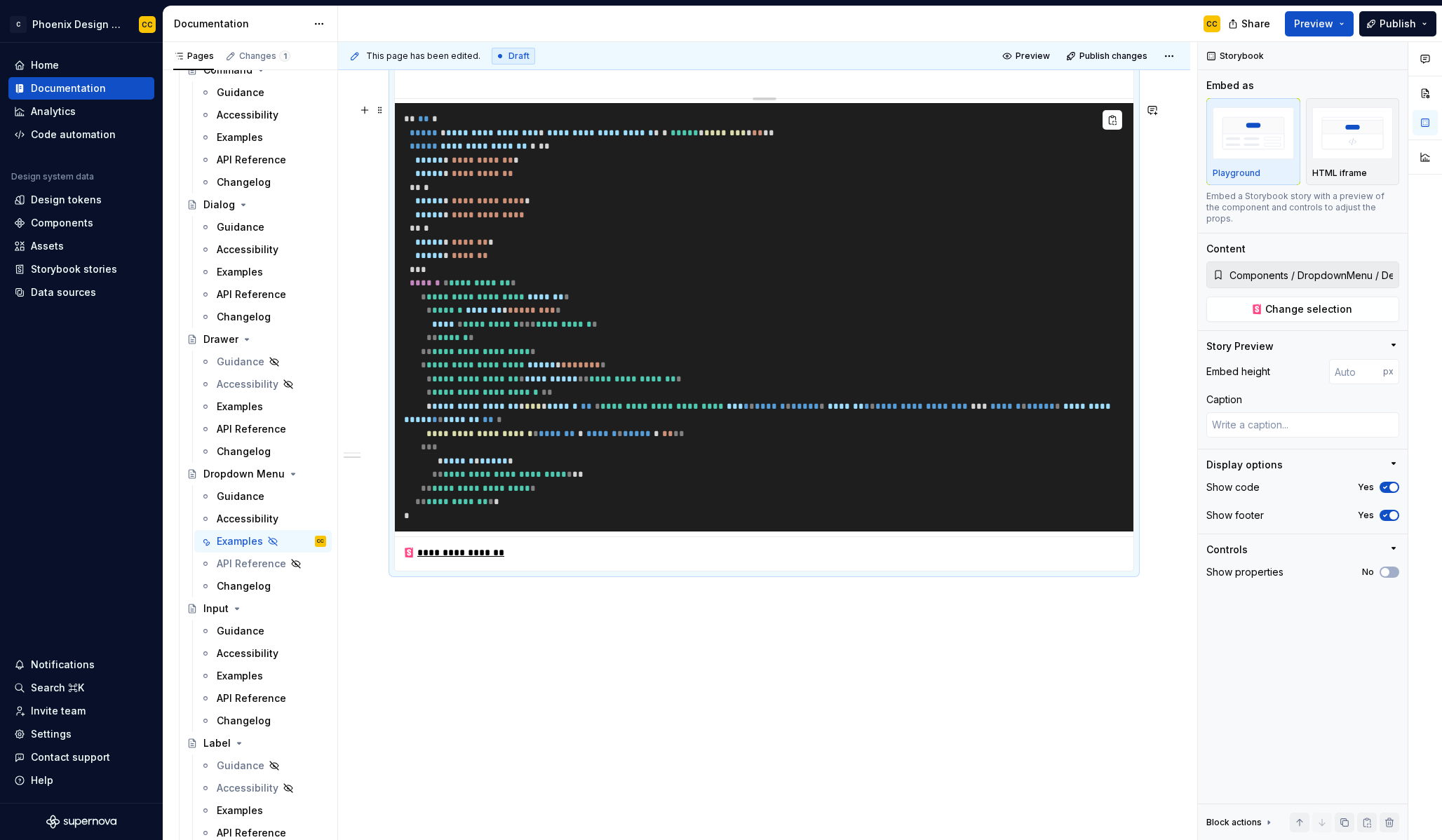 scroll, scrollTop: 1967, scrollLeft: 0, axis: vertical 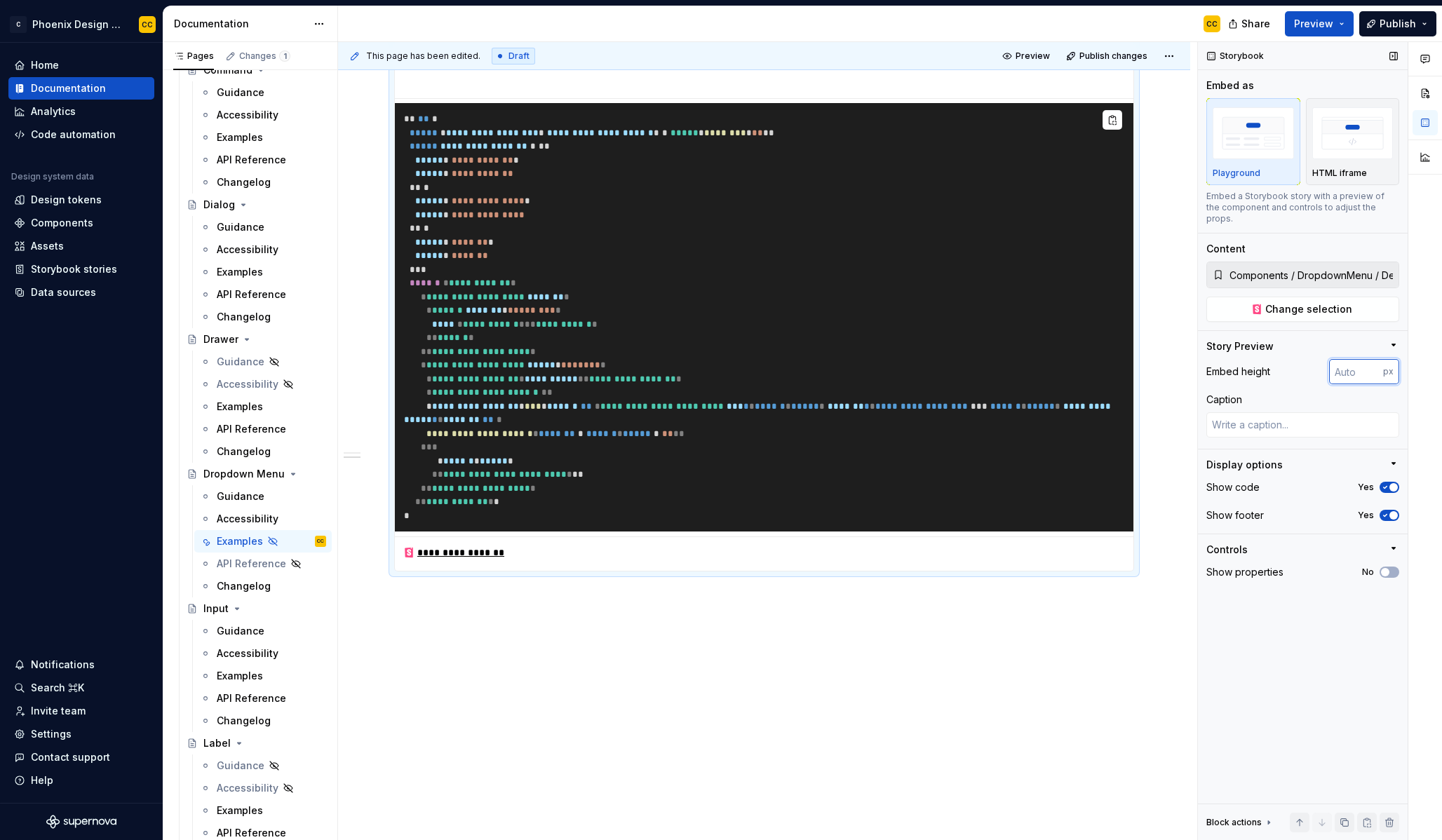 click at bounding box center (1356, 372) 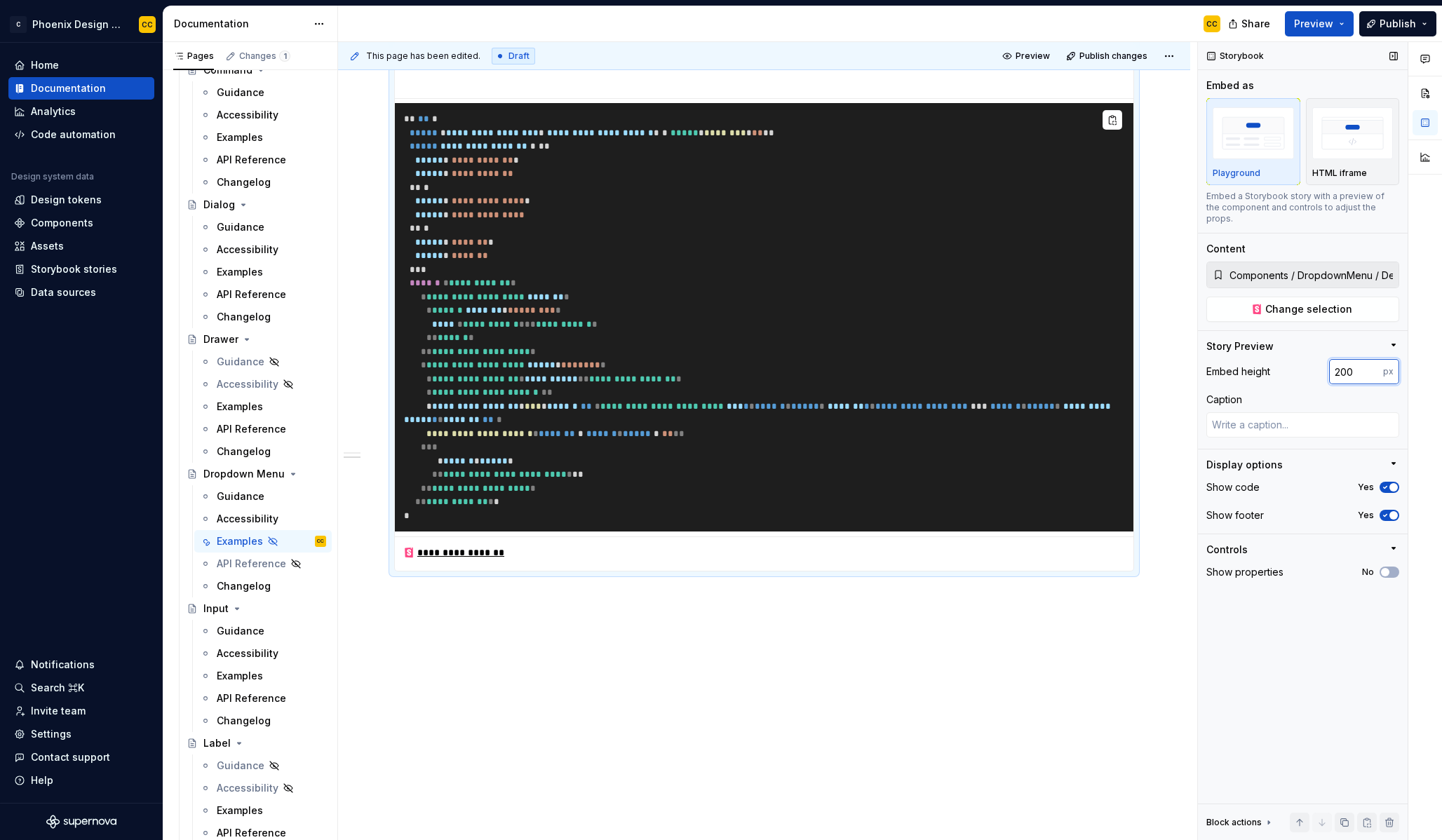 type on "200" 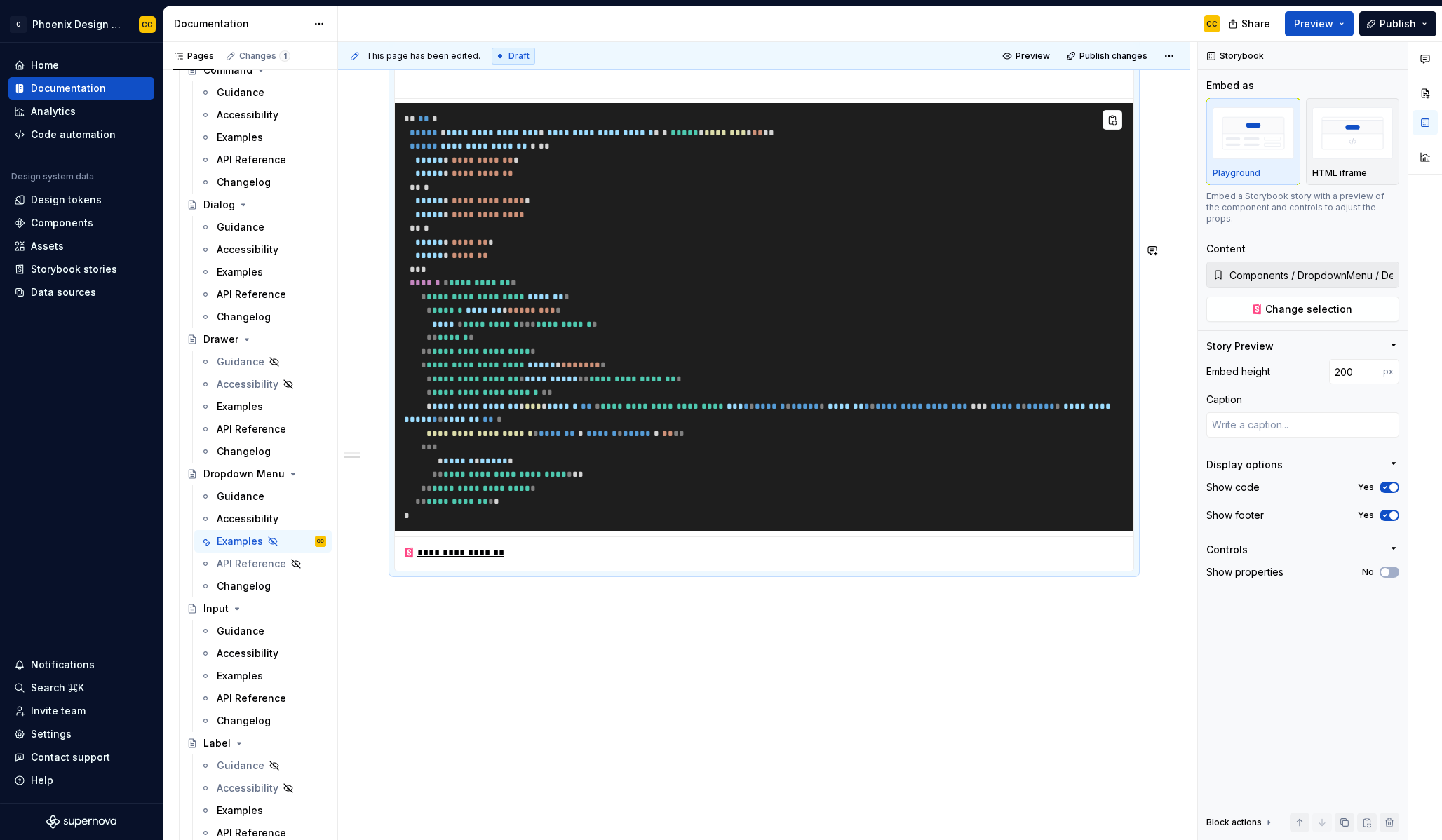 click on "**********" at bounding box center (767, 441) 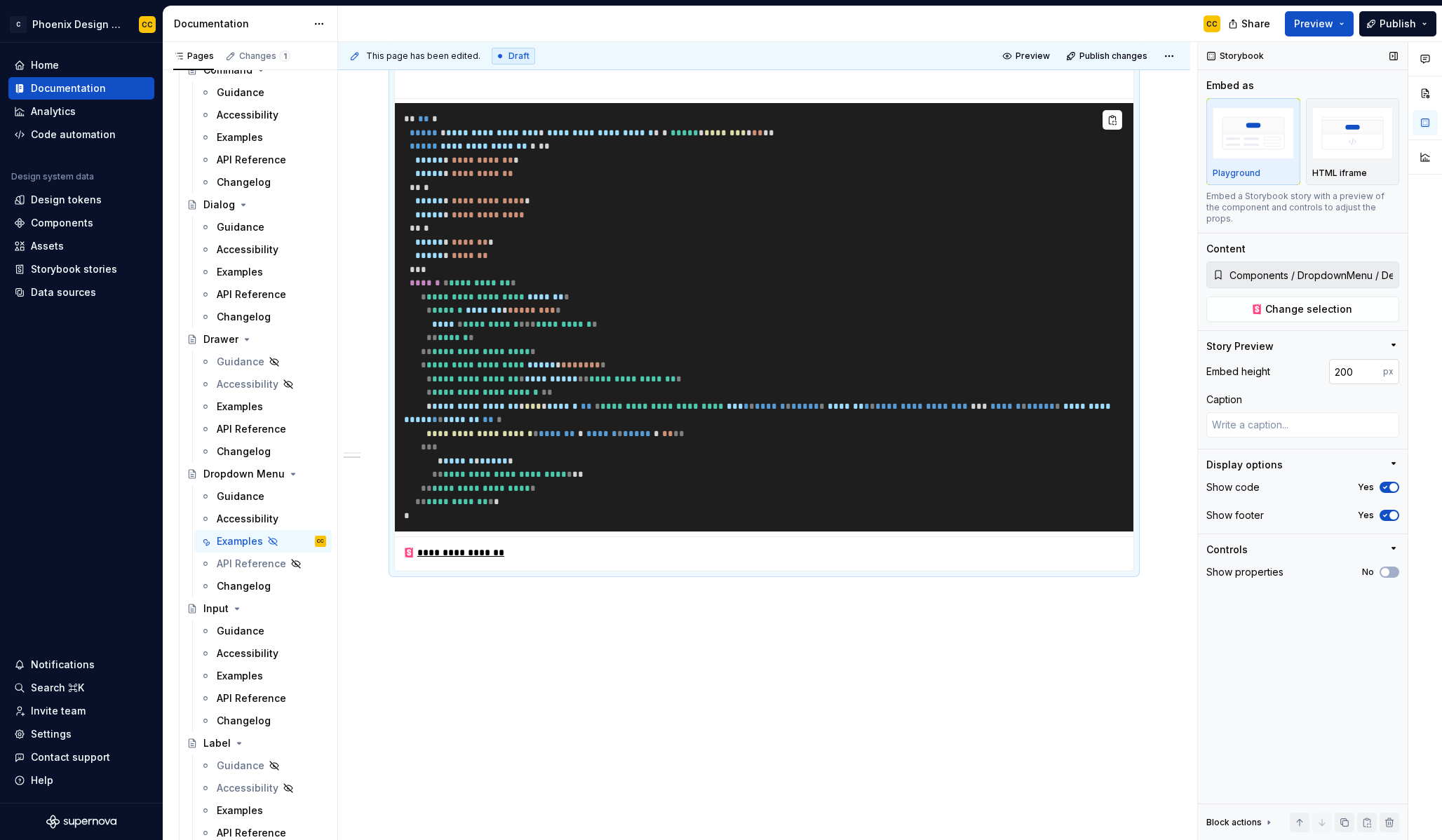 type on "*" 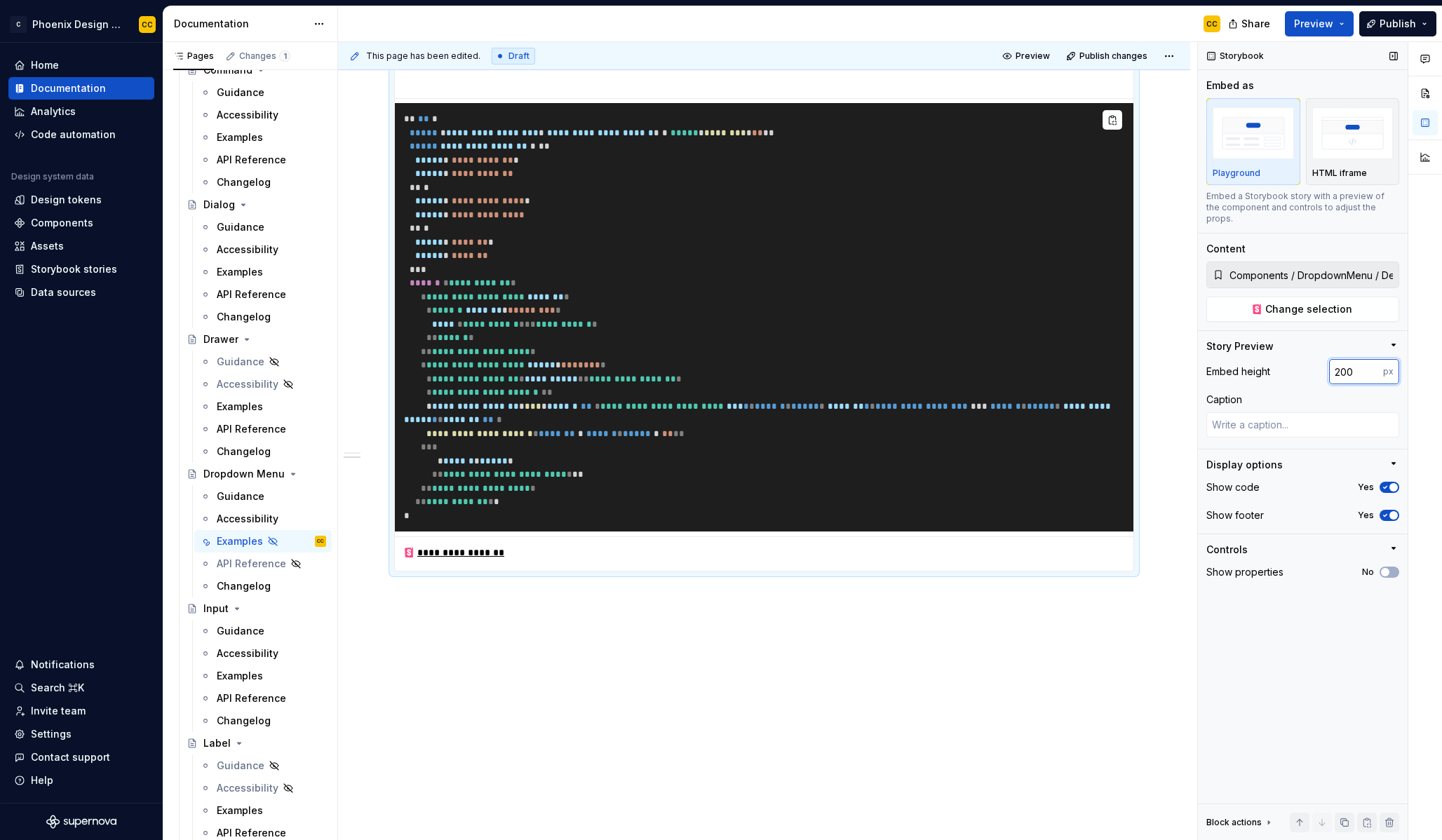 click on "200" at bounding box center [1356, 372] 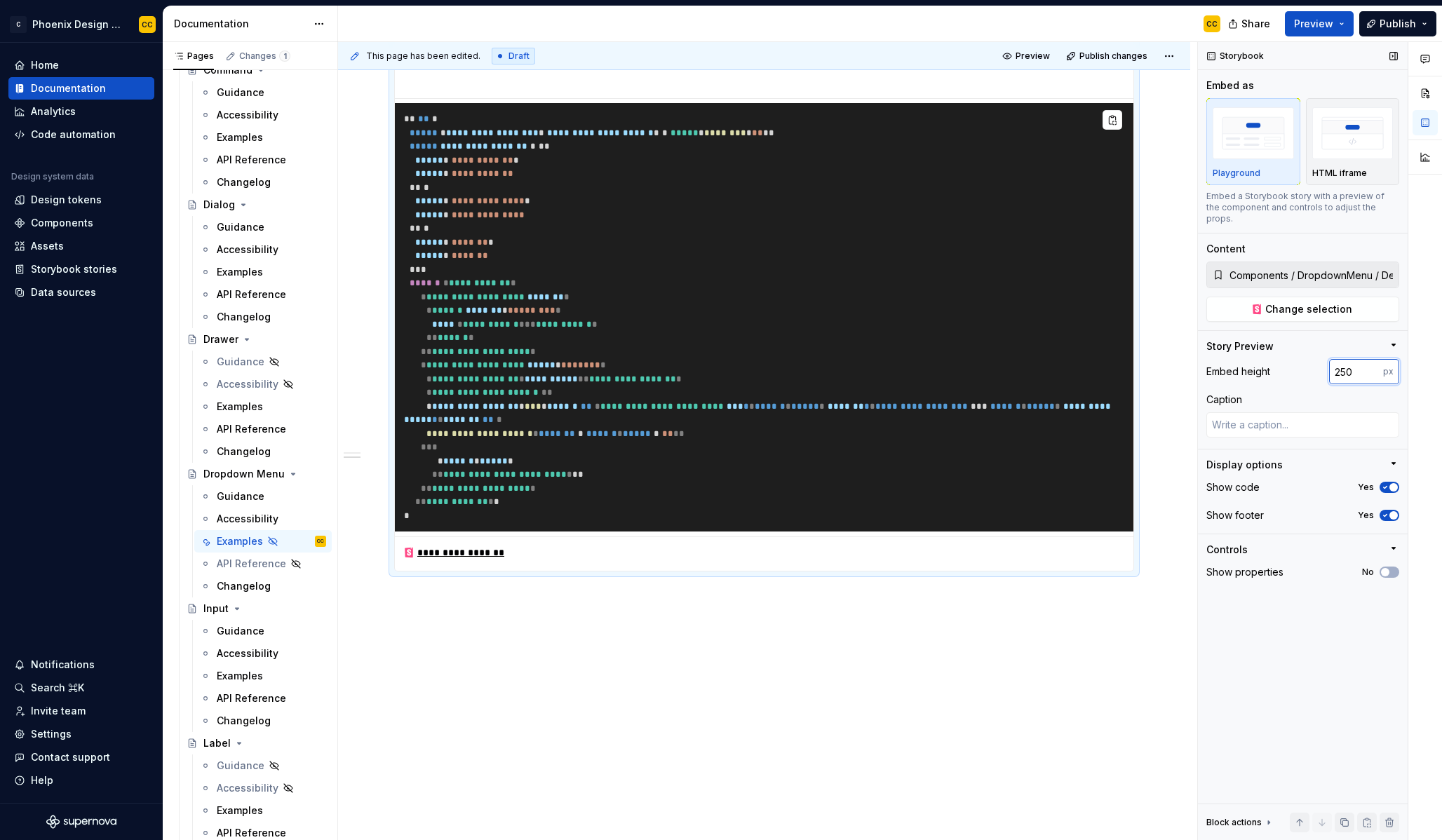 type on "250" 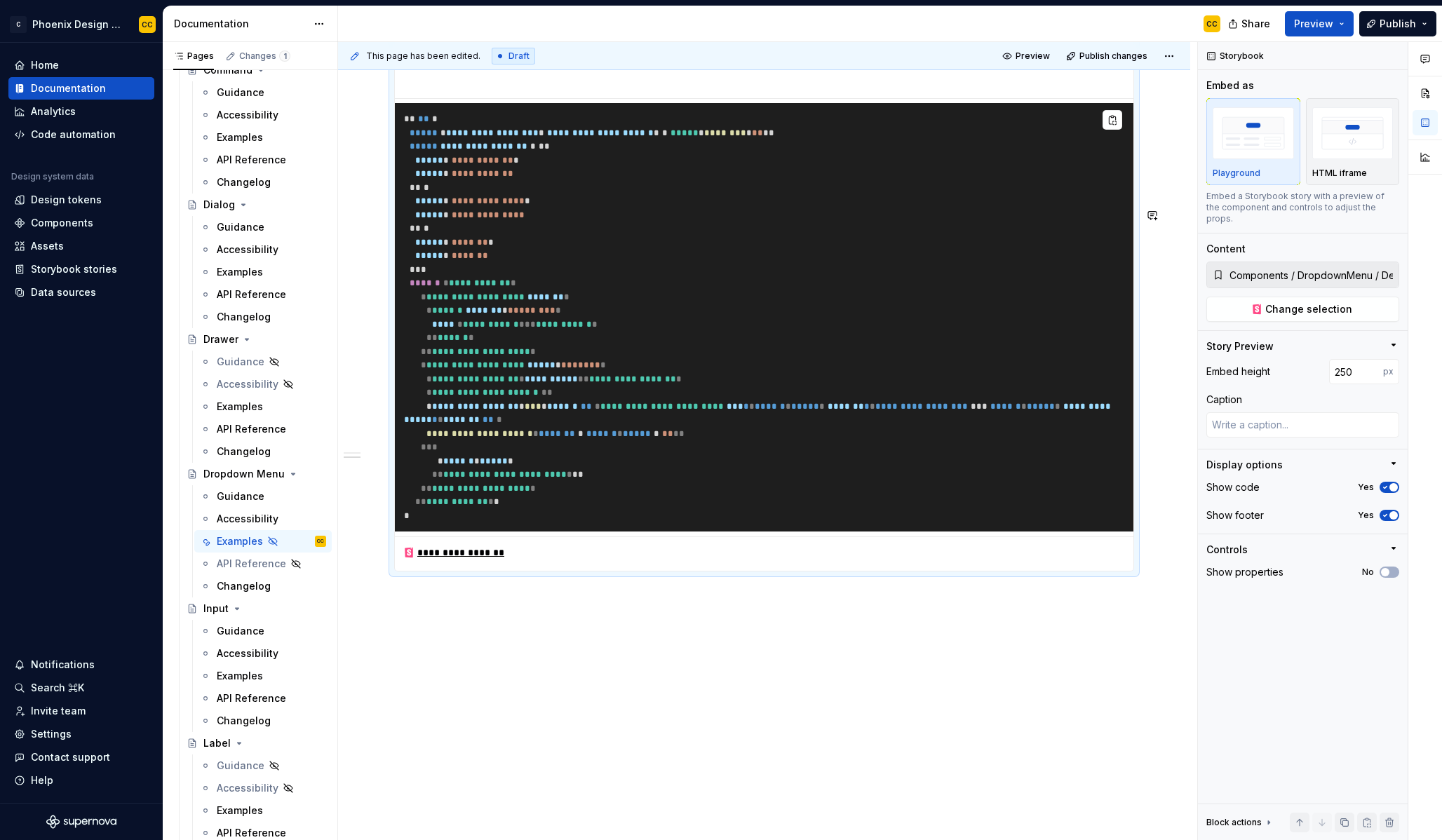 click on "**********" at bounding box center (764, -388) 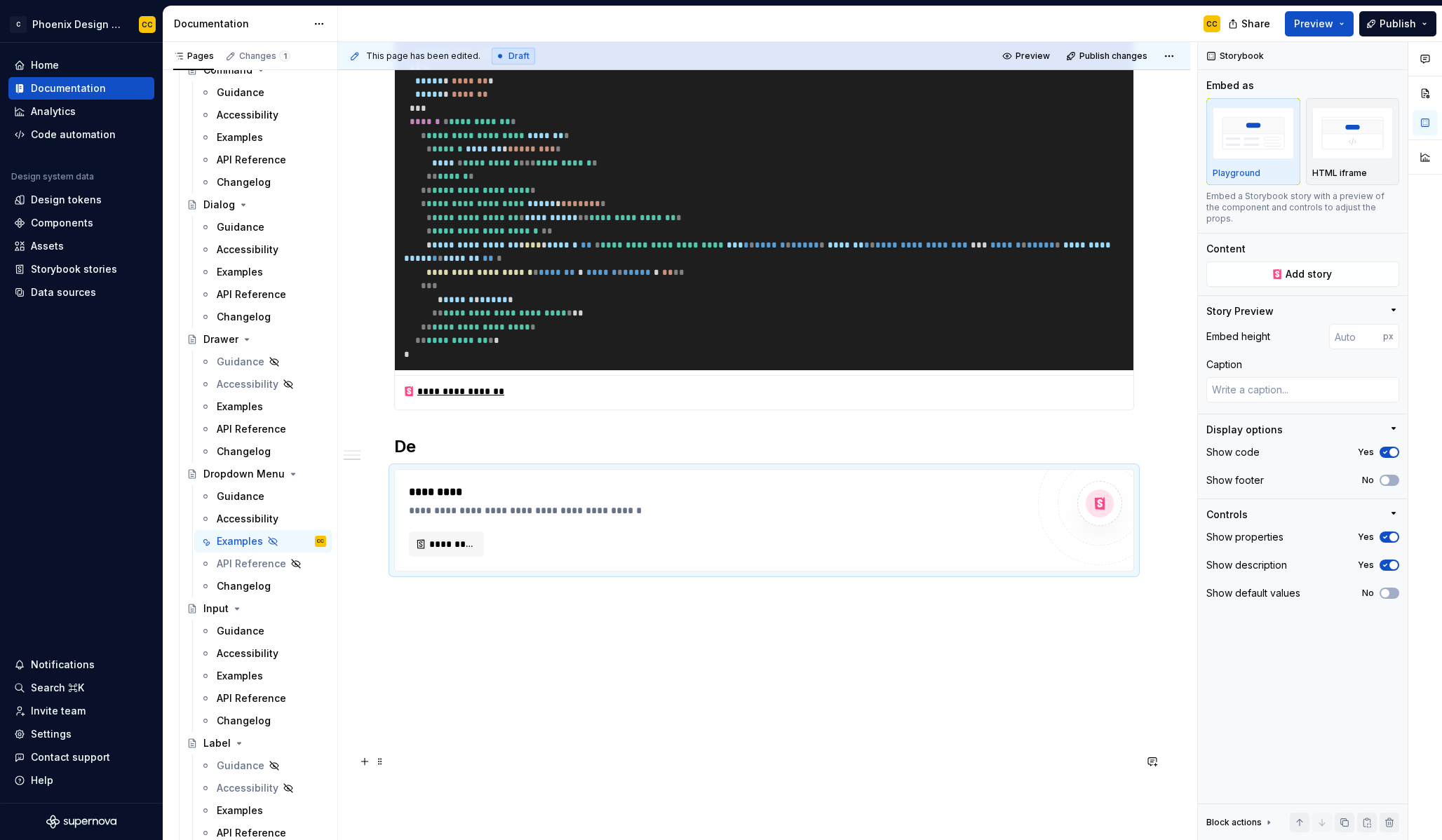 scroll, scrollTop: 2223, scrollLeft: 0, axis: vertical 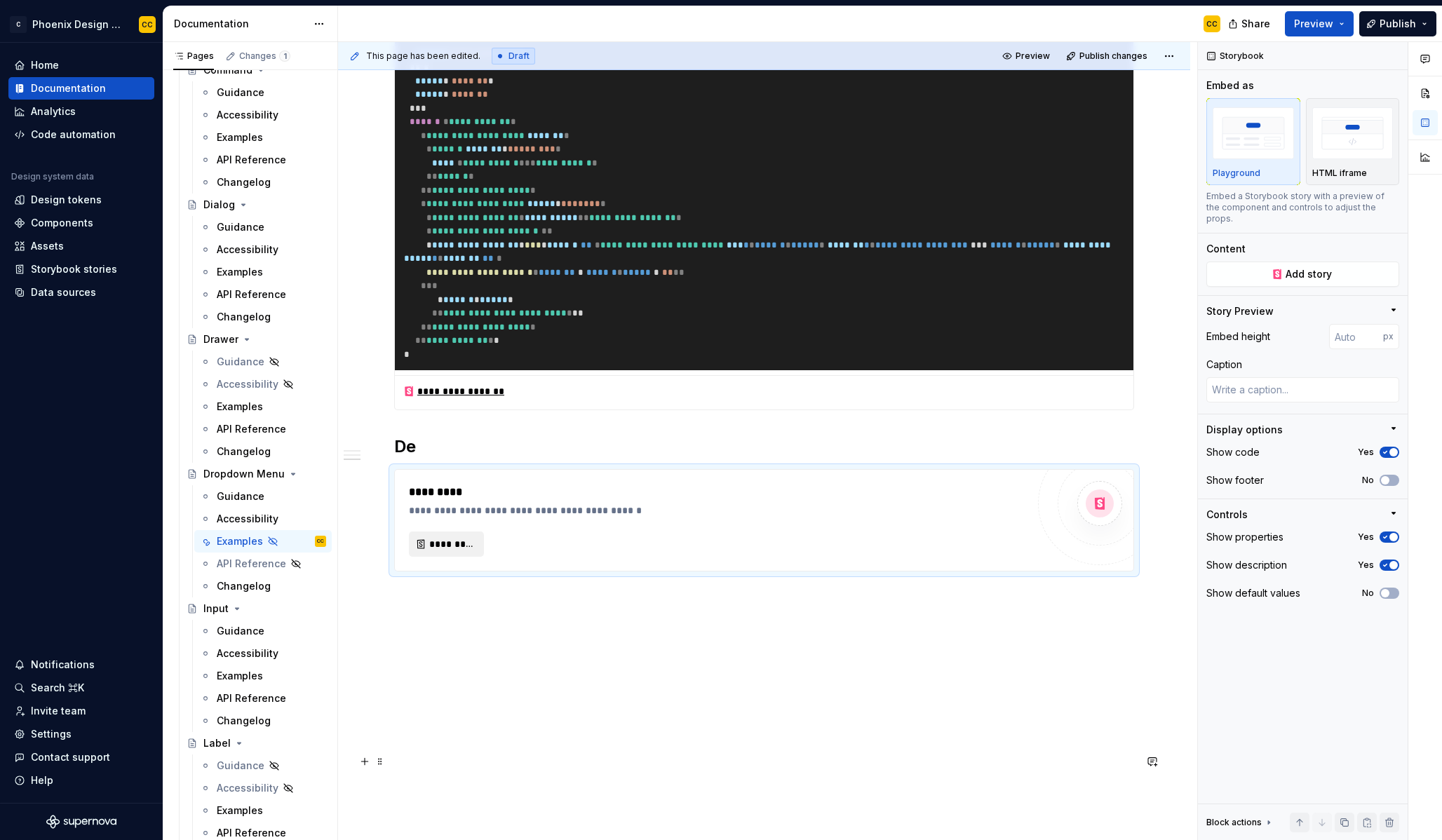 click on "*********" at bounding box center (452, 544) 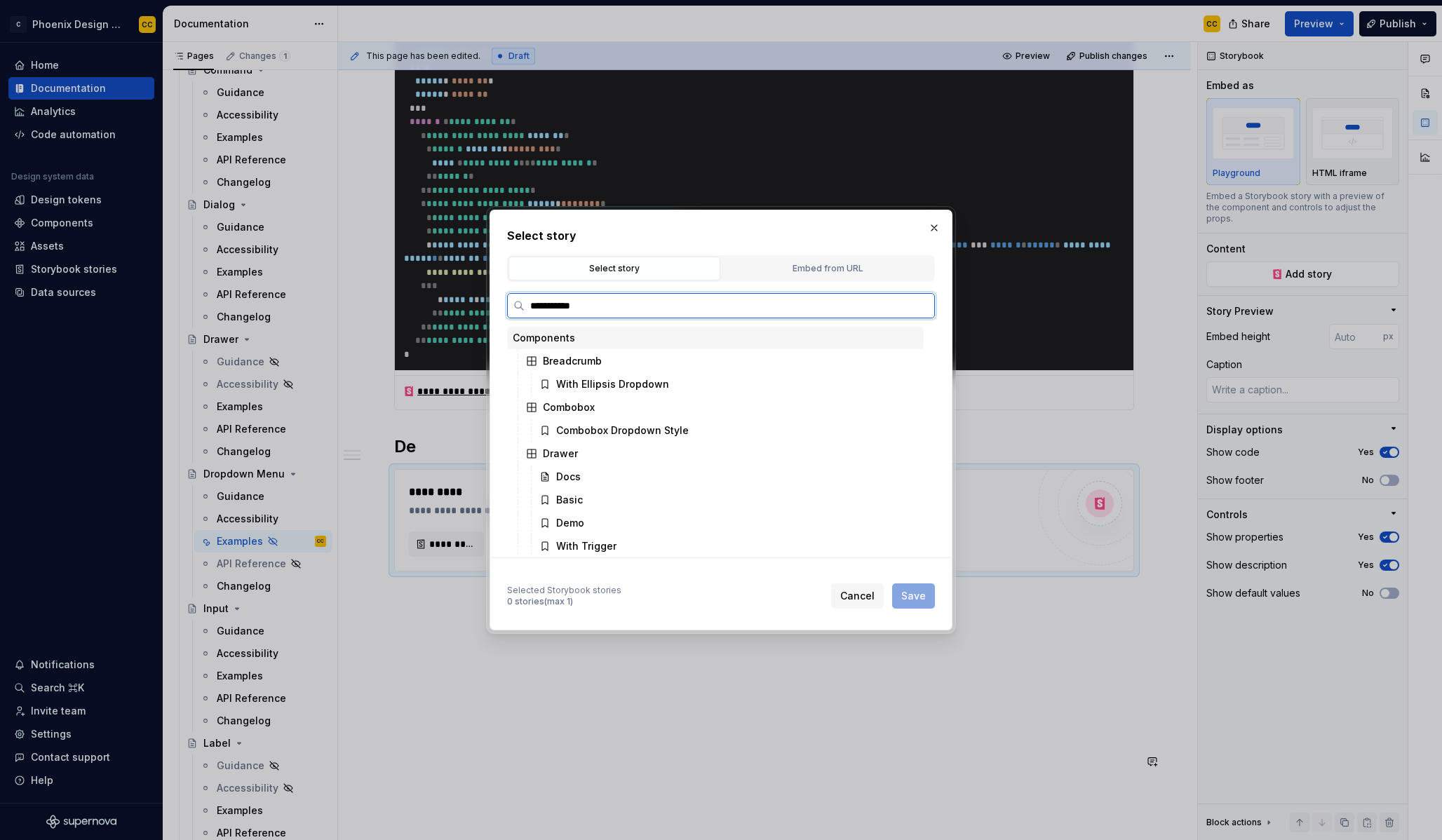 type on "**********" 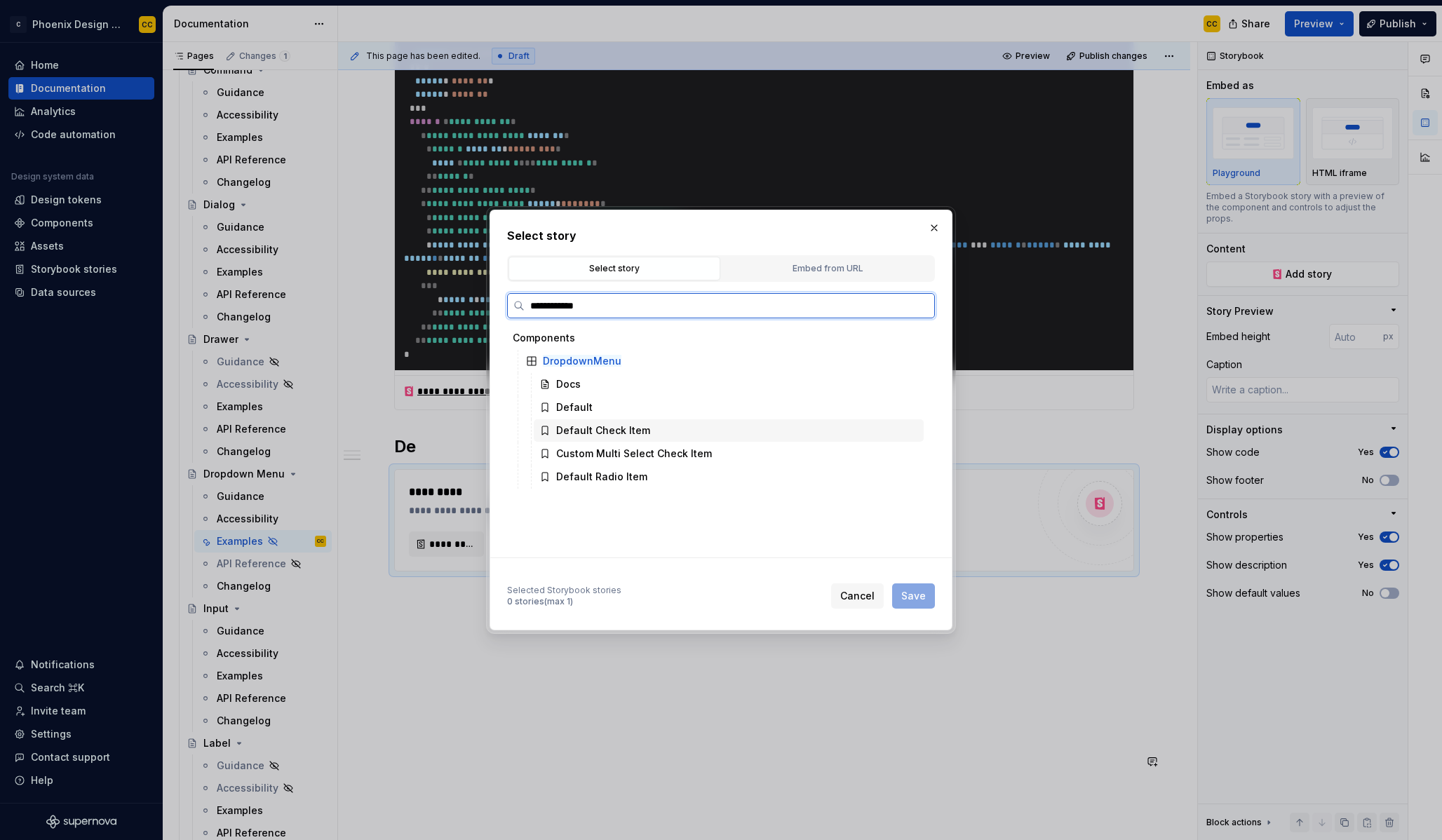 click on "Custom Multi Select Check Item" at bounding box center (634, 454) 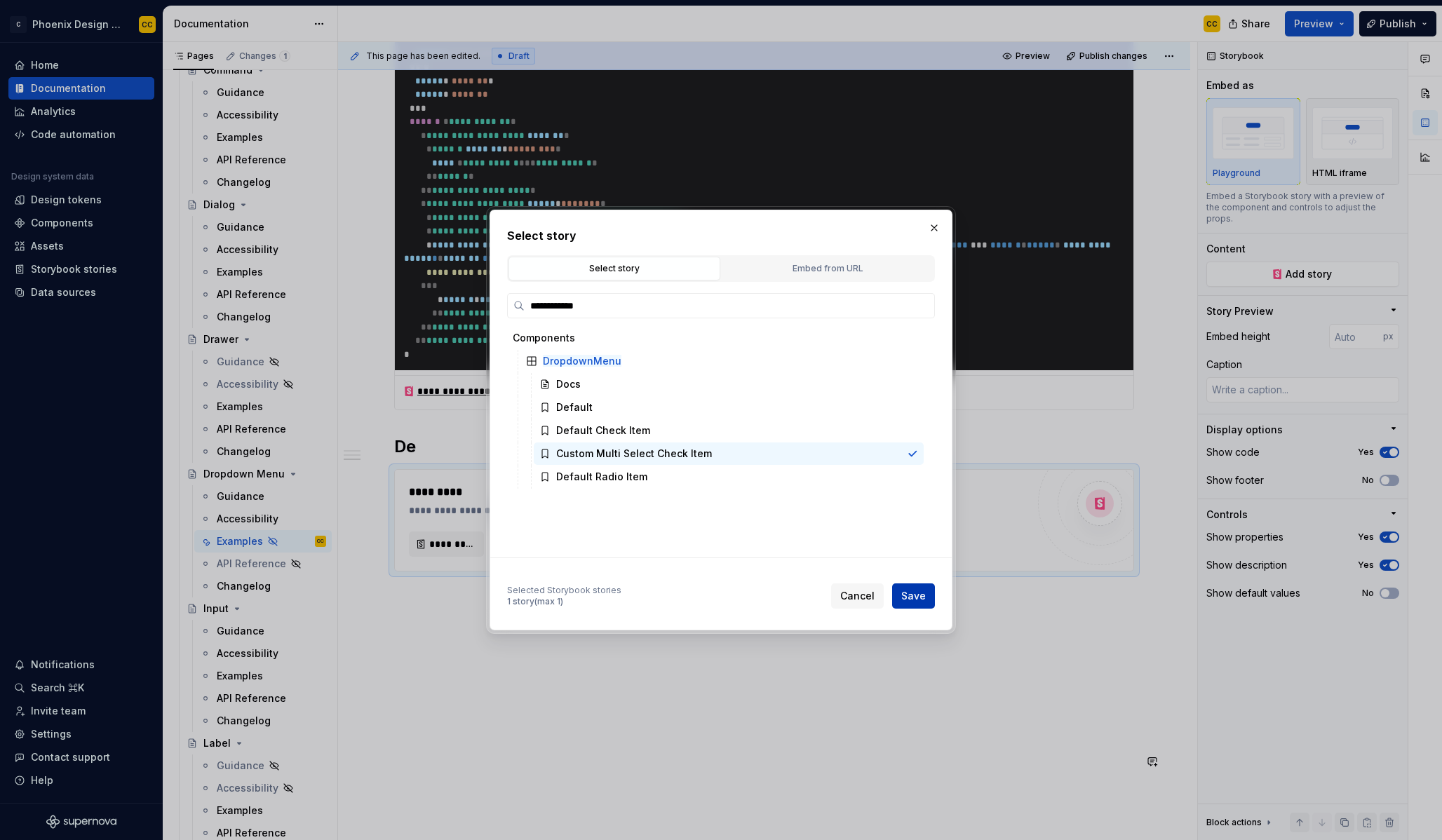 click on "Save" at bounding box center [913, 596] 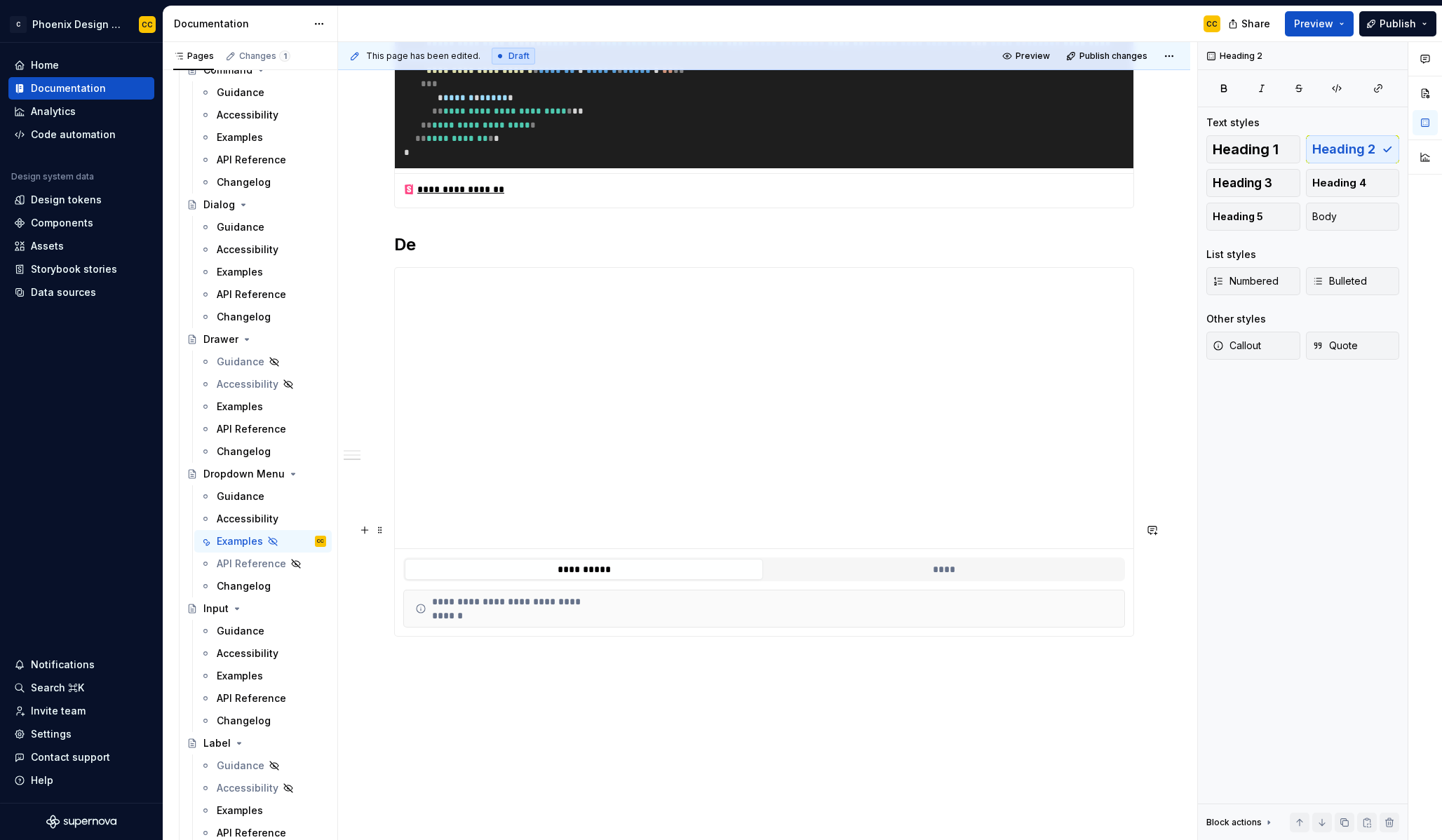 click on "De" at bounding box center (764, 245) 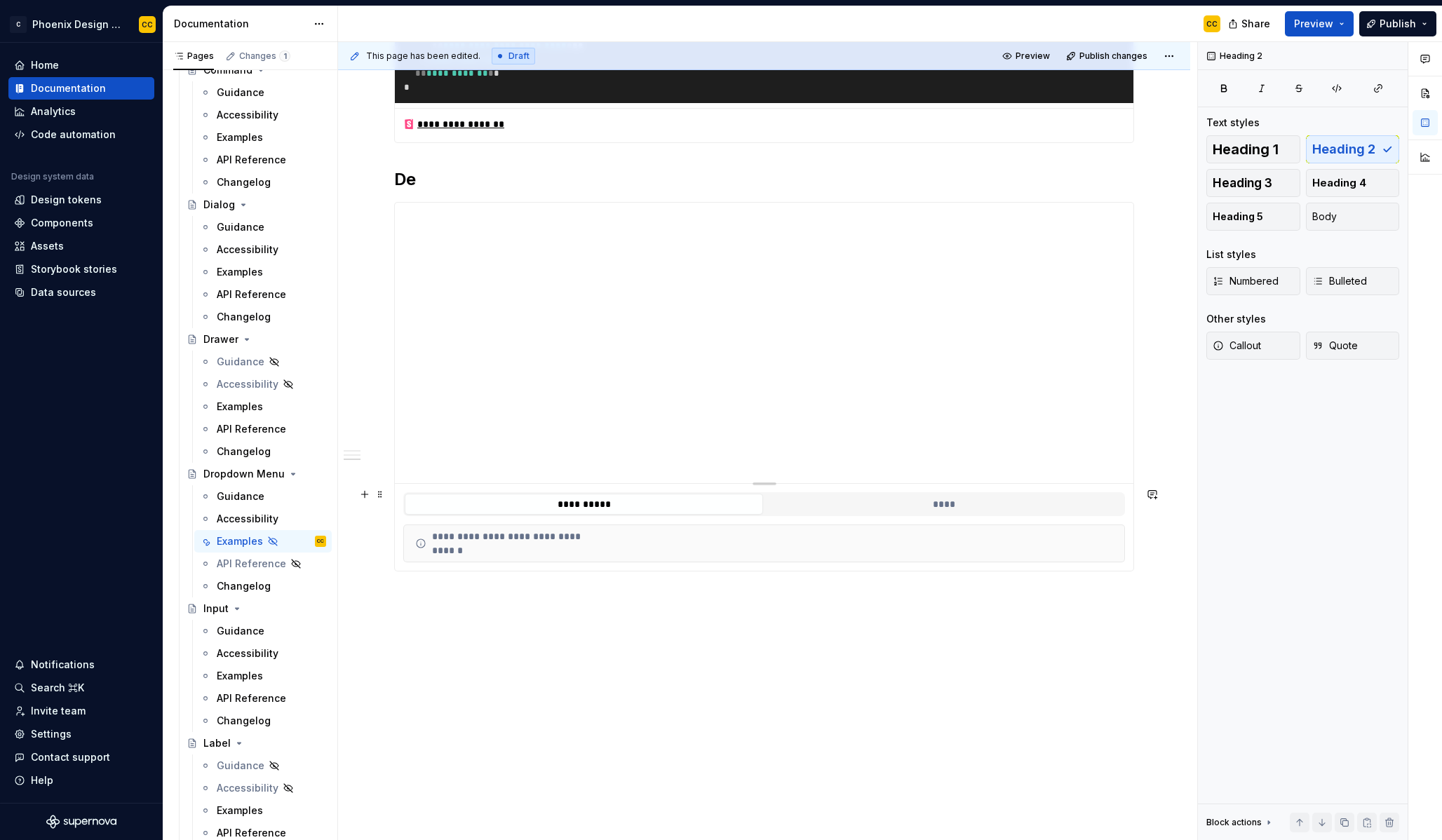 scroll, scrollTop: 2256, scrollLeft: 0, axis: vertical 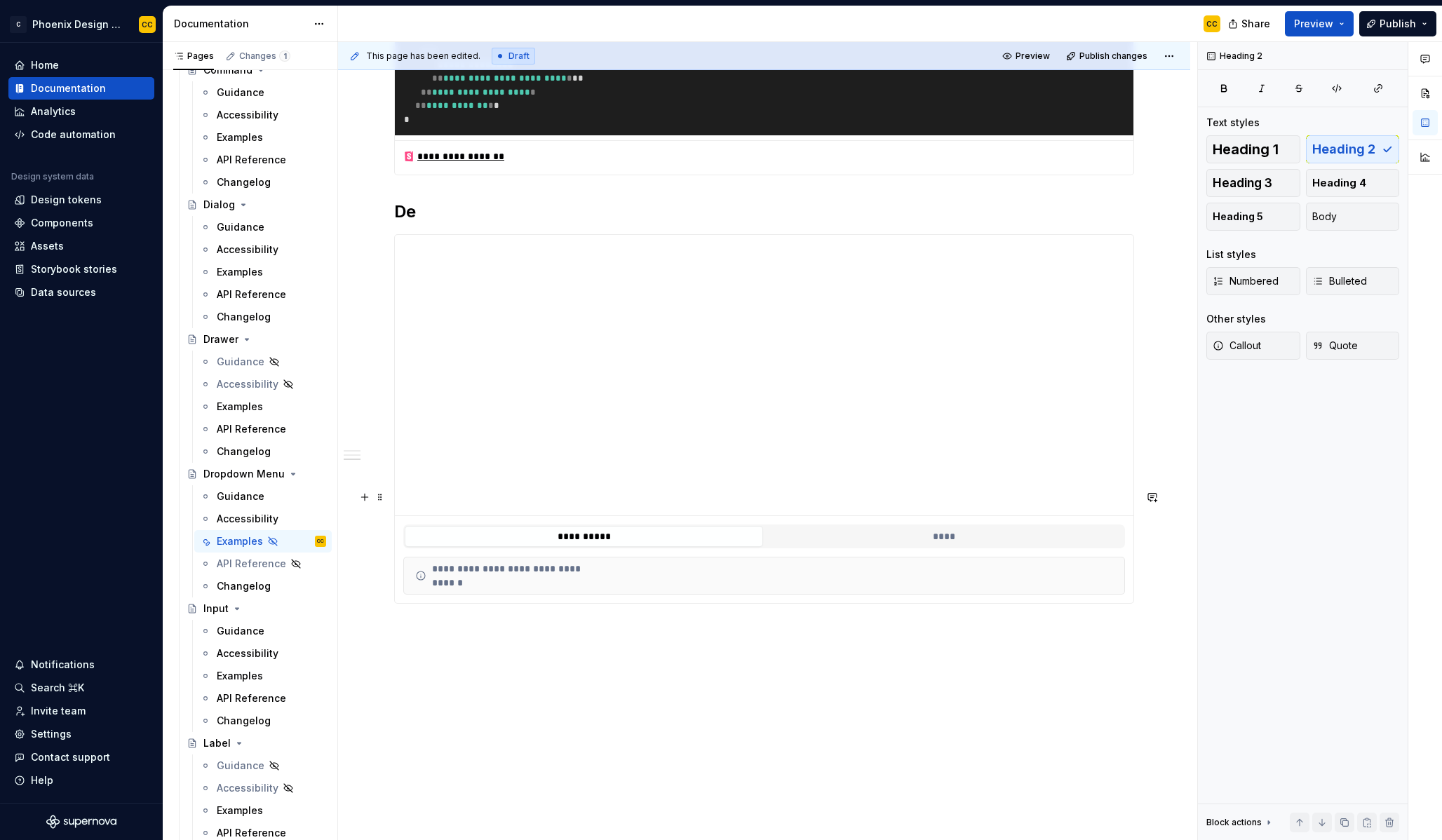 click on "De" at bounding box center (764, 212) 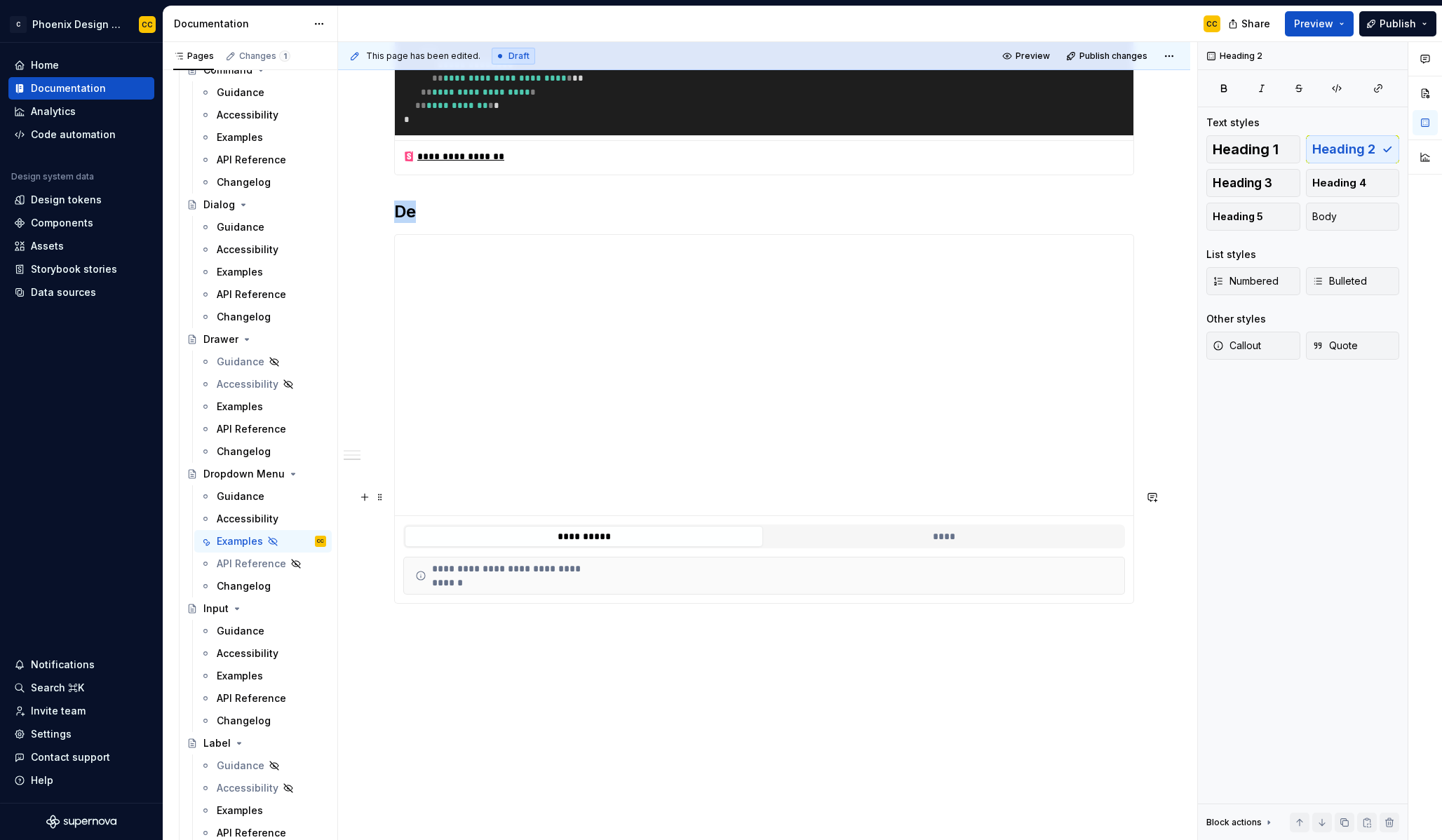 click on "De" at bounding box center (764, 212) 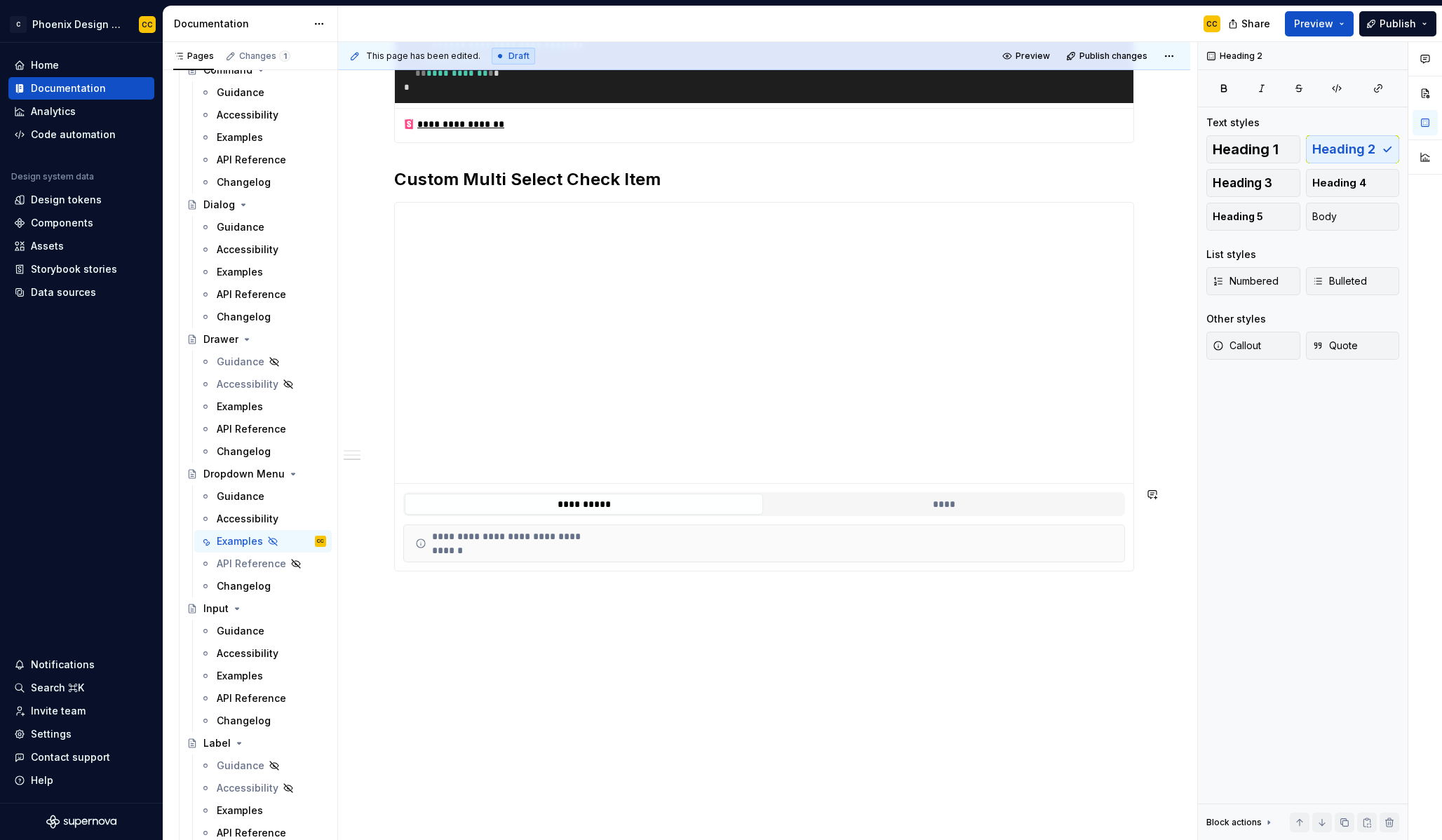 scroll, scrollTop: 2573, scrollLeft: 0, axis: vertical 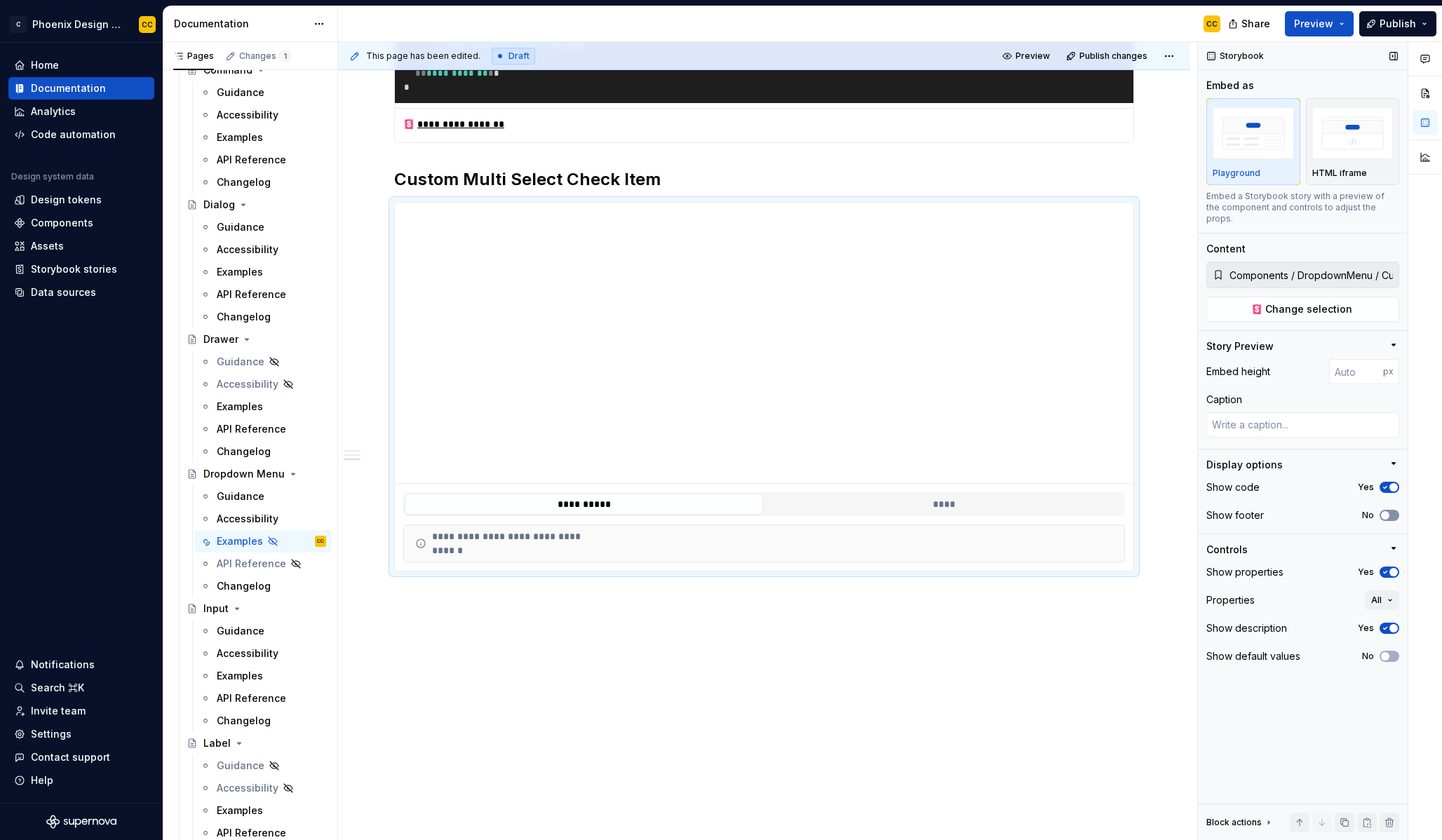 click at bounding box center (1385, 515) 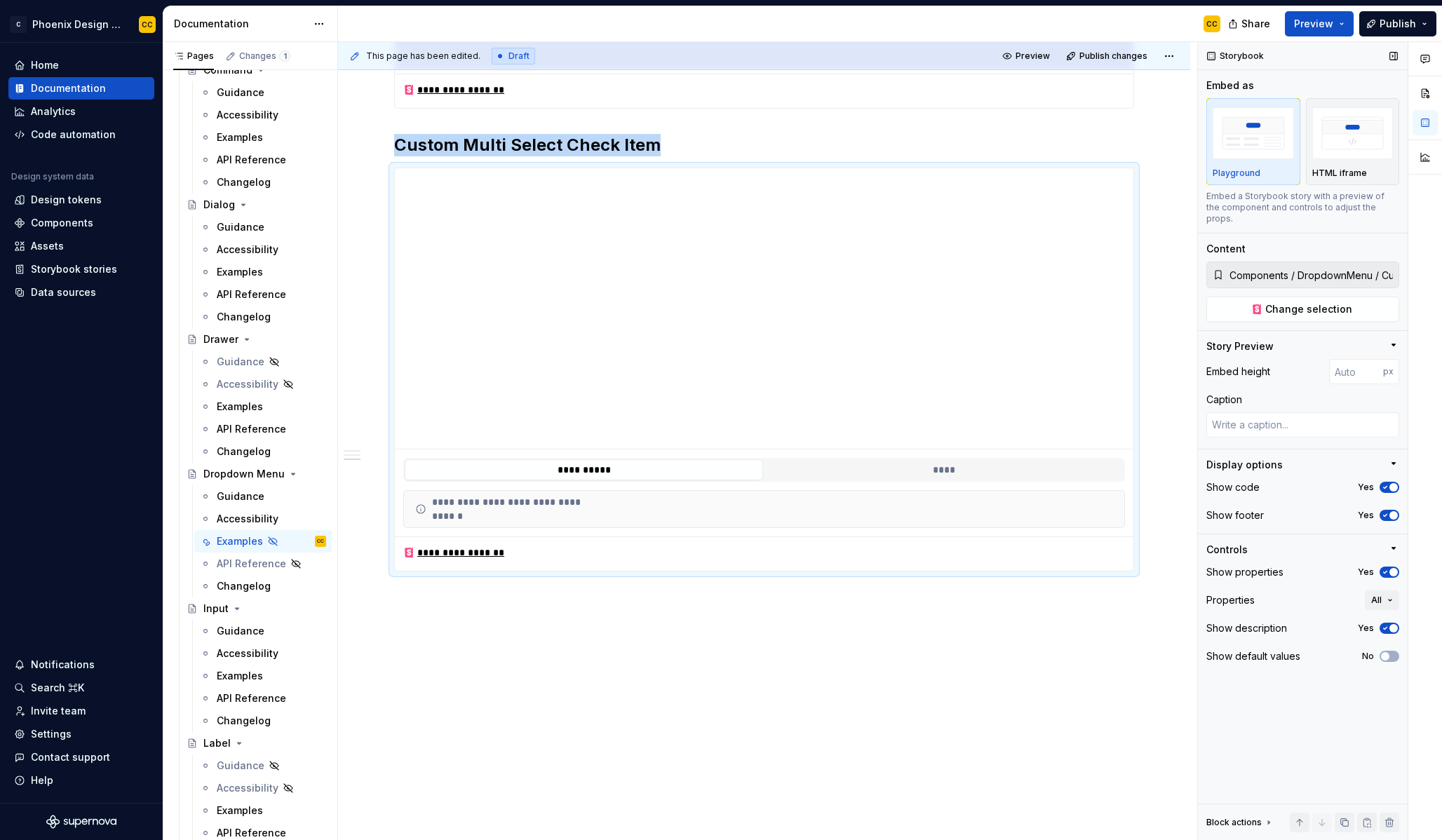 click at bounding box center (1394, 572) 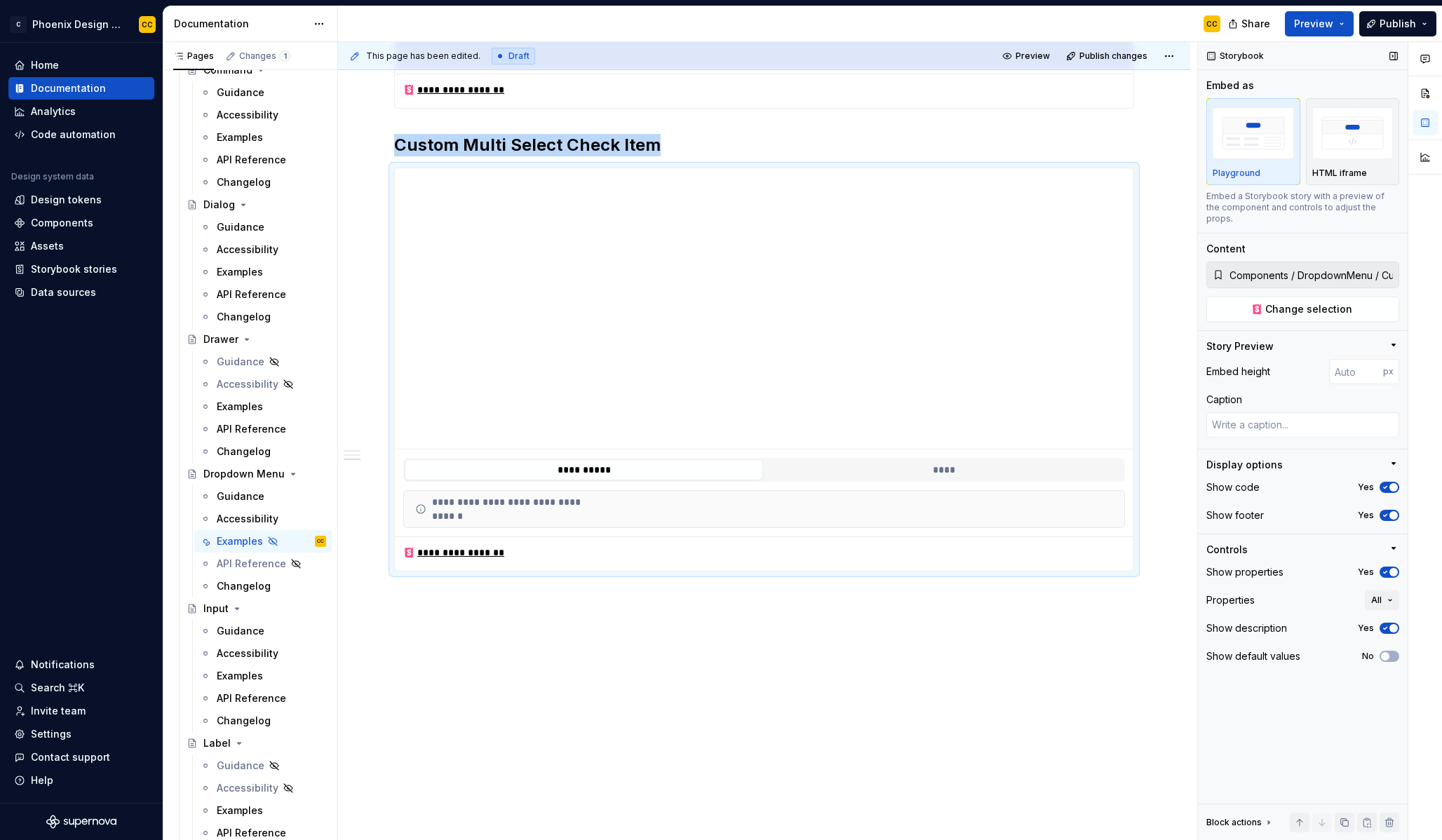 type on "*" 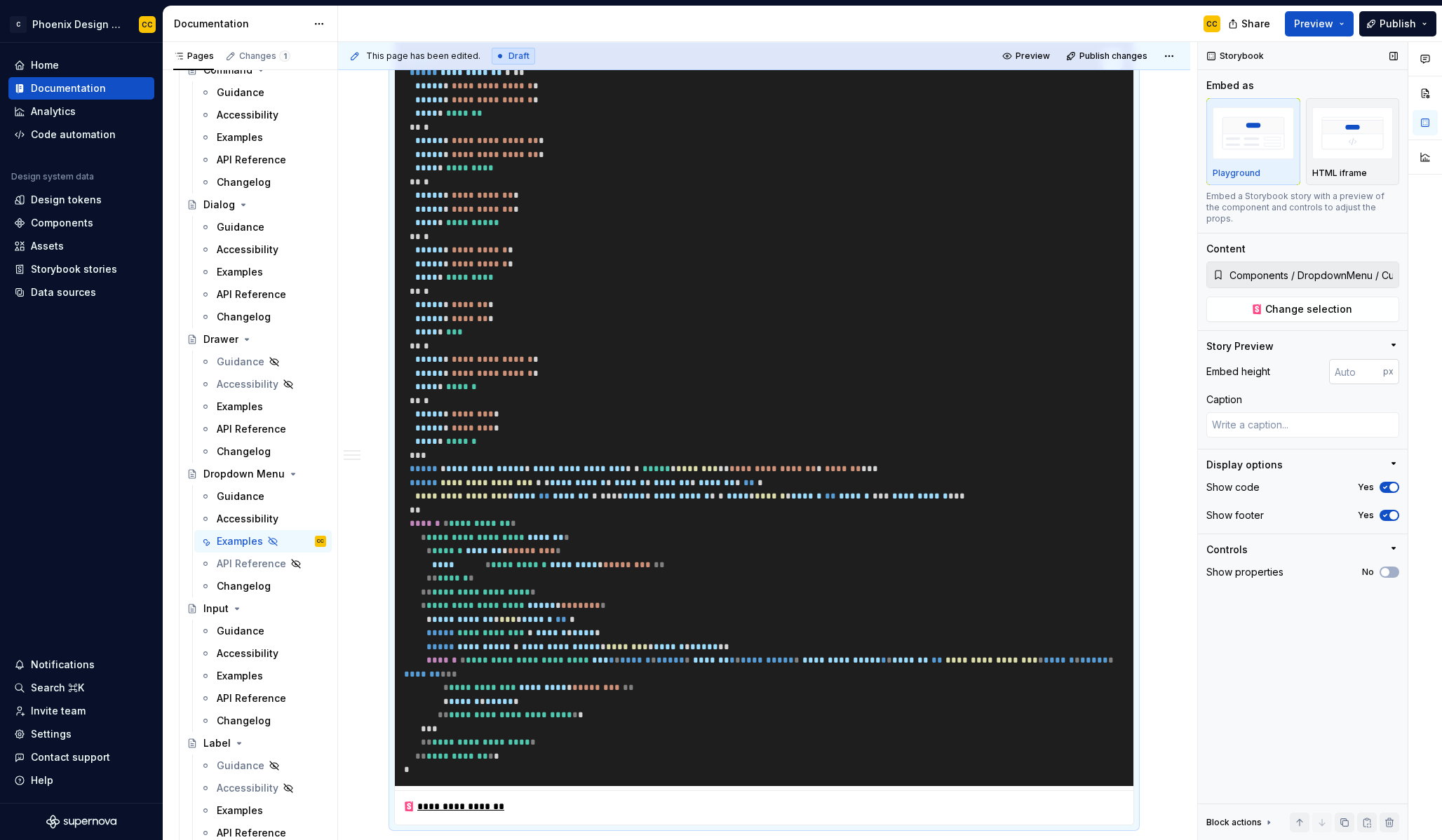 click at bounding box center [1356, 372] 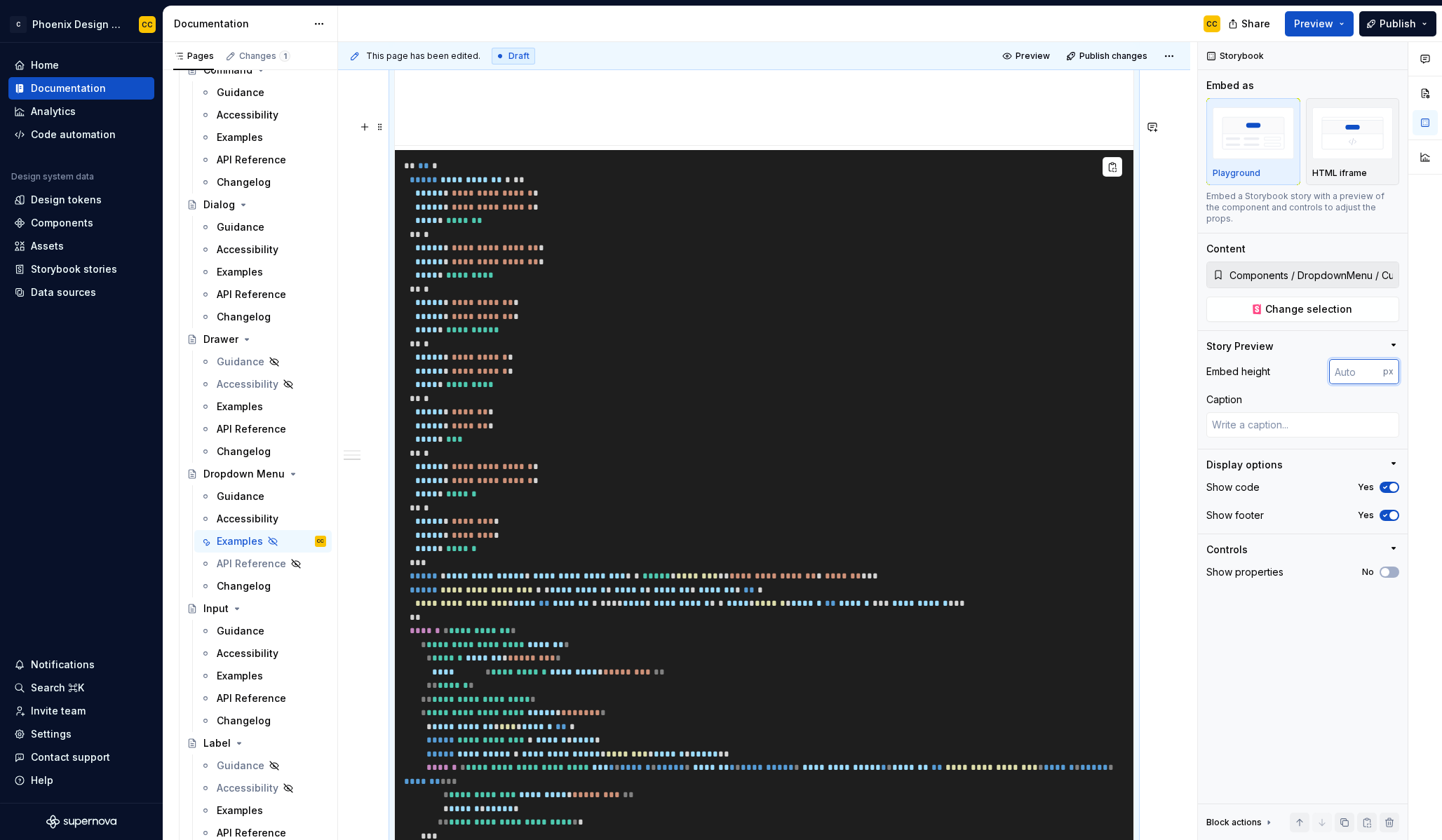 scroll, scrollTop: 2624, scrollLeft: 0, axis: vertical 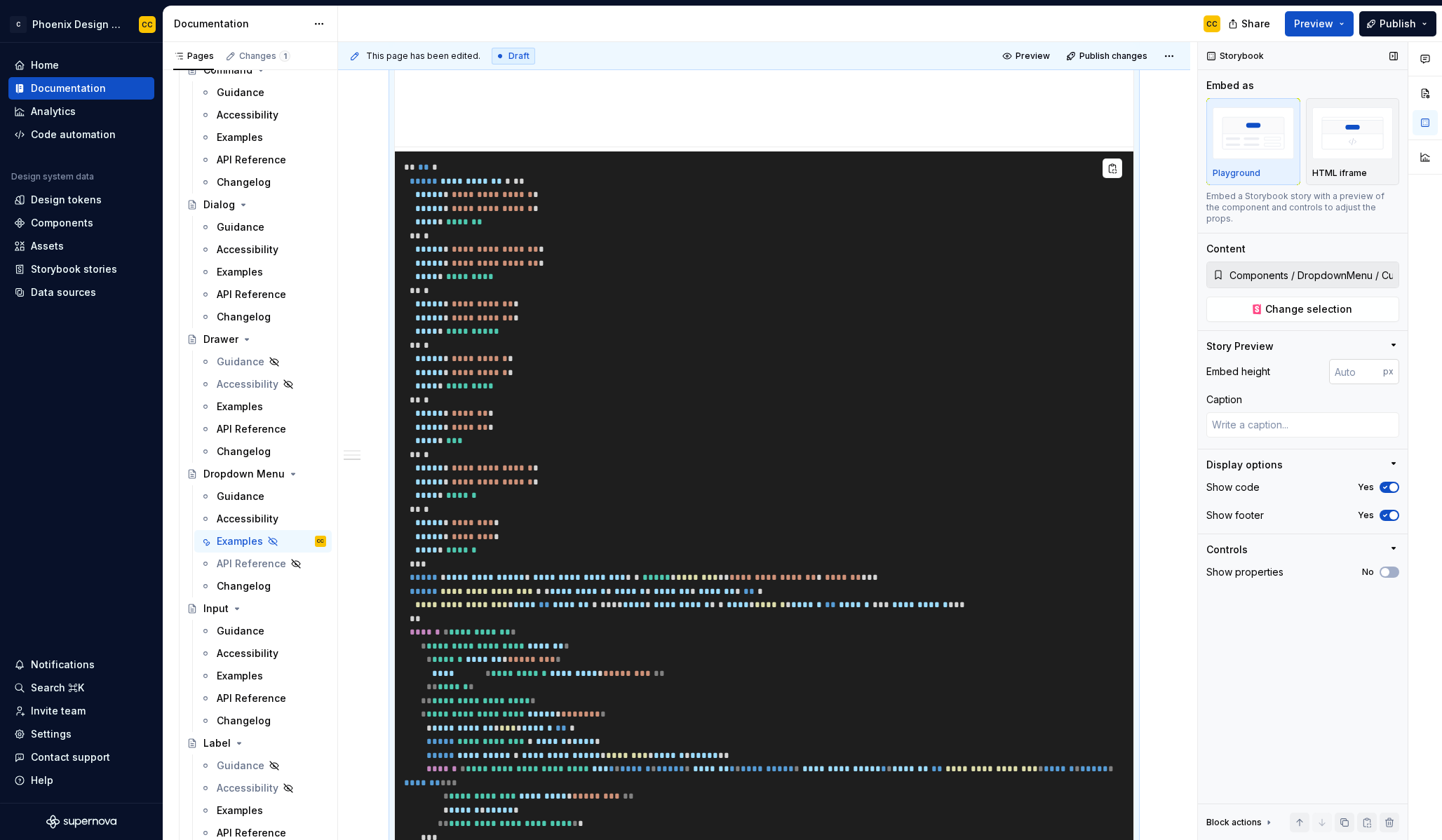 click at bounding box center [1356, 372] 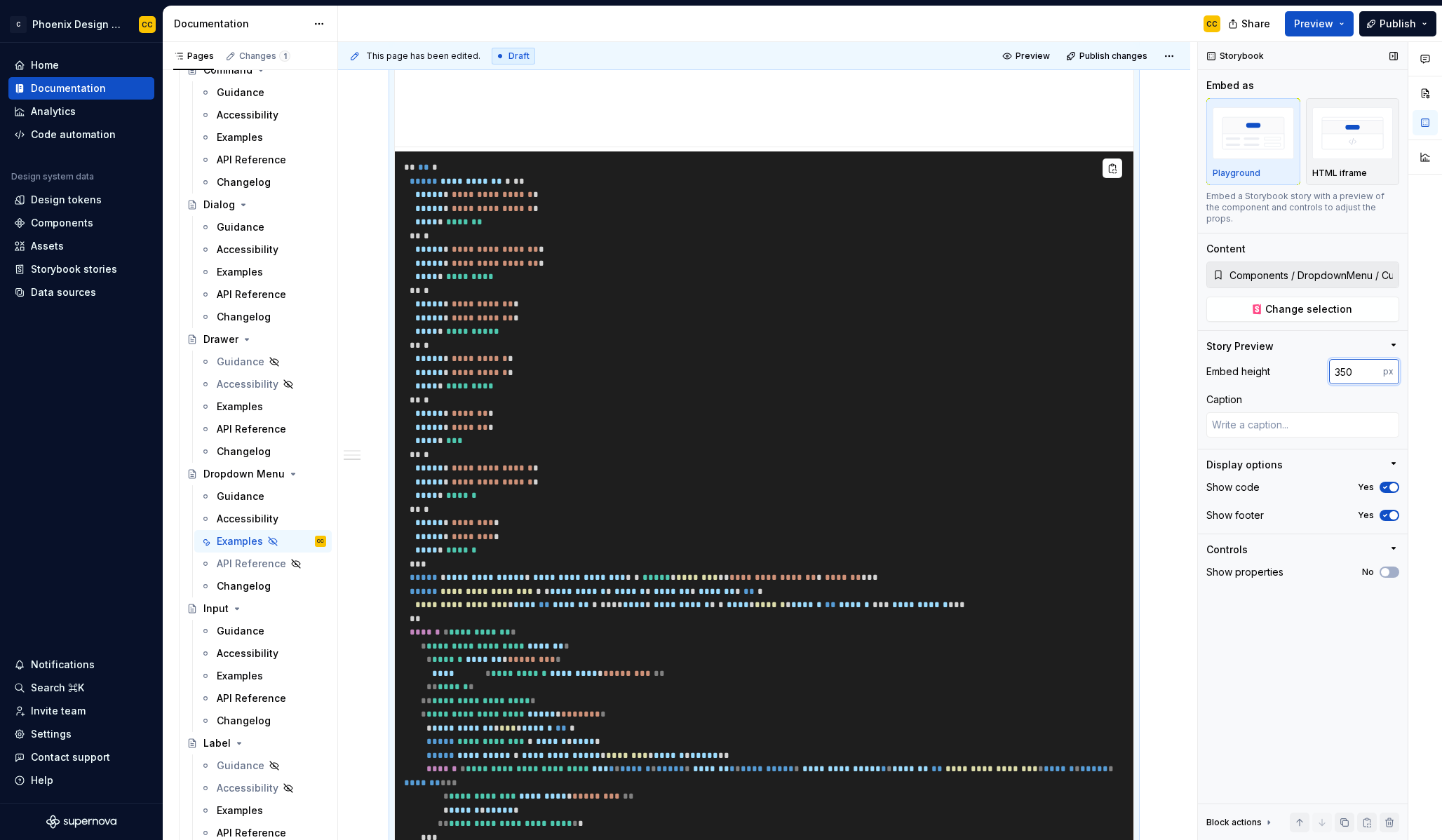 type on "350" 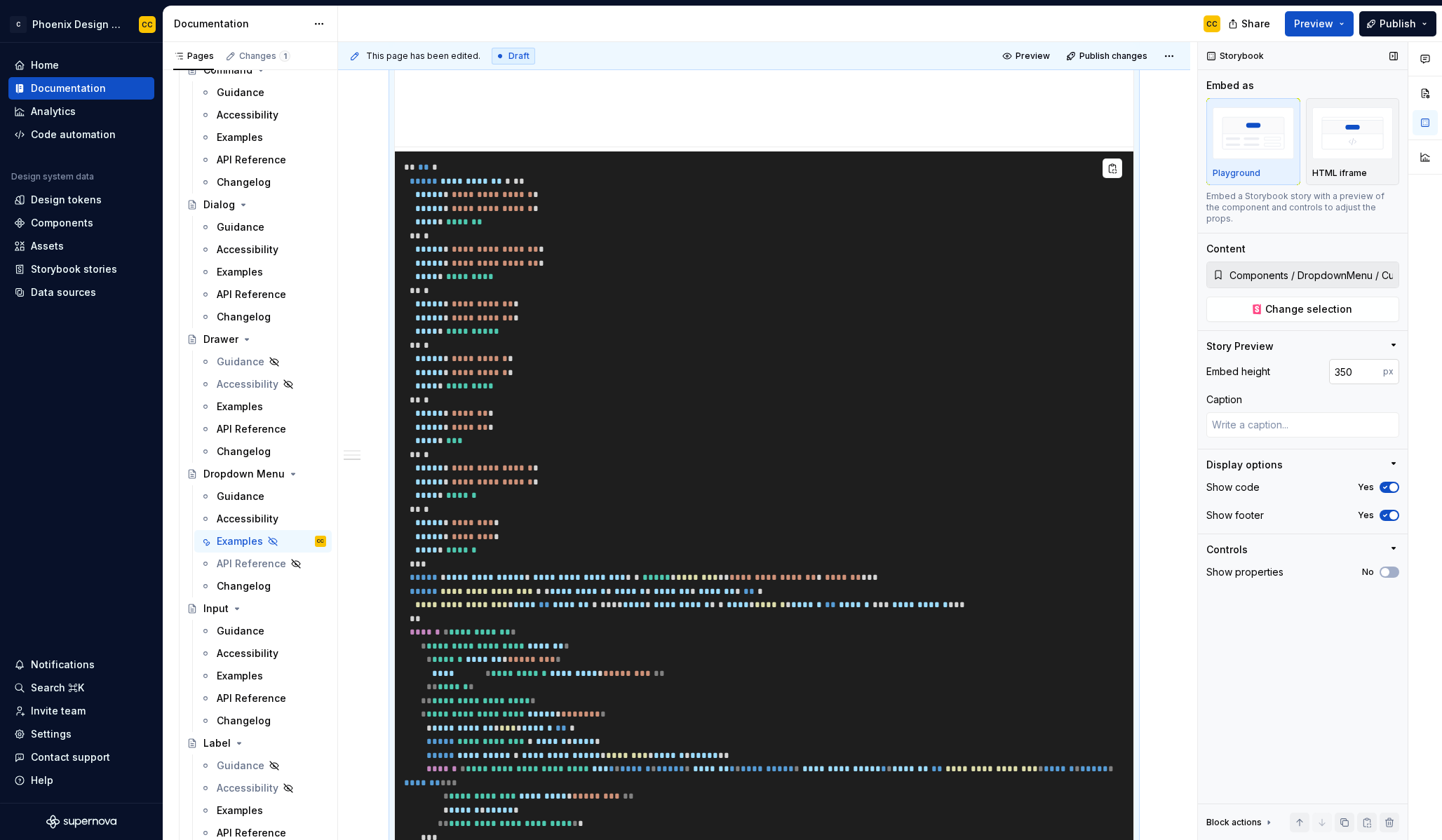 type on "*" 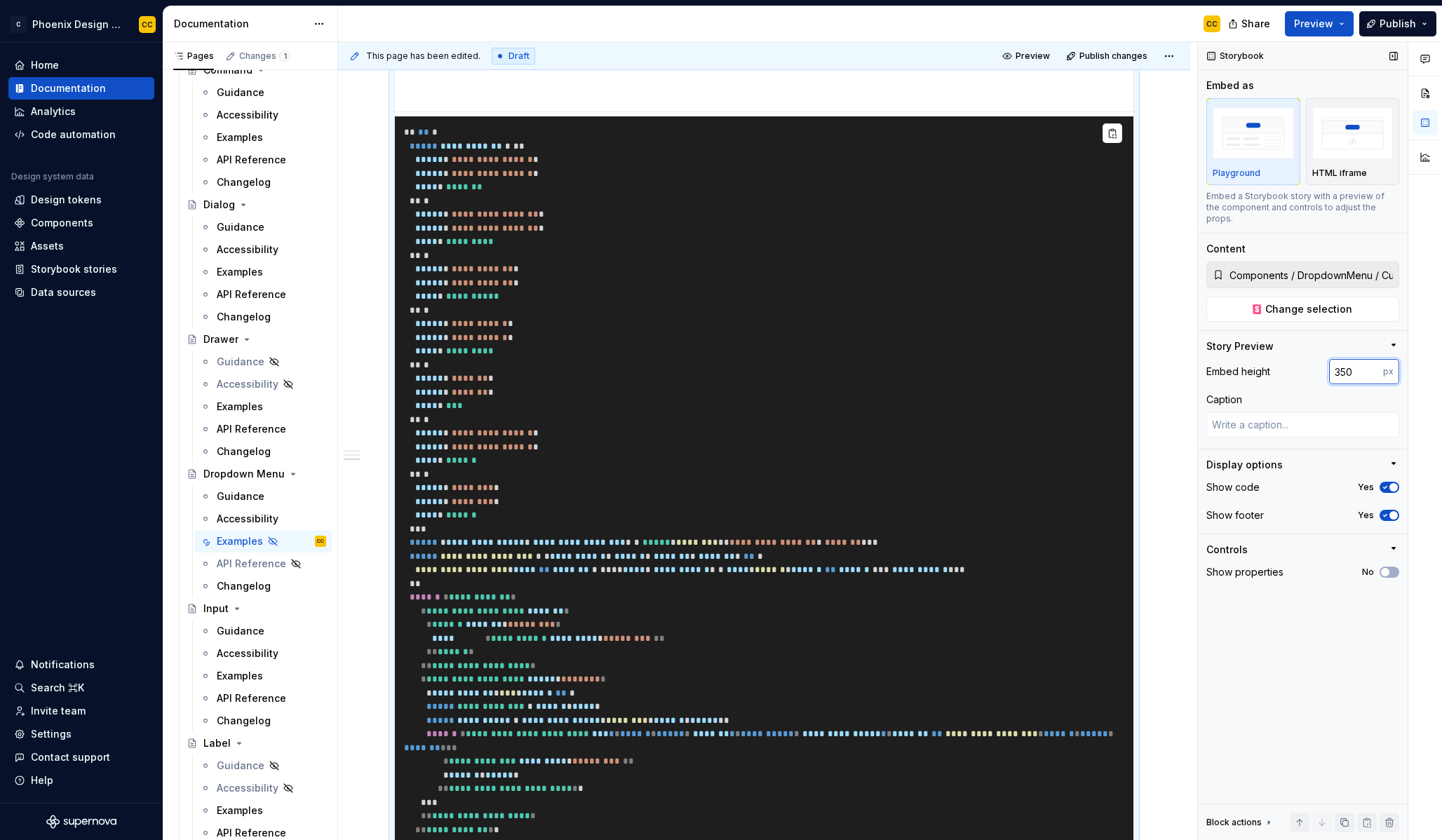 click on "350" at bounding box center [1356, 372] 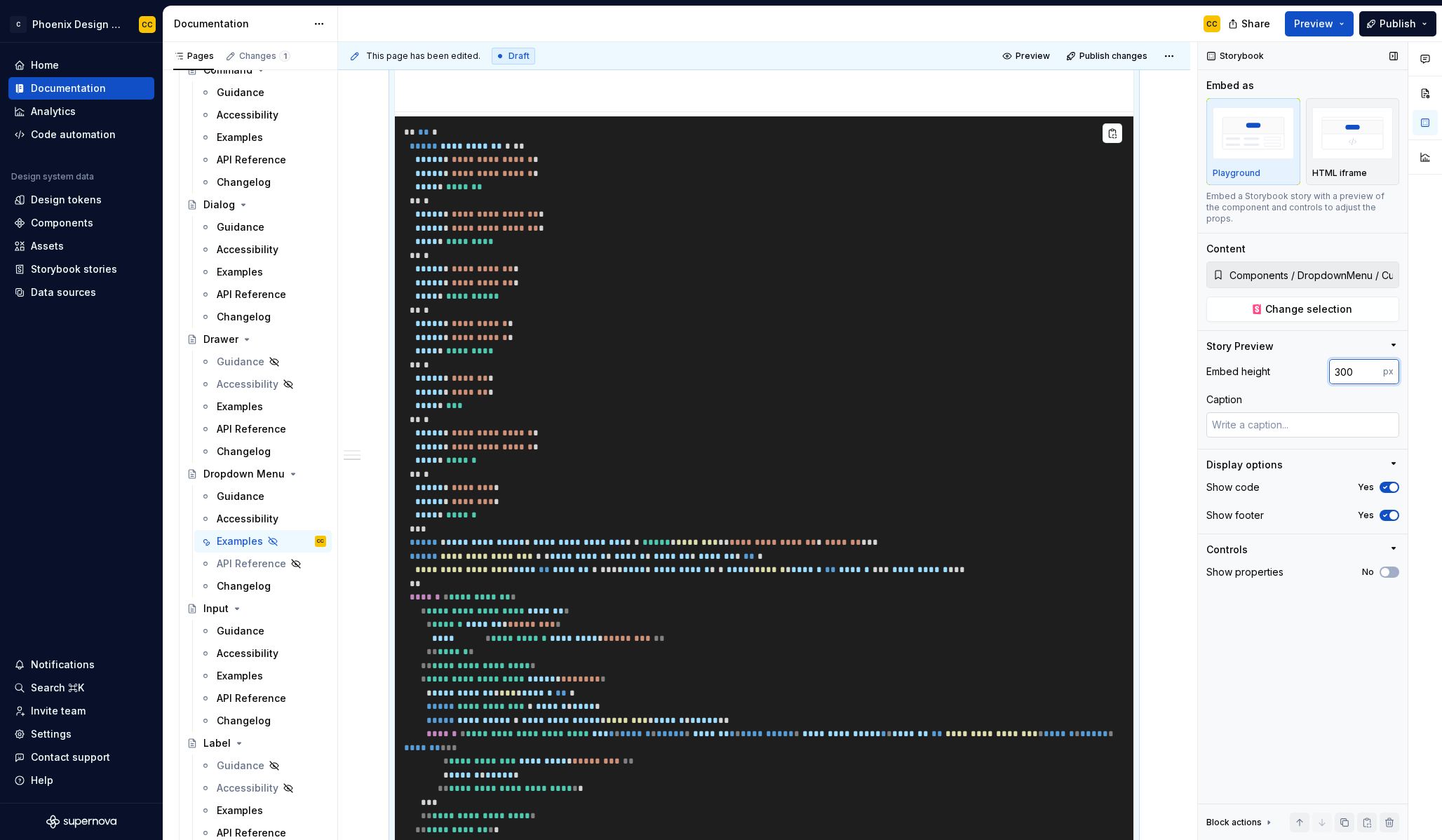 type on "300" 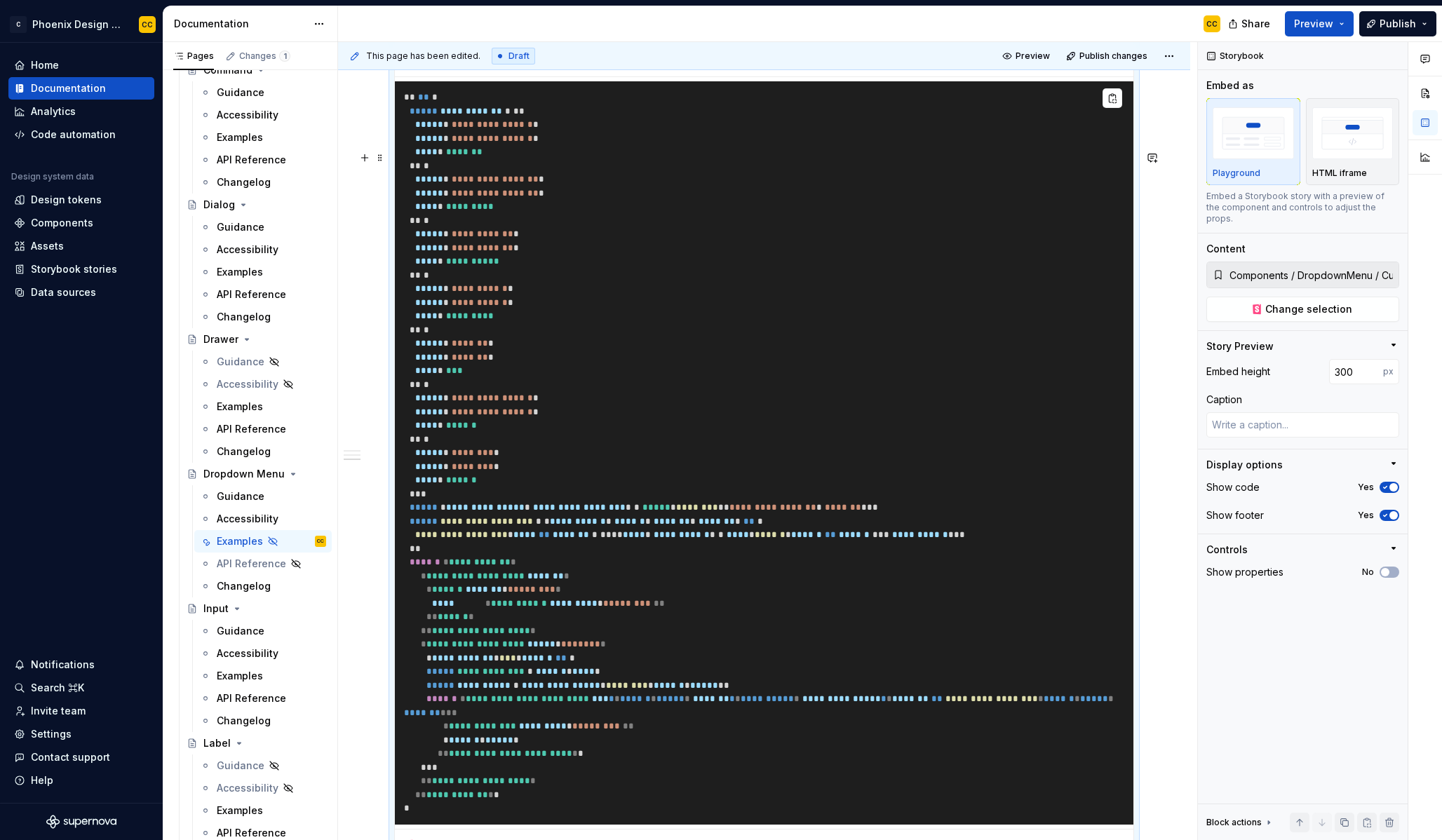 click on "**********" at bounding box center [767, 441] 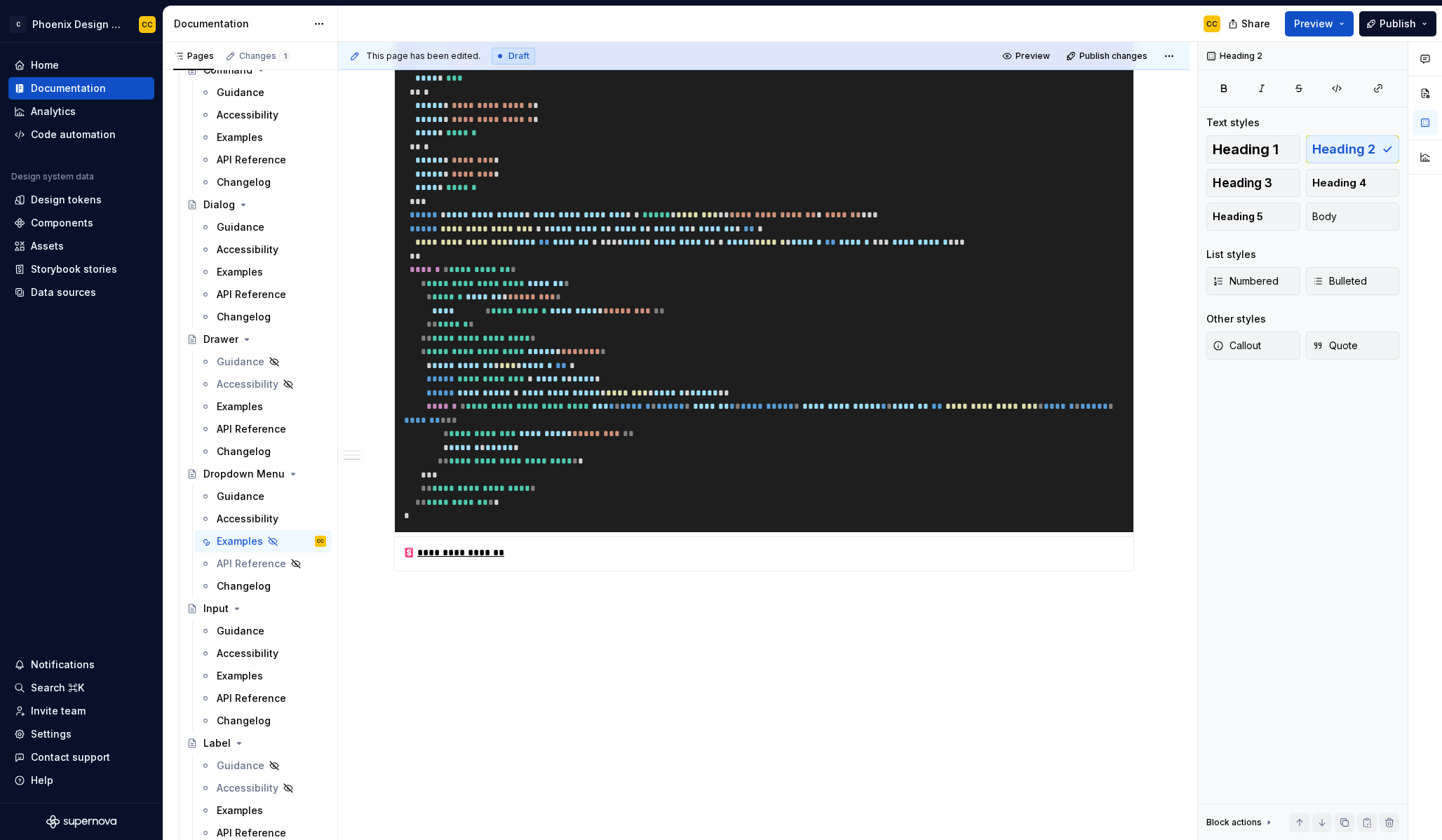 scroll, scrollTop: 3216, scrollLeft: 0, axis: vertical 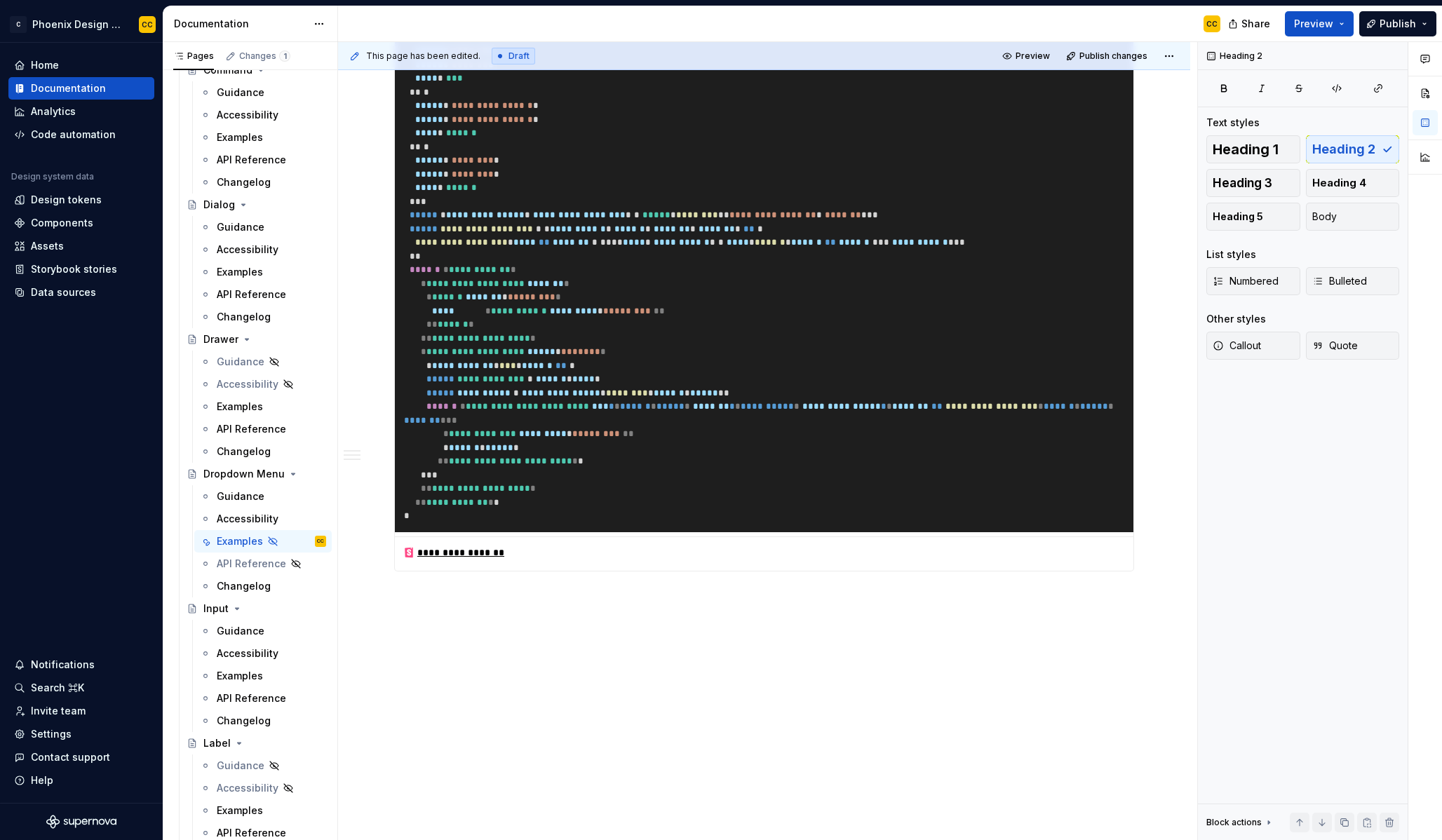 click on "**********" at bounding box center (764, -917) 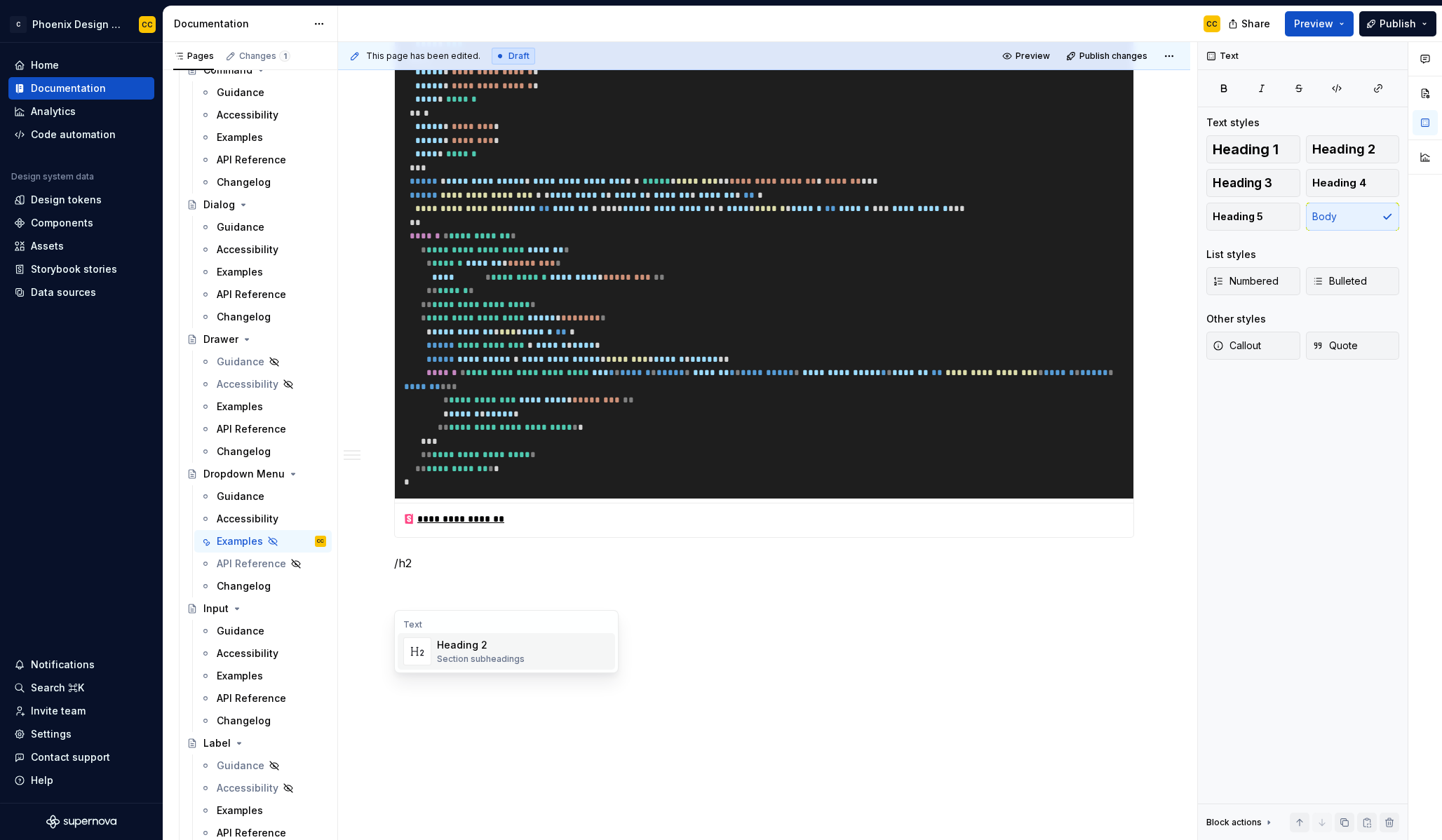 click on "Heading 2 Section subheadings" at bounding box center (523, 651) 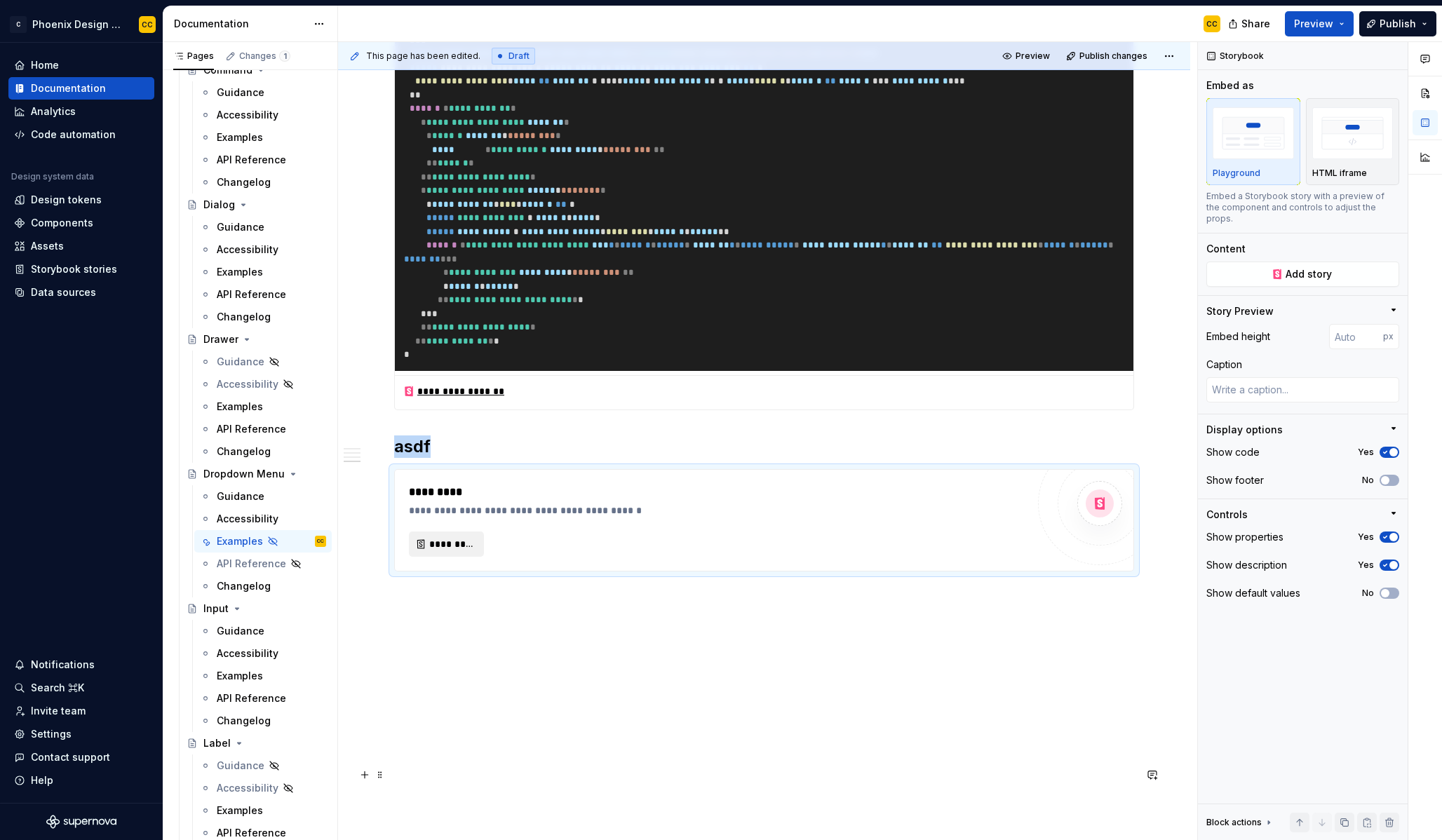 click on "*********" at bounding box center [452, 544] 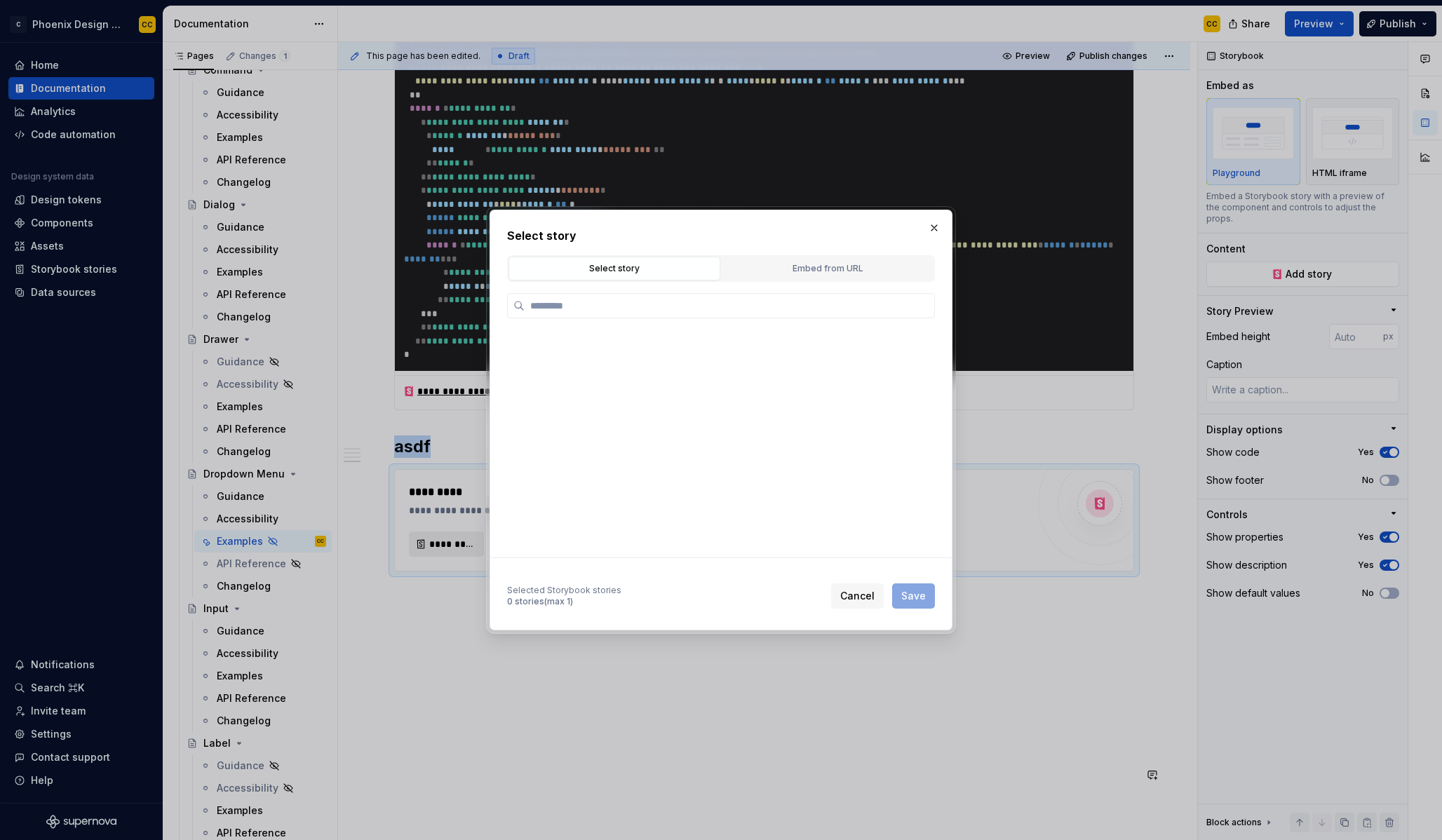type on "*" 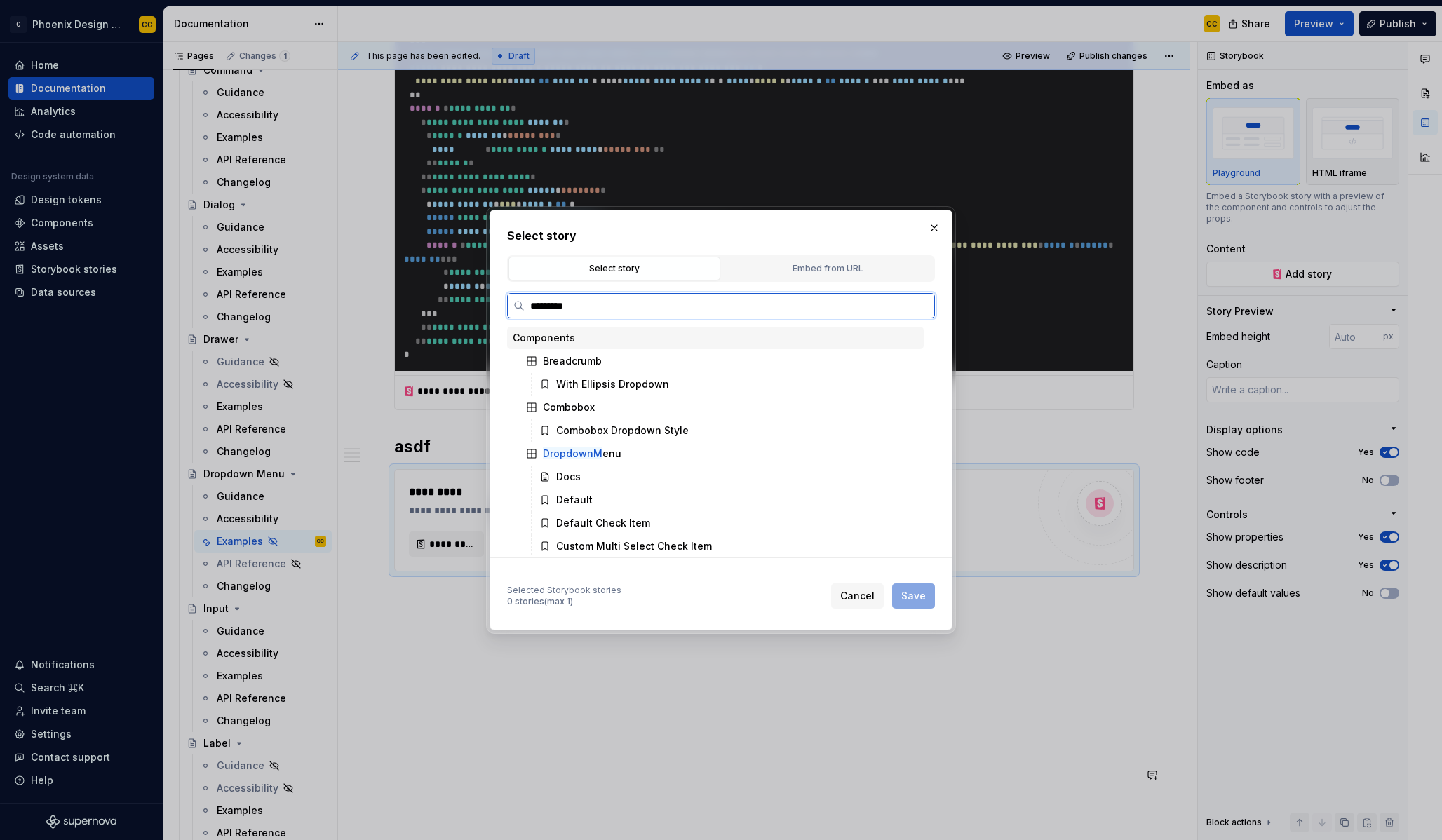 type on "**********" 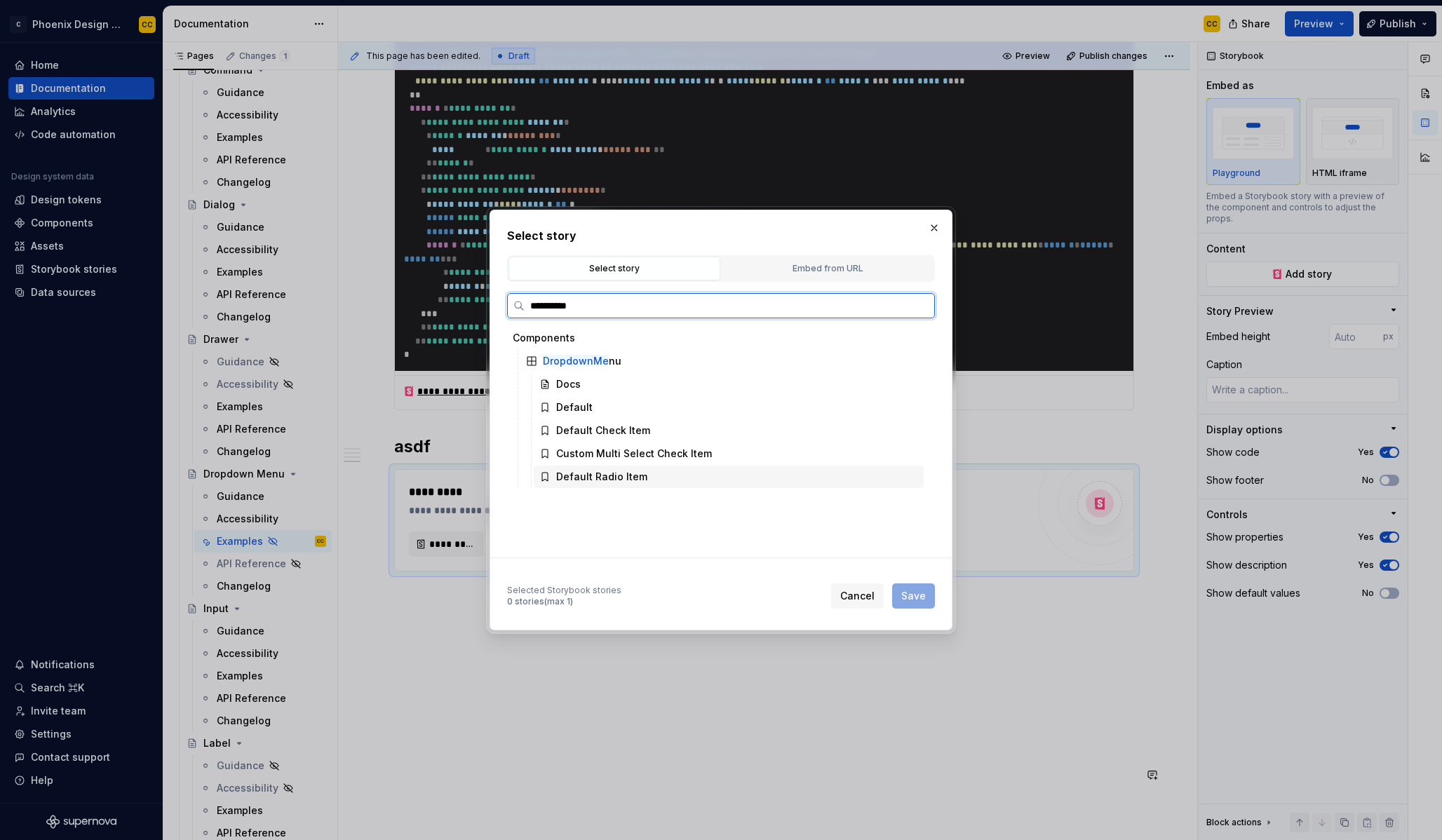 click on "Default Radio Item" at bounding box center [602, 477] 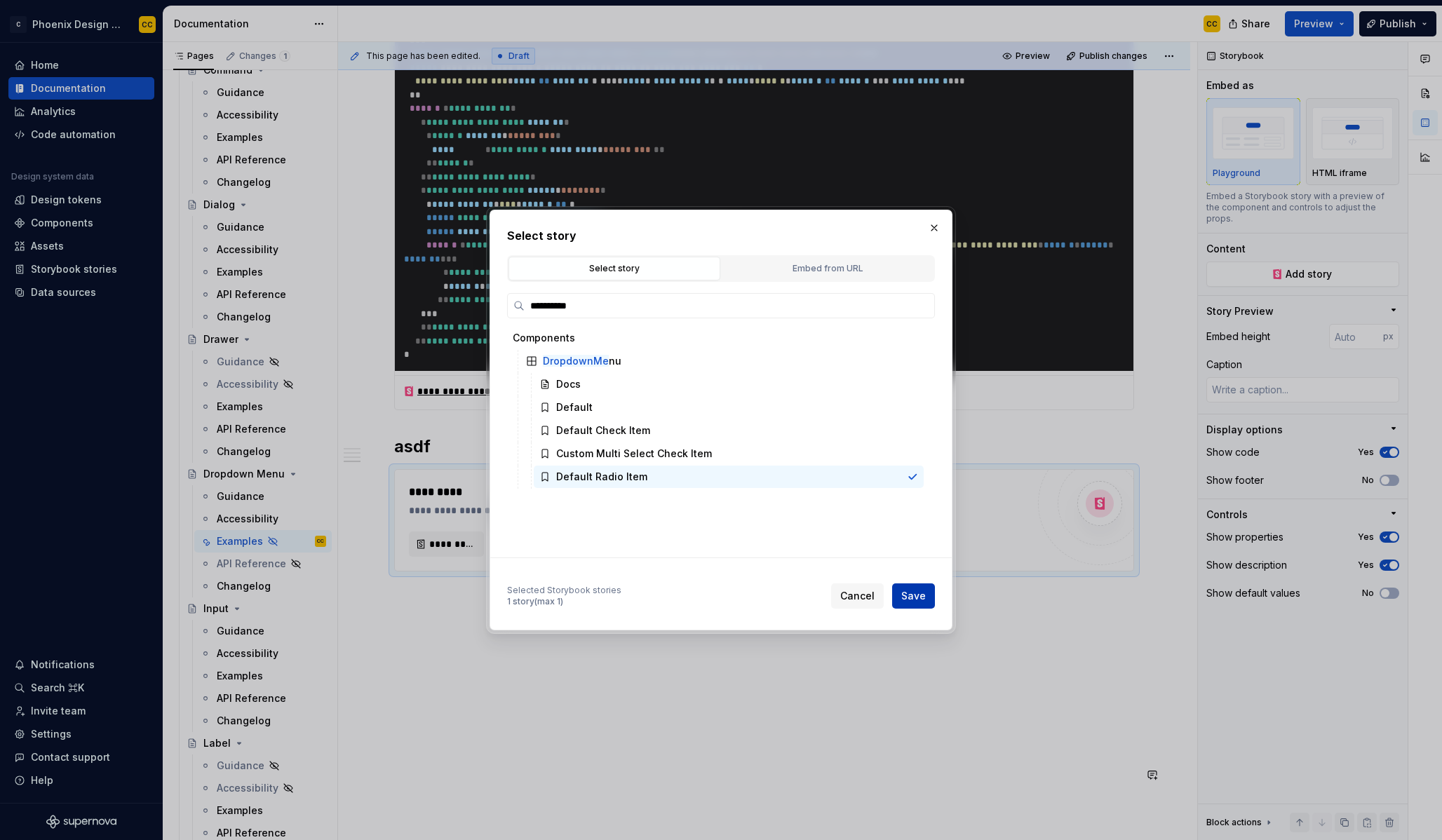 click on "Save" at bounding box center [913, 596] 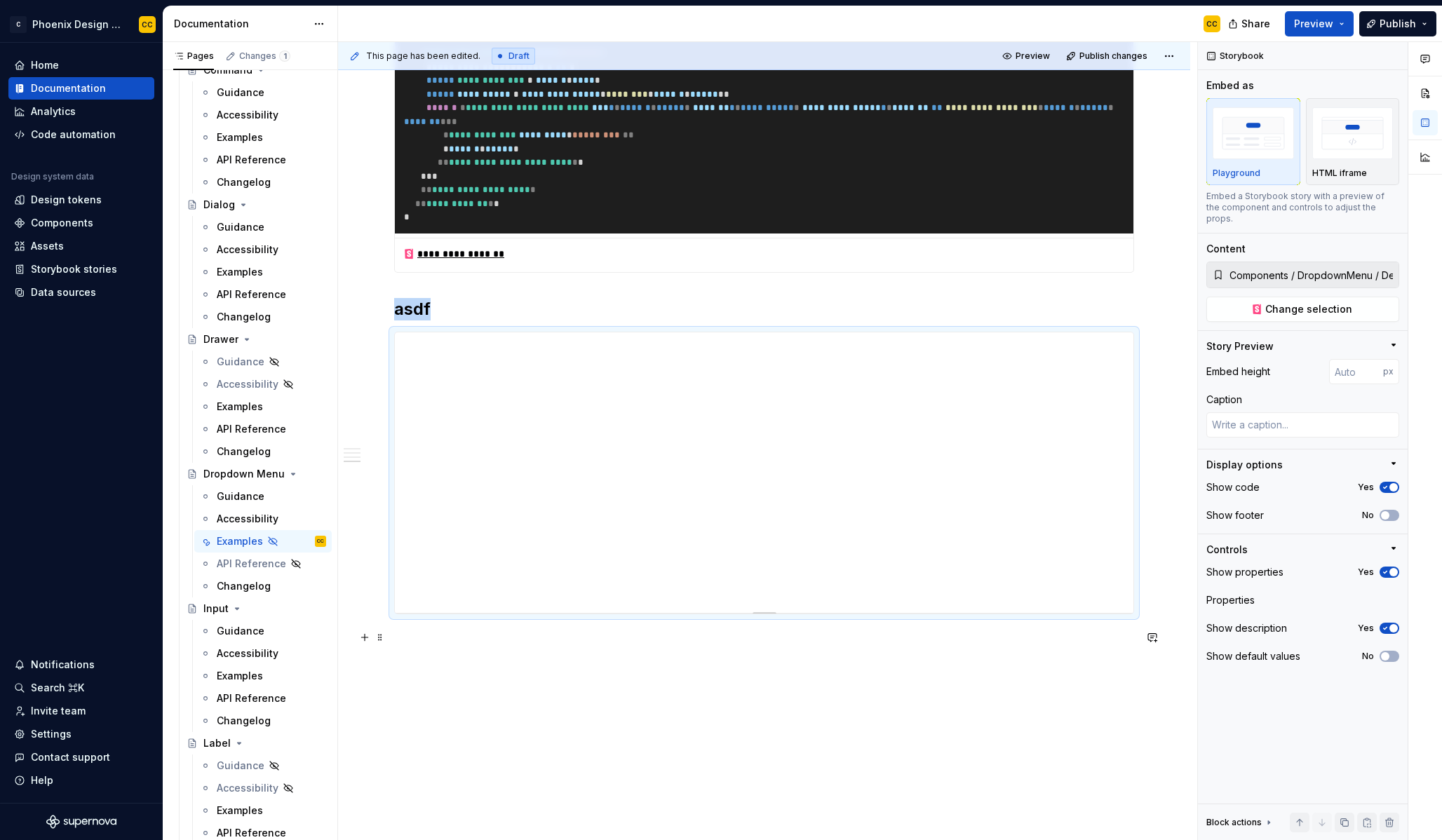scroll, scrollTop: 3288, scrollLeft: 0, axis: vertical 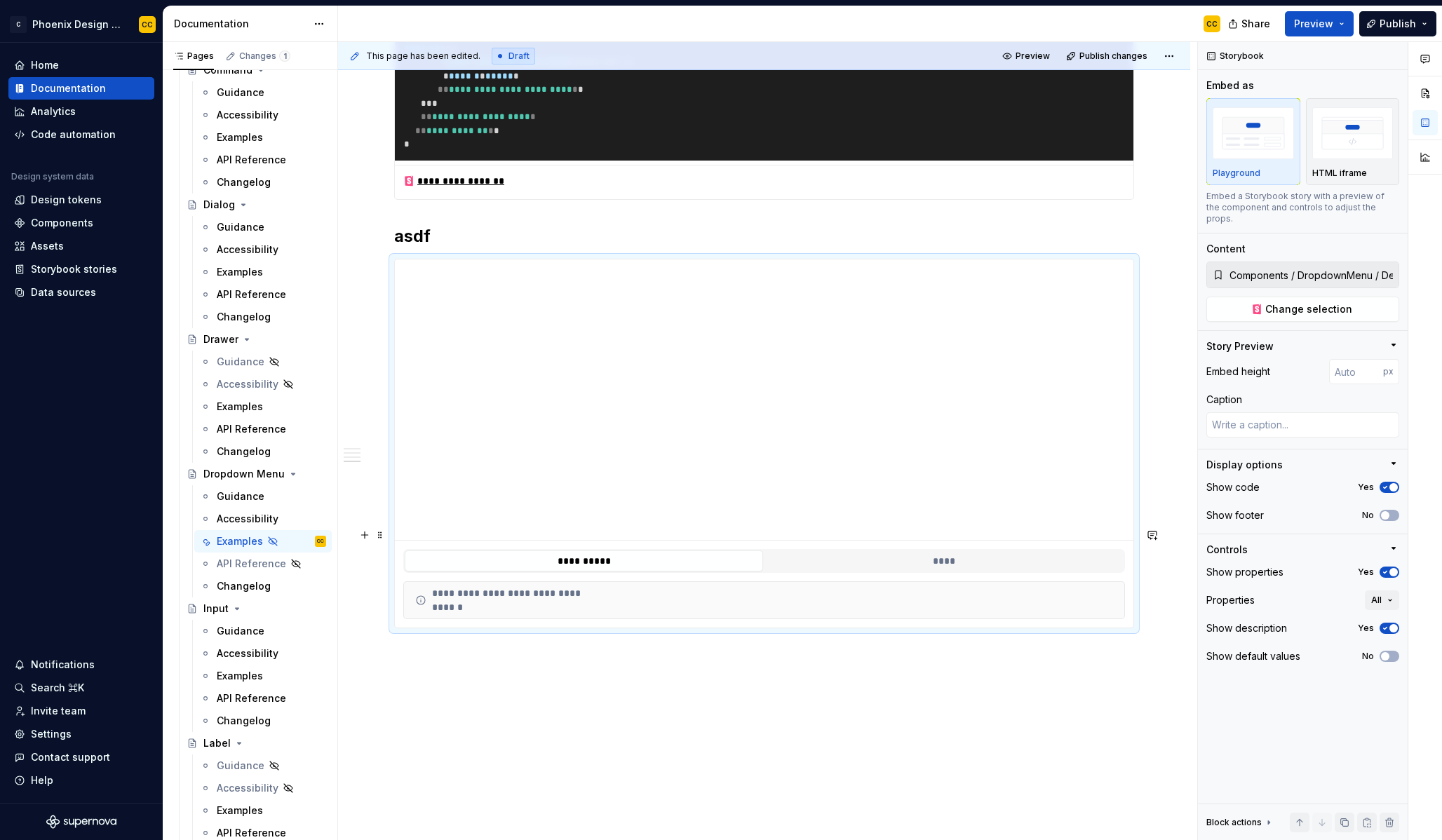 click on "asdf" at bounding box center (764, 236) 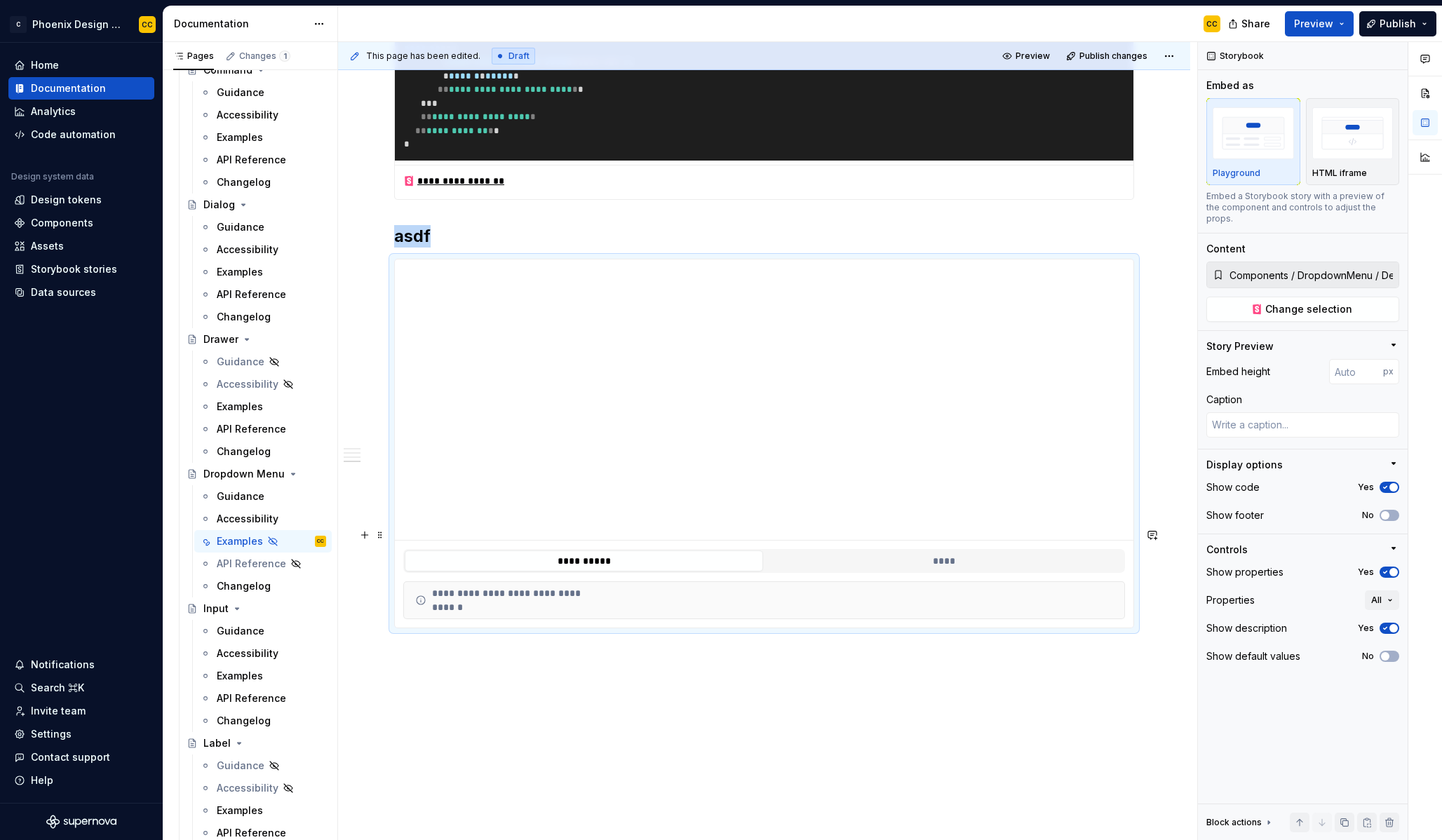 click on "asdf" at bounding box center [764, 236] 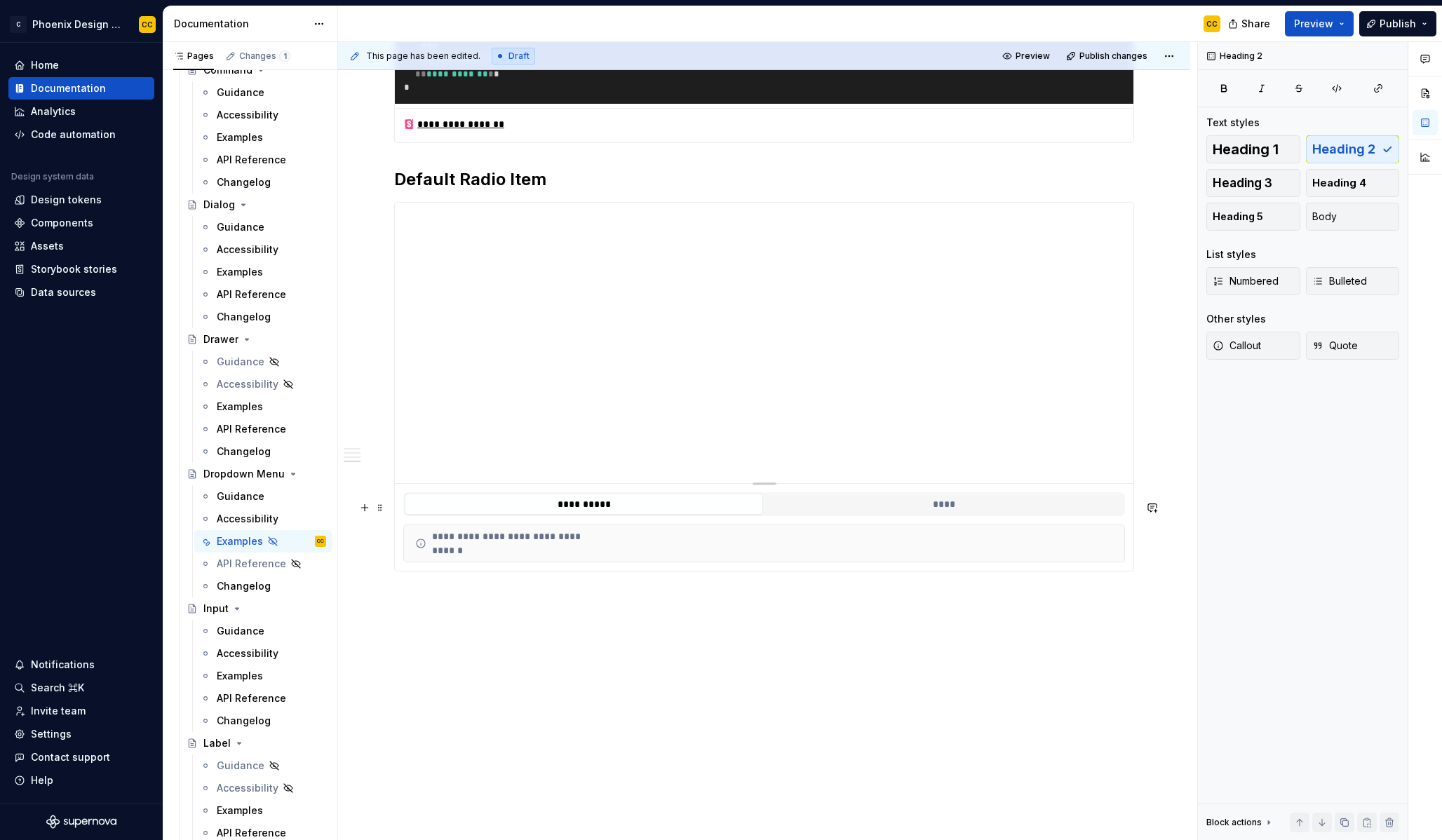 scroll, scrollTop: 3414, scrollLeft: 0, axis: vertical 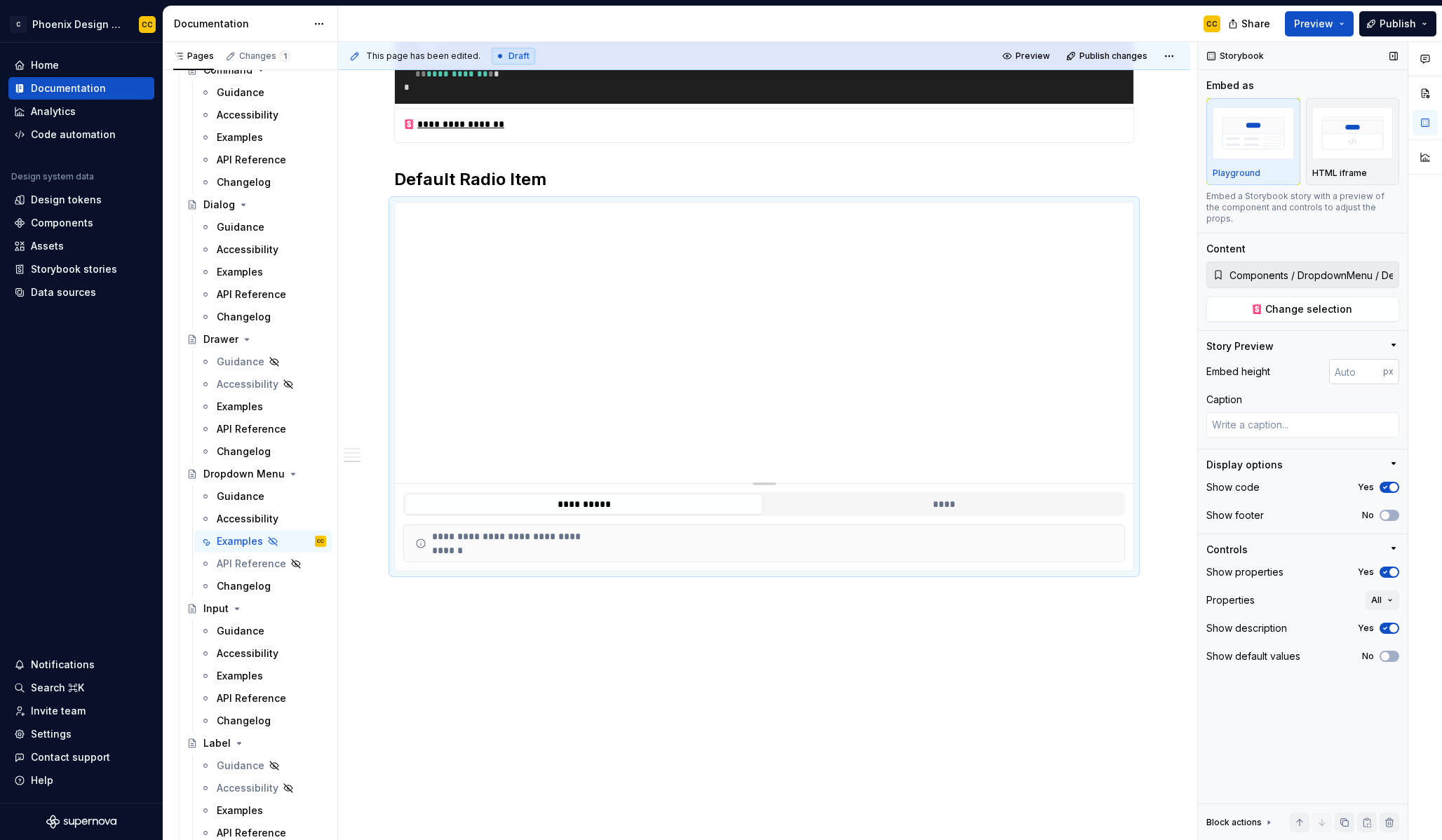 type on "*" 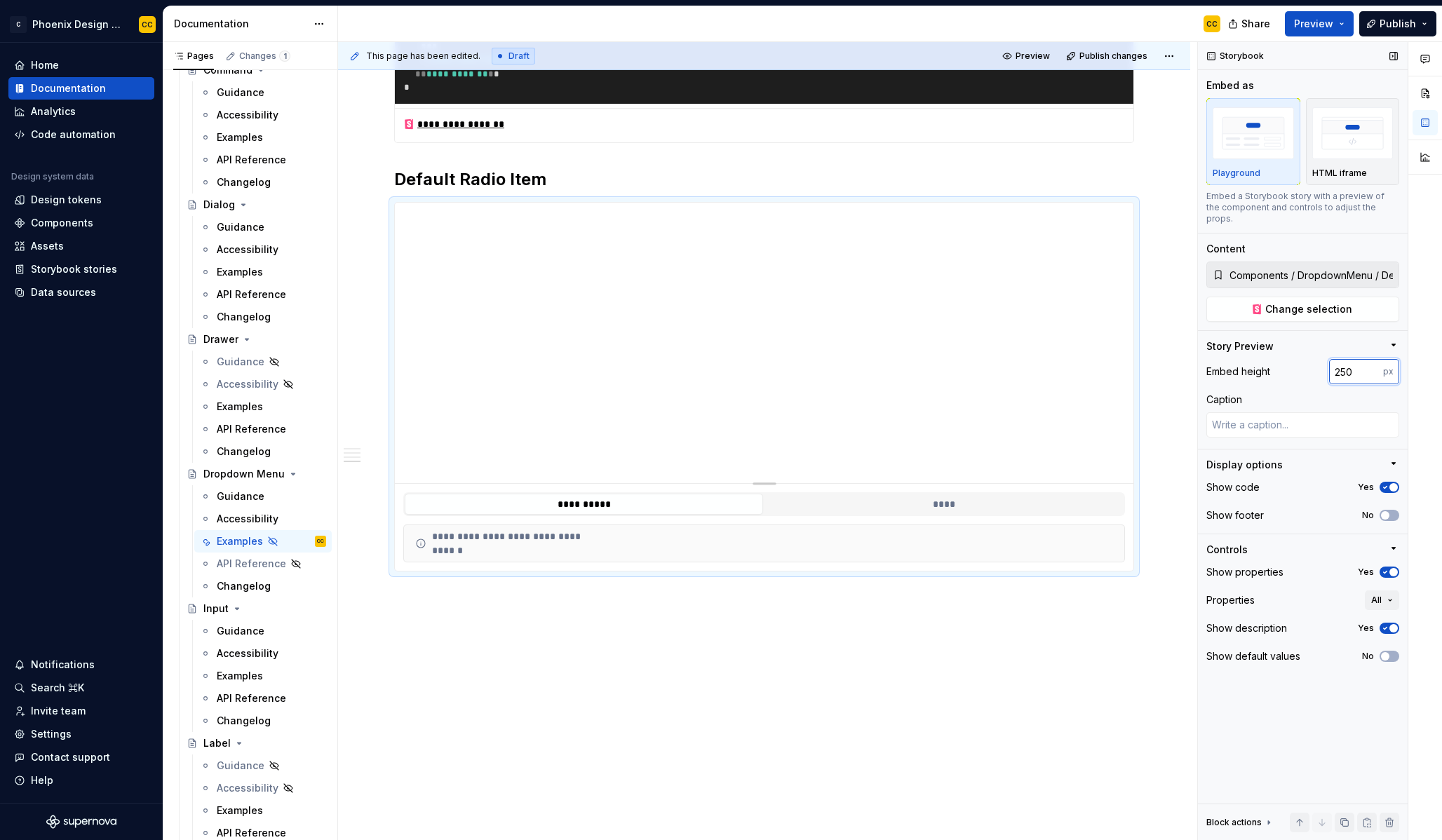type on "250" 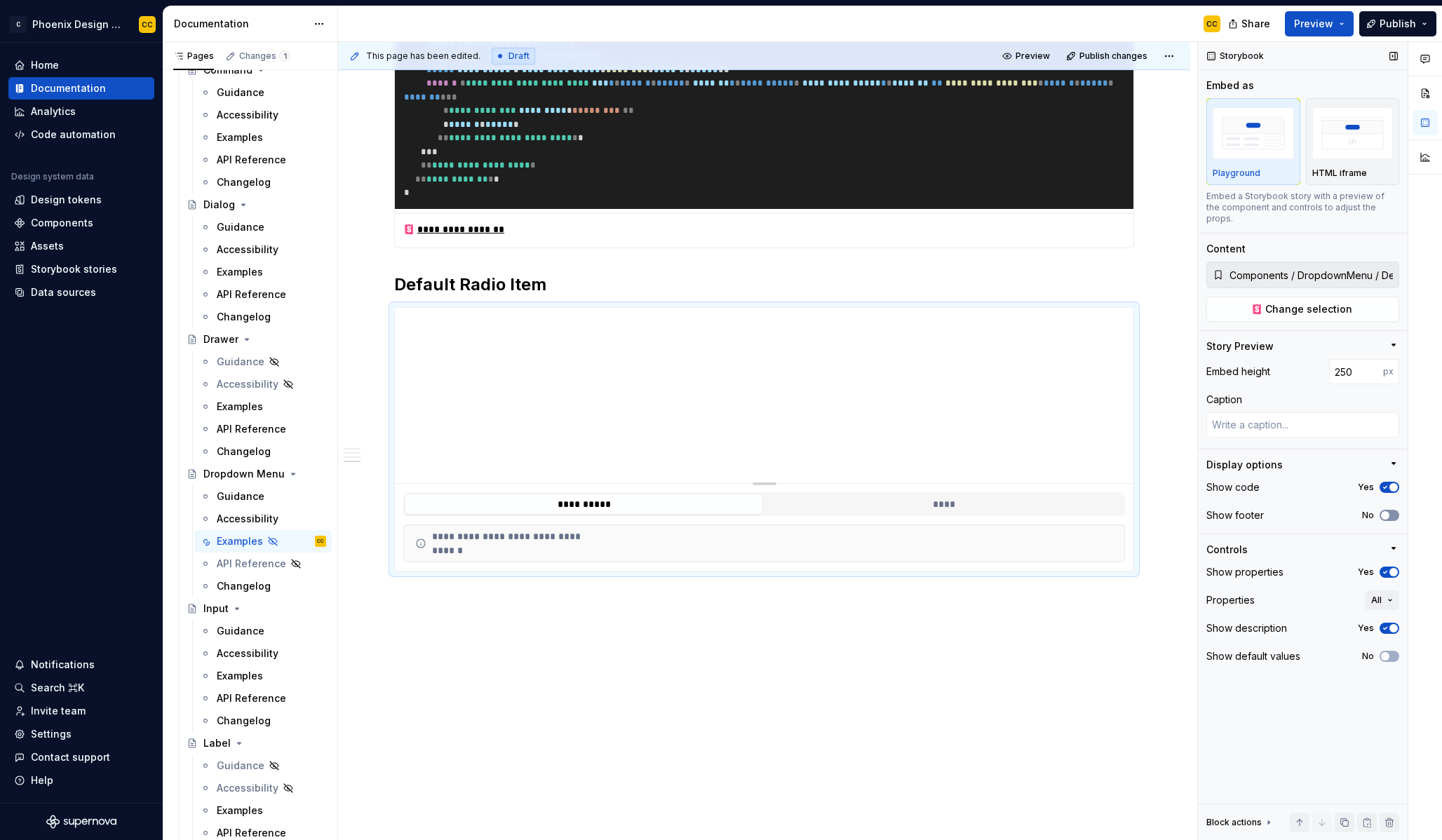click at bounding box center [1385, 515] 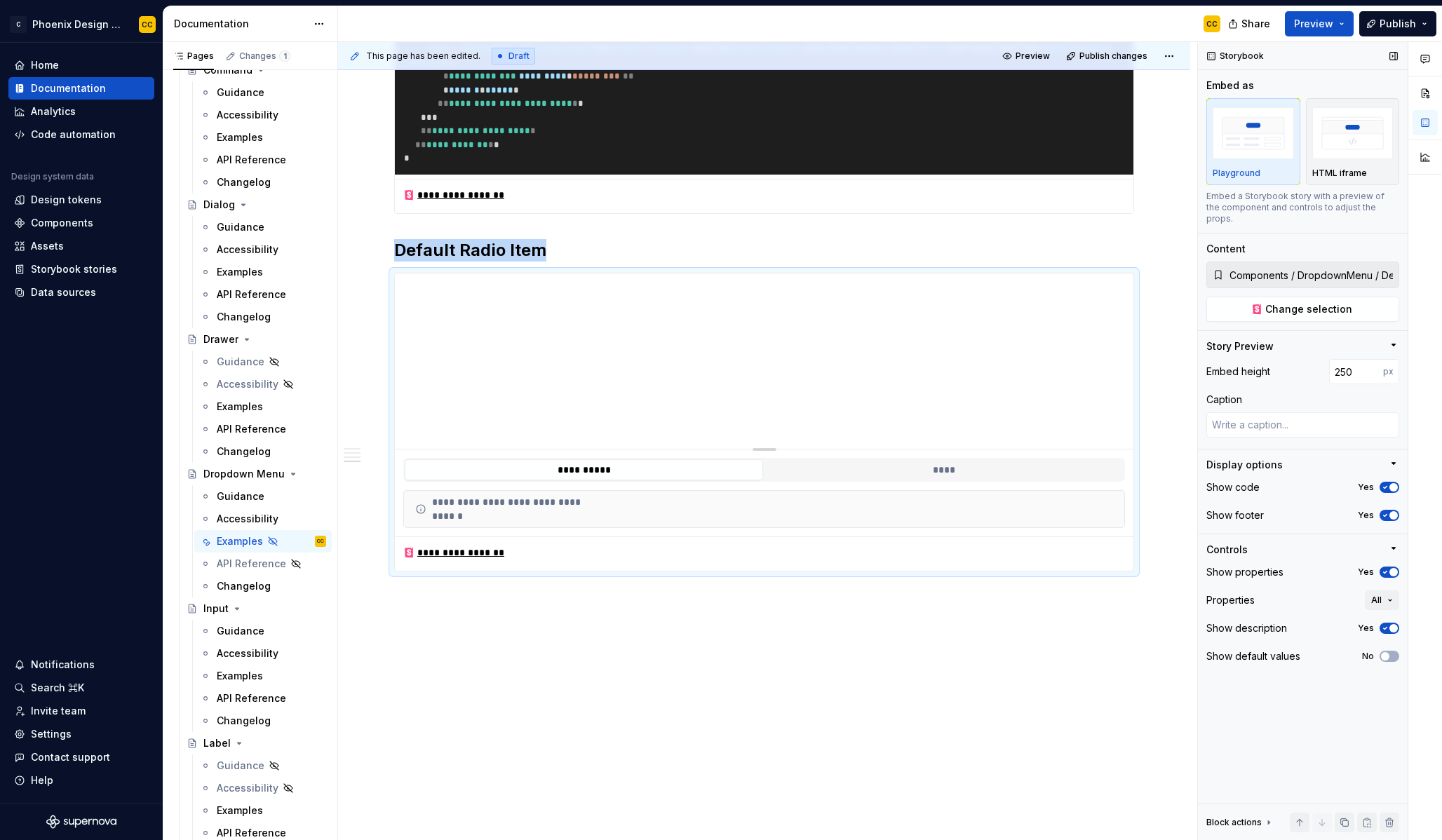 click on "Yes" at bounding box center (1389, 572) 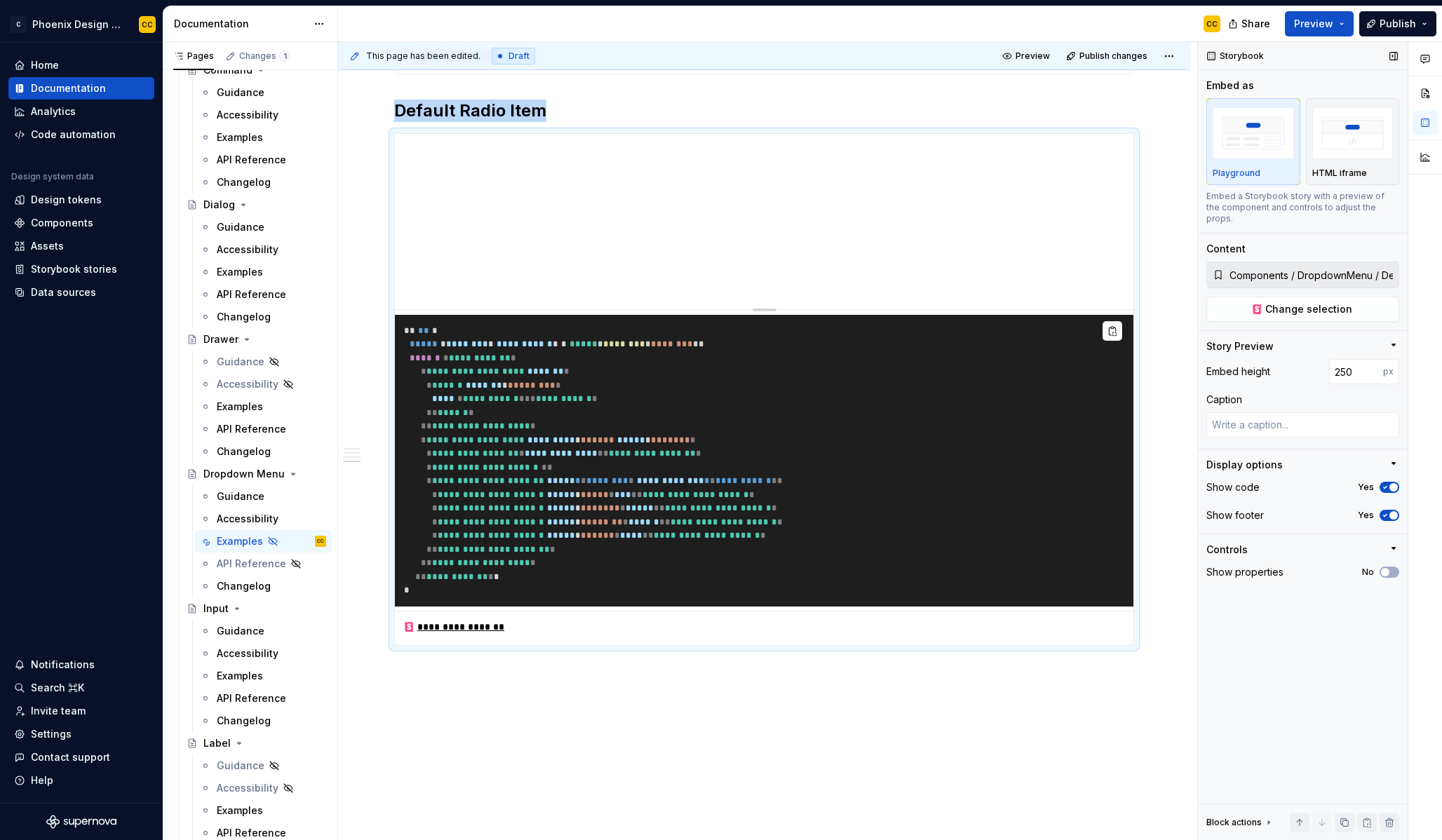 scroll, scrollTop: 3518, scrollLeft: 0, axis: vertical 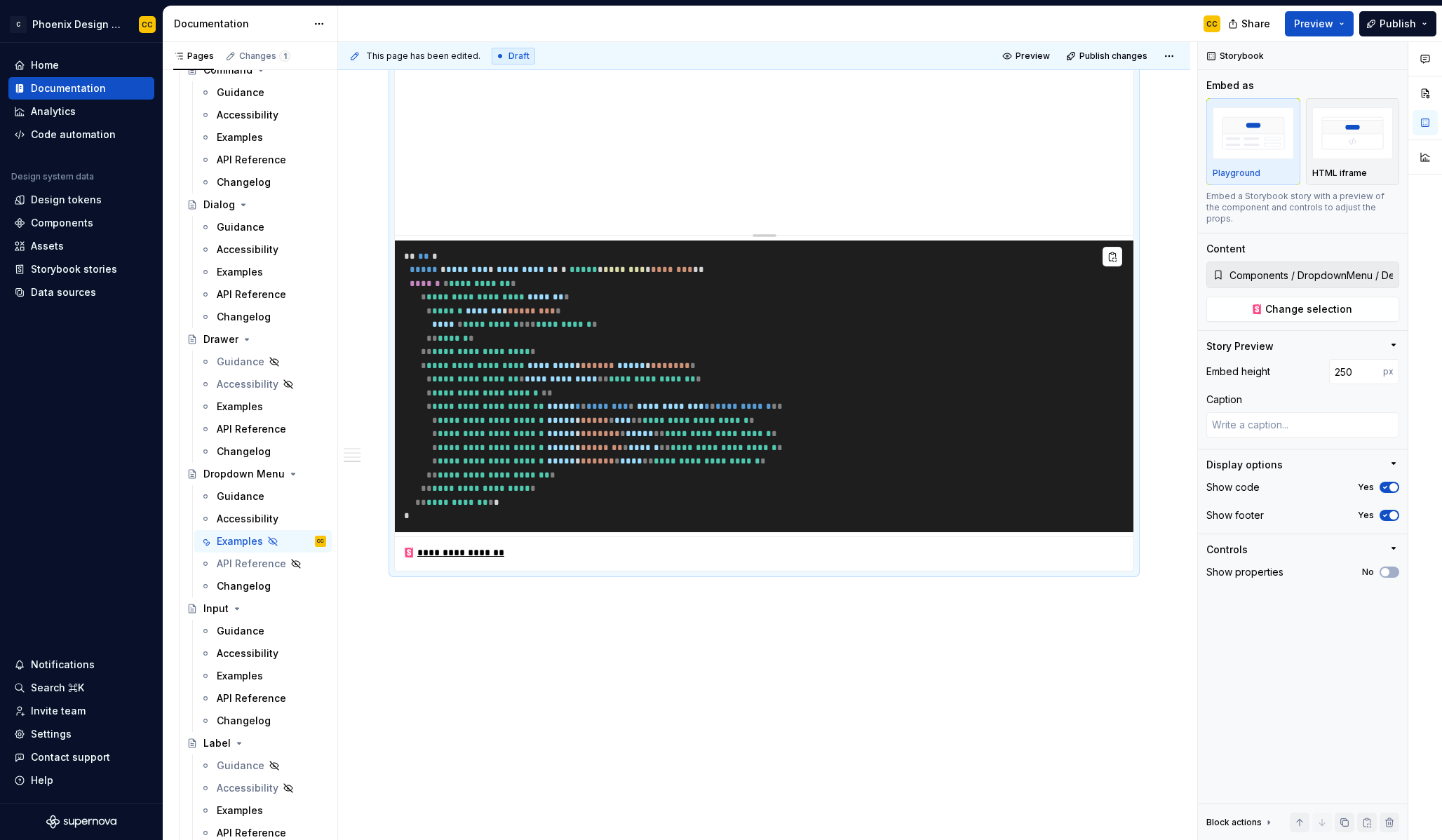 click on "**********" at bounding box center (764, -1320) 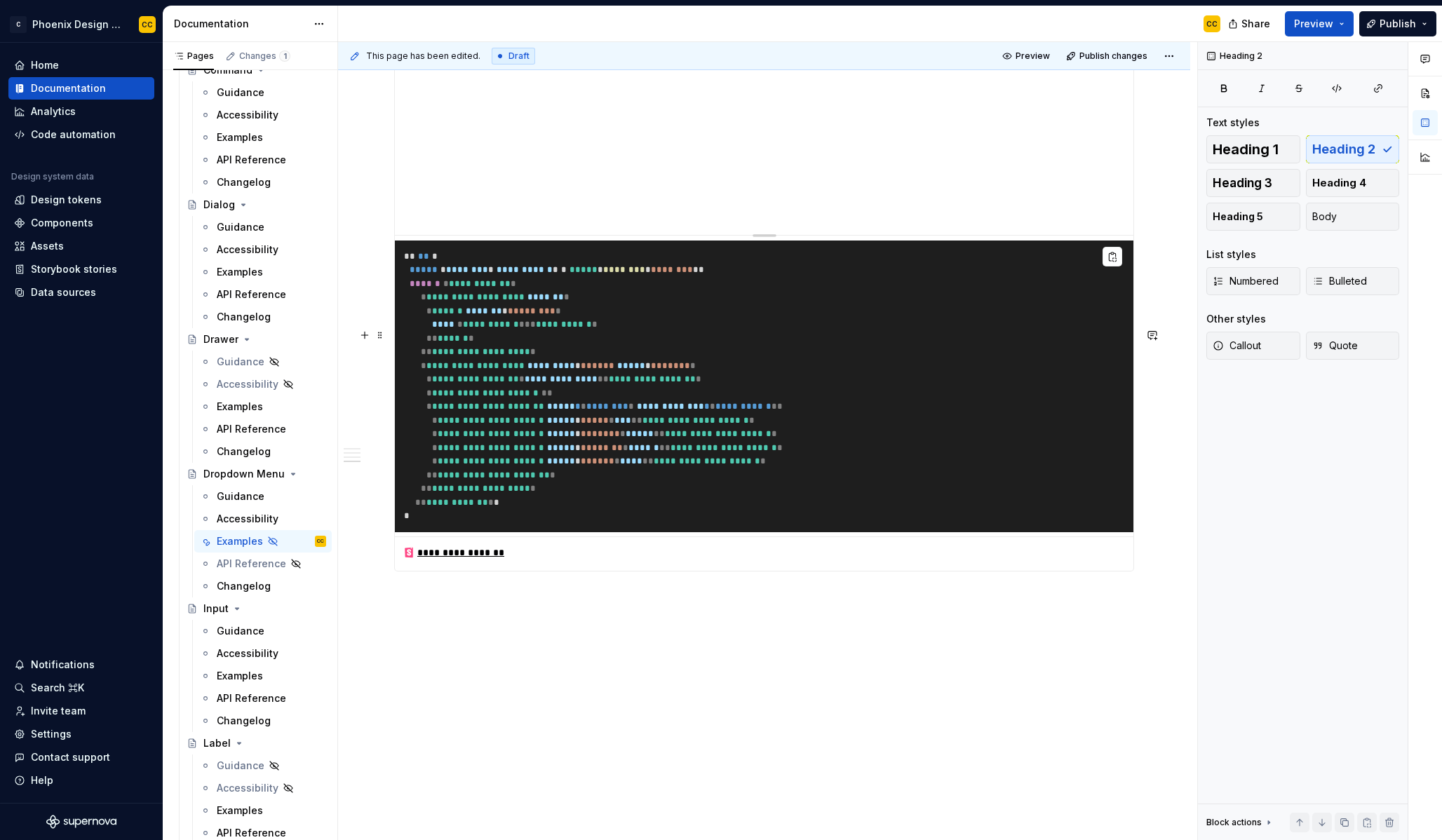 click on "Default Radio Item" at bounding box center [764, 36] 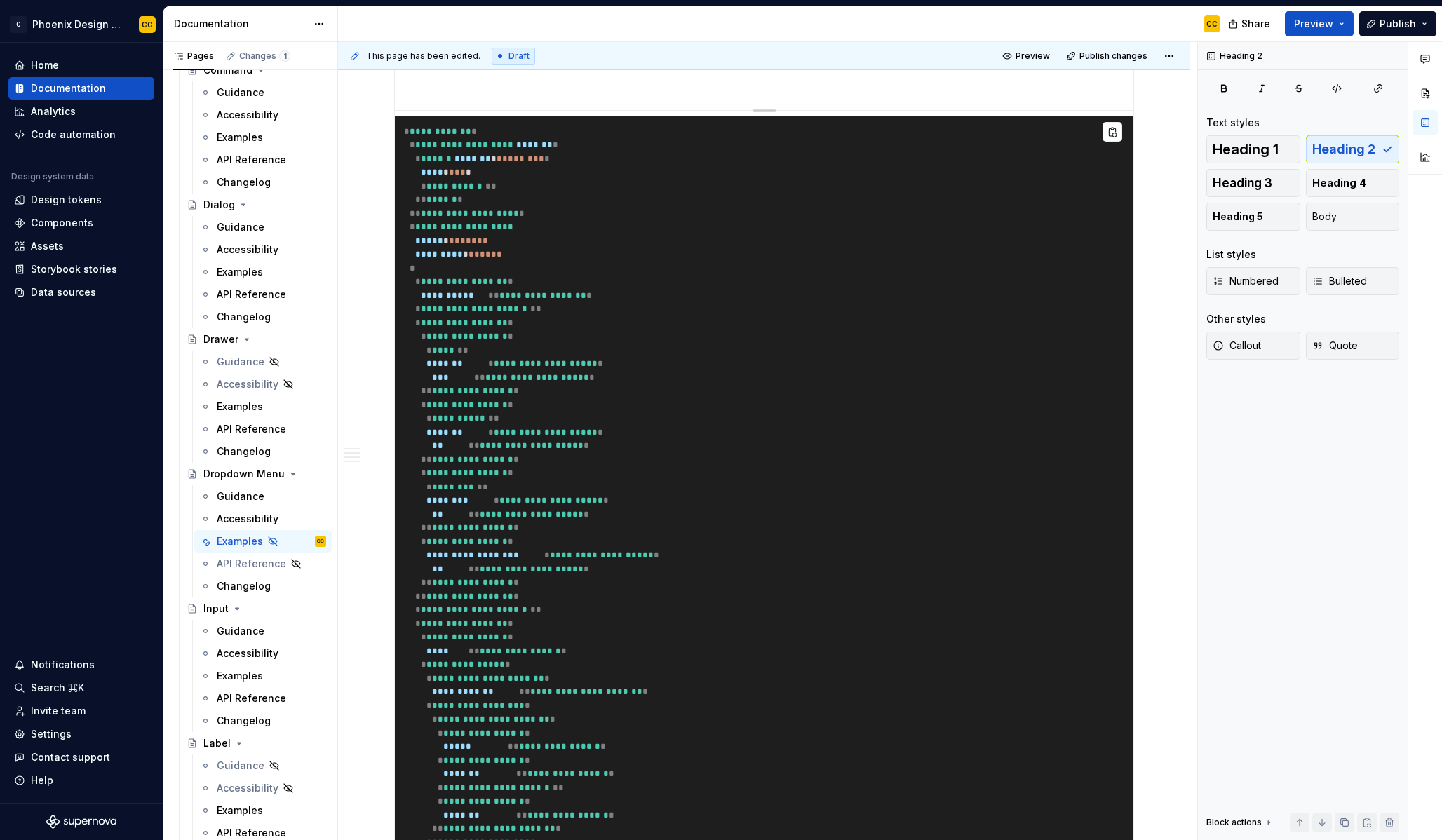 scroll, scrollTop: 0, scrollLeft: 0, axis: both 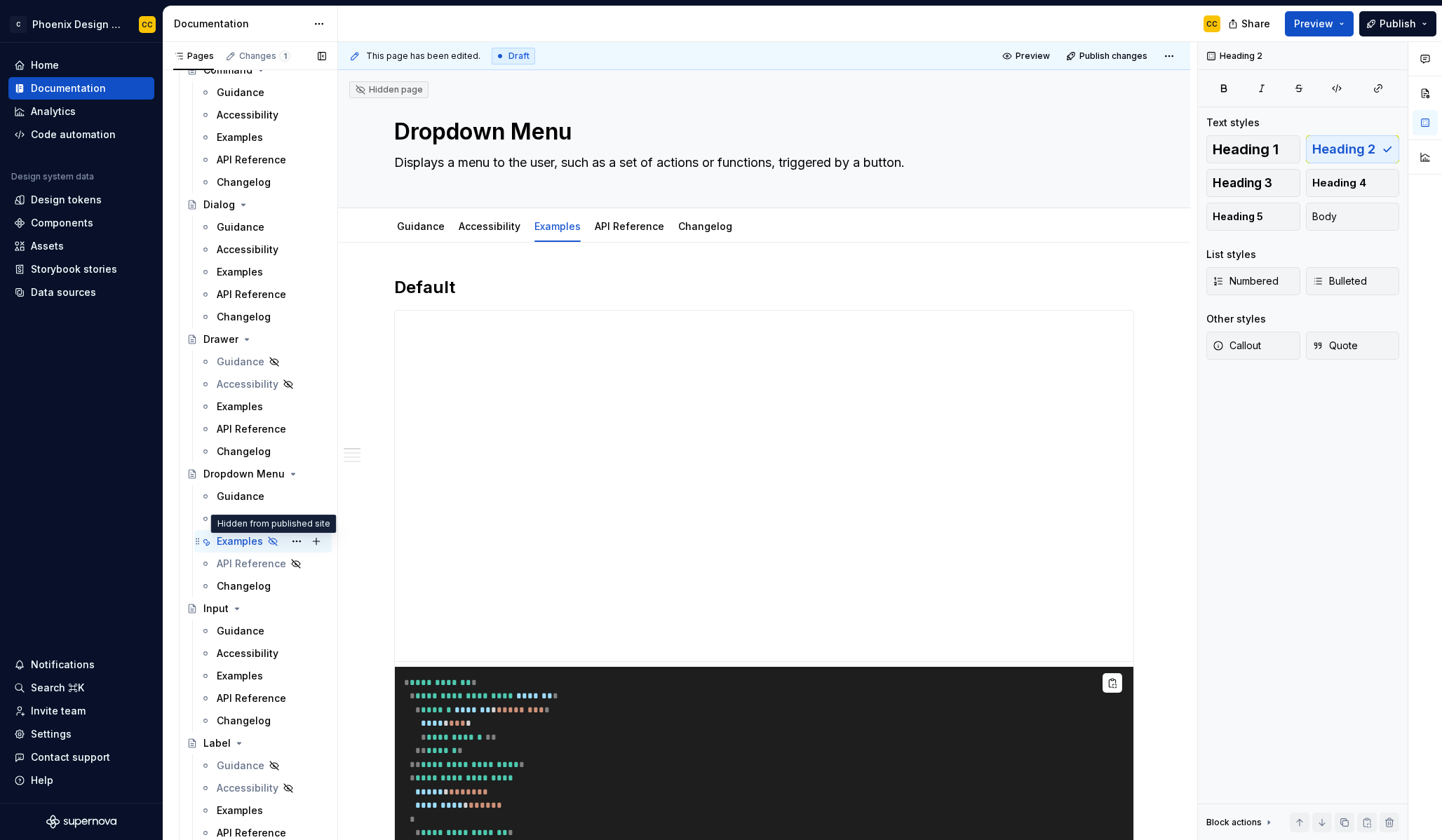 click 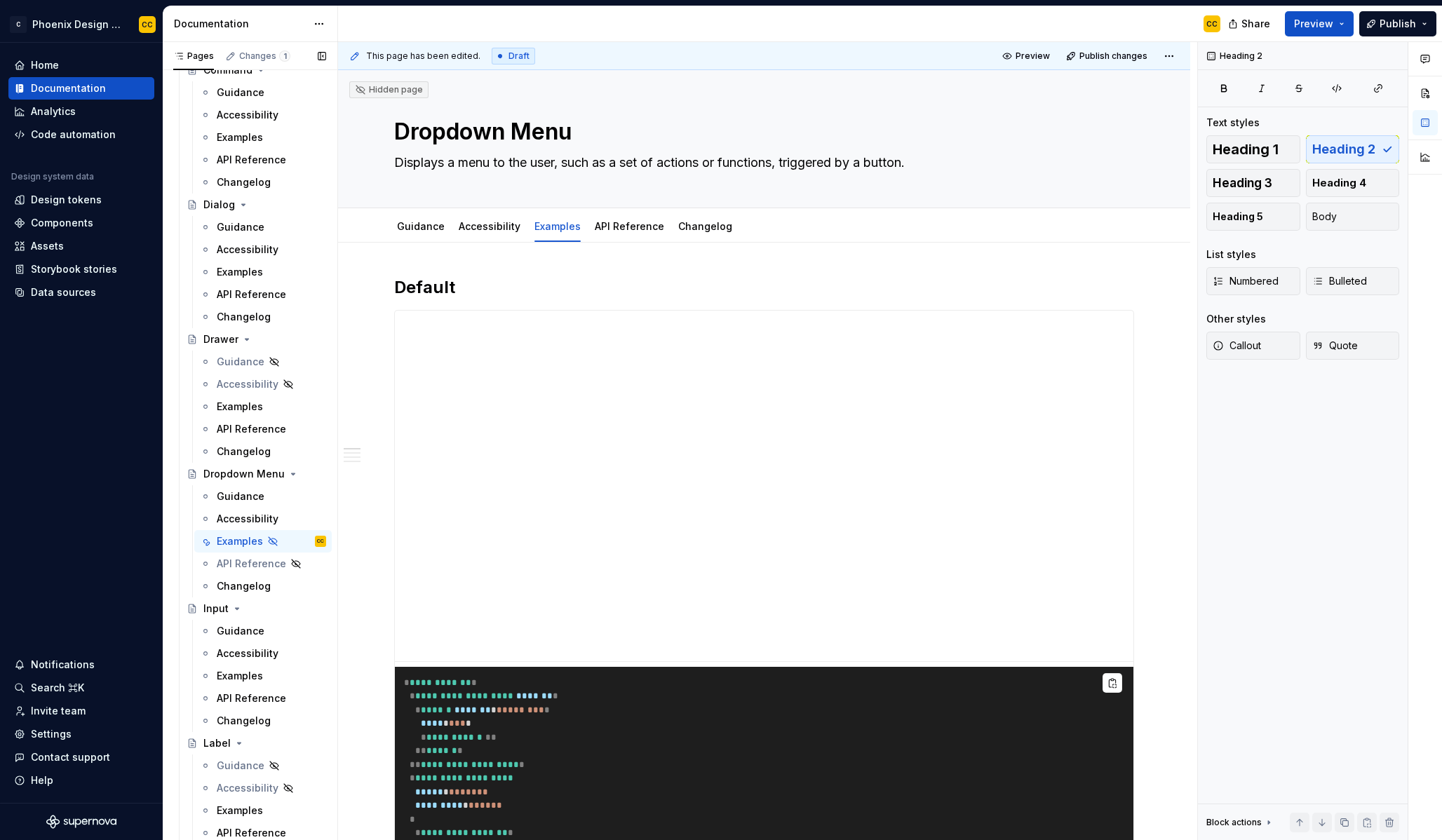 click at bounding box center [0, 0] 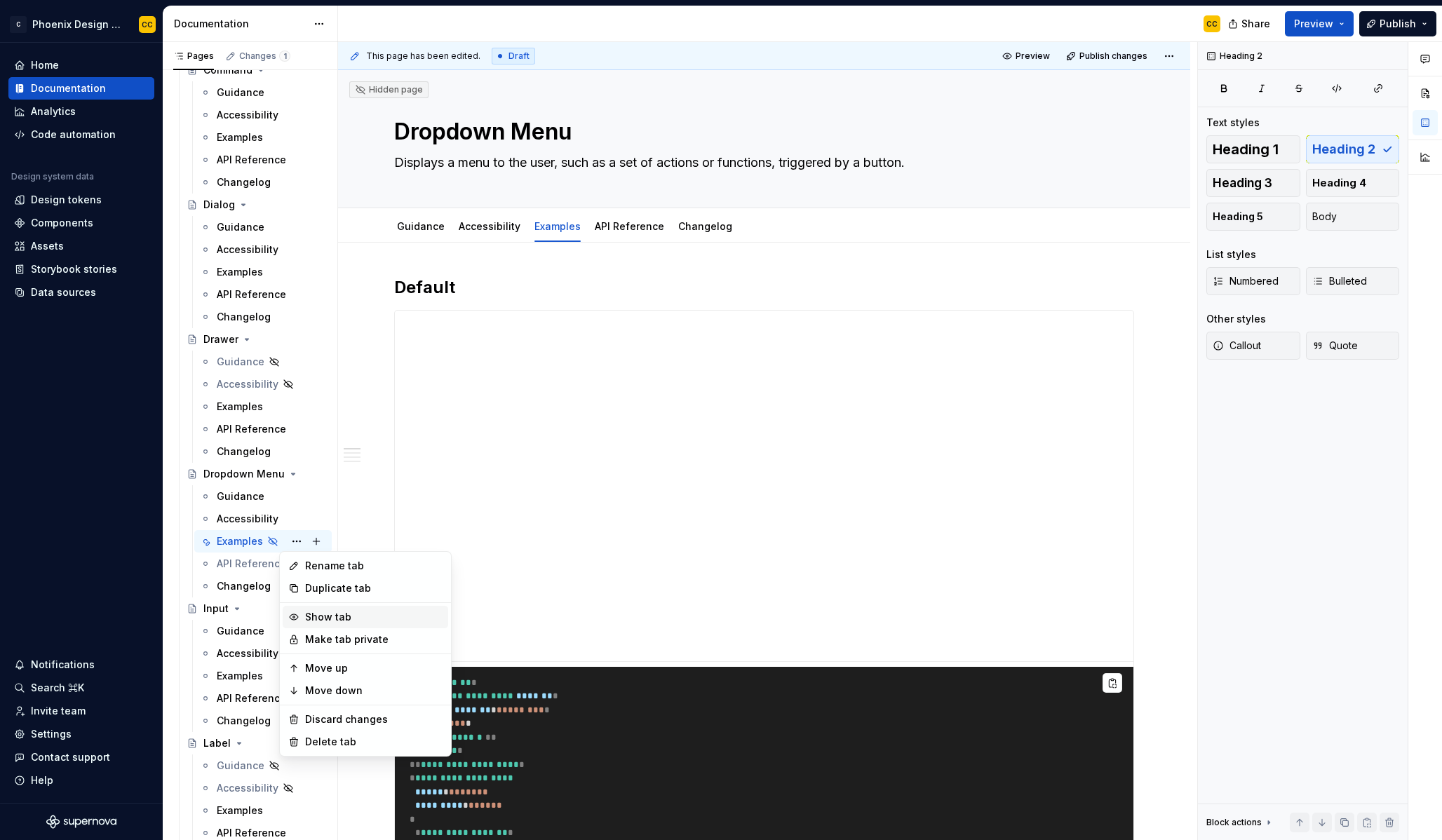 click on "Show tab" at bounding box center [374, 617] 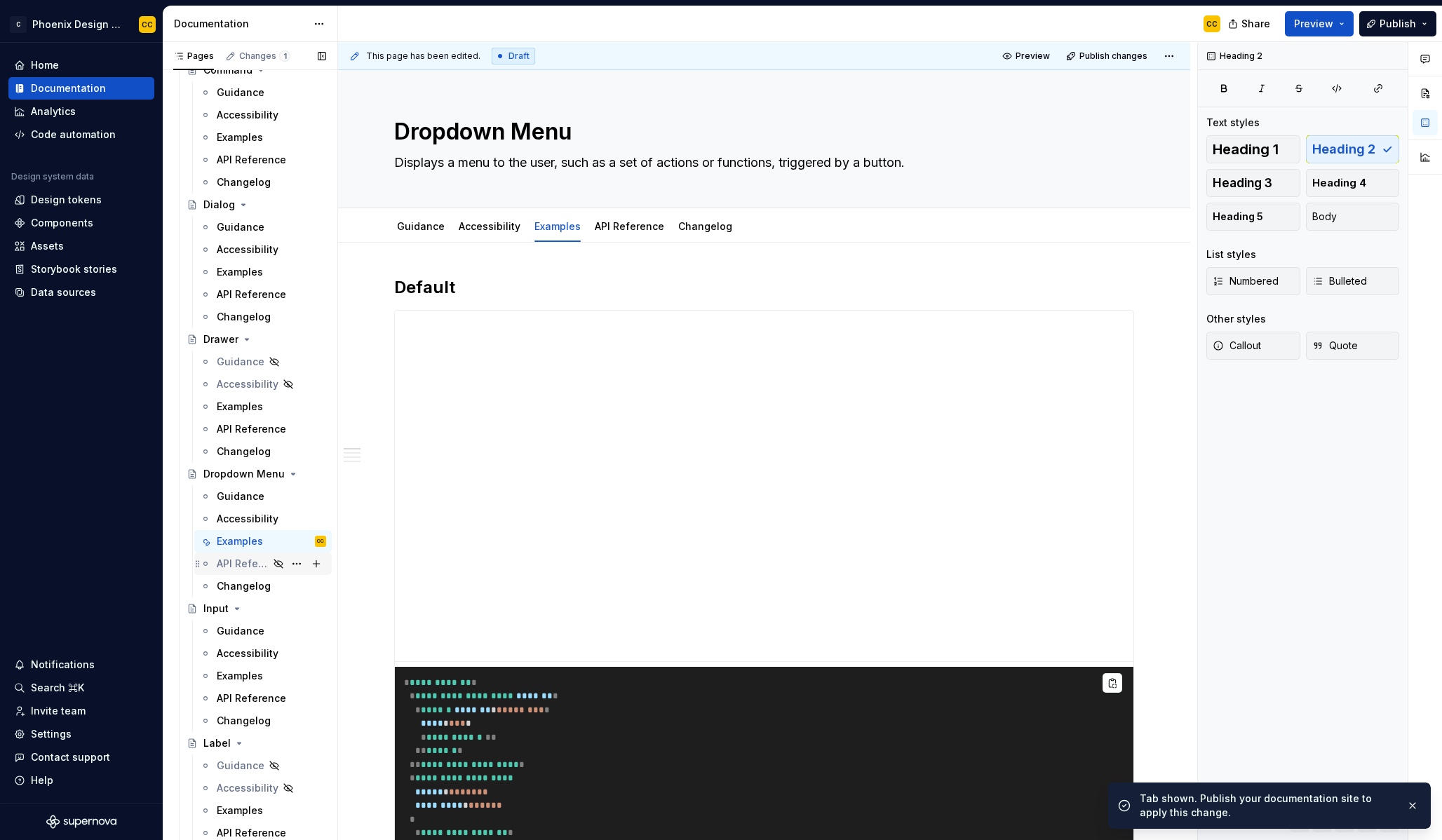 click 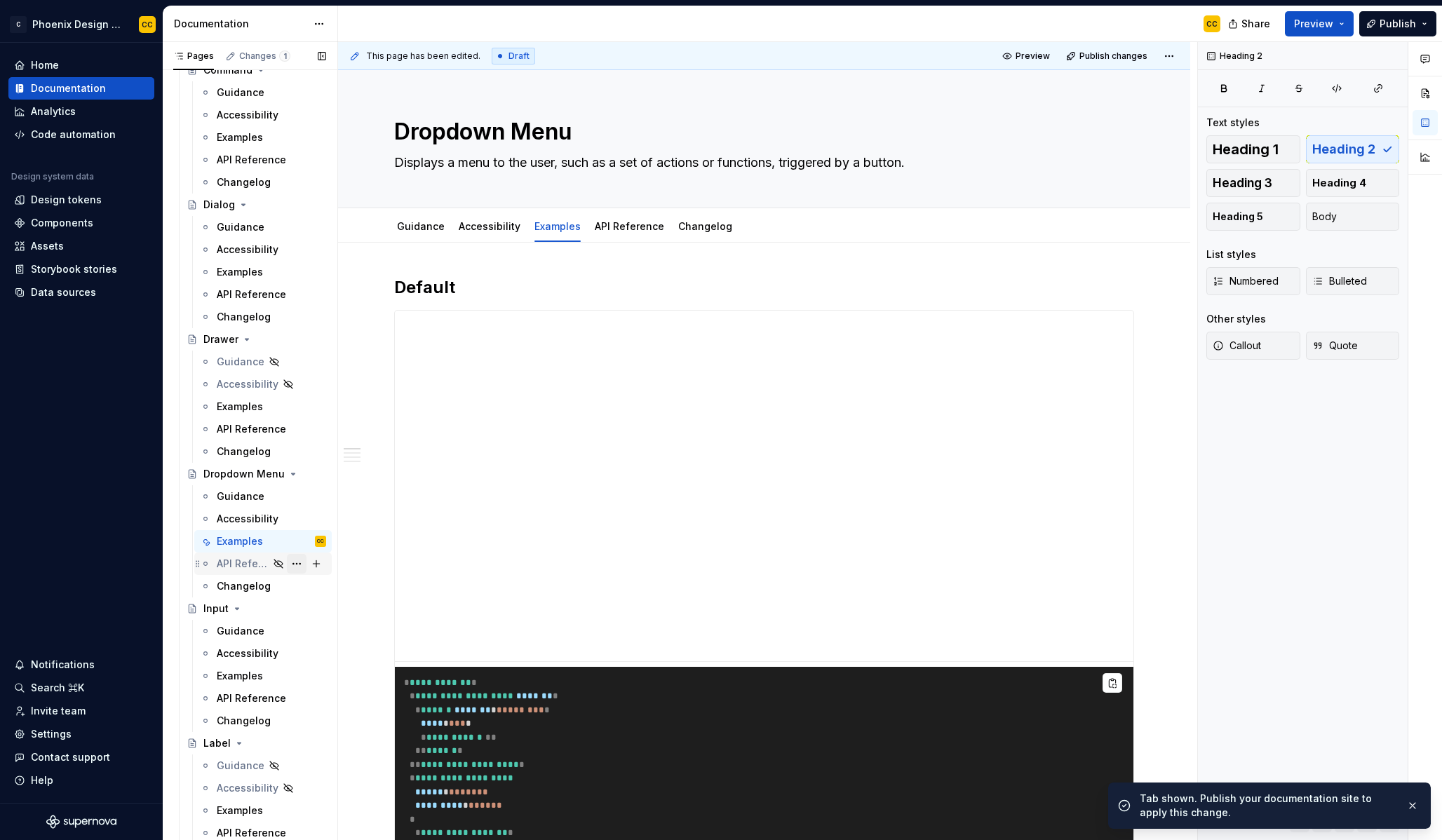 click at bounding box center [297, 564] 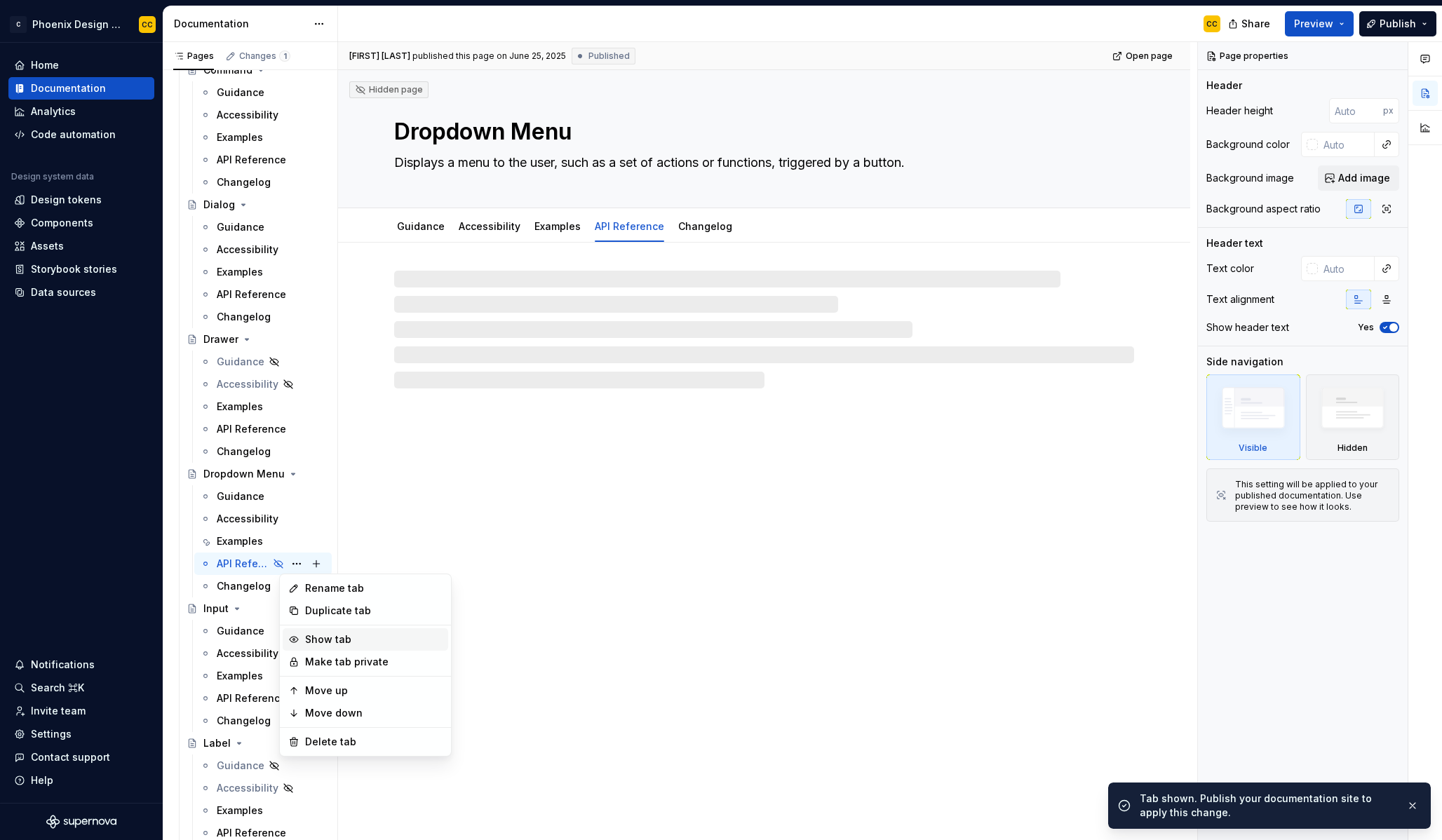 click on "Show tab" at bounding box center [374, 639] 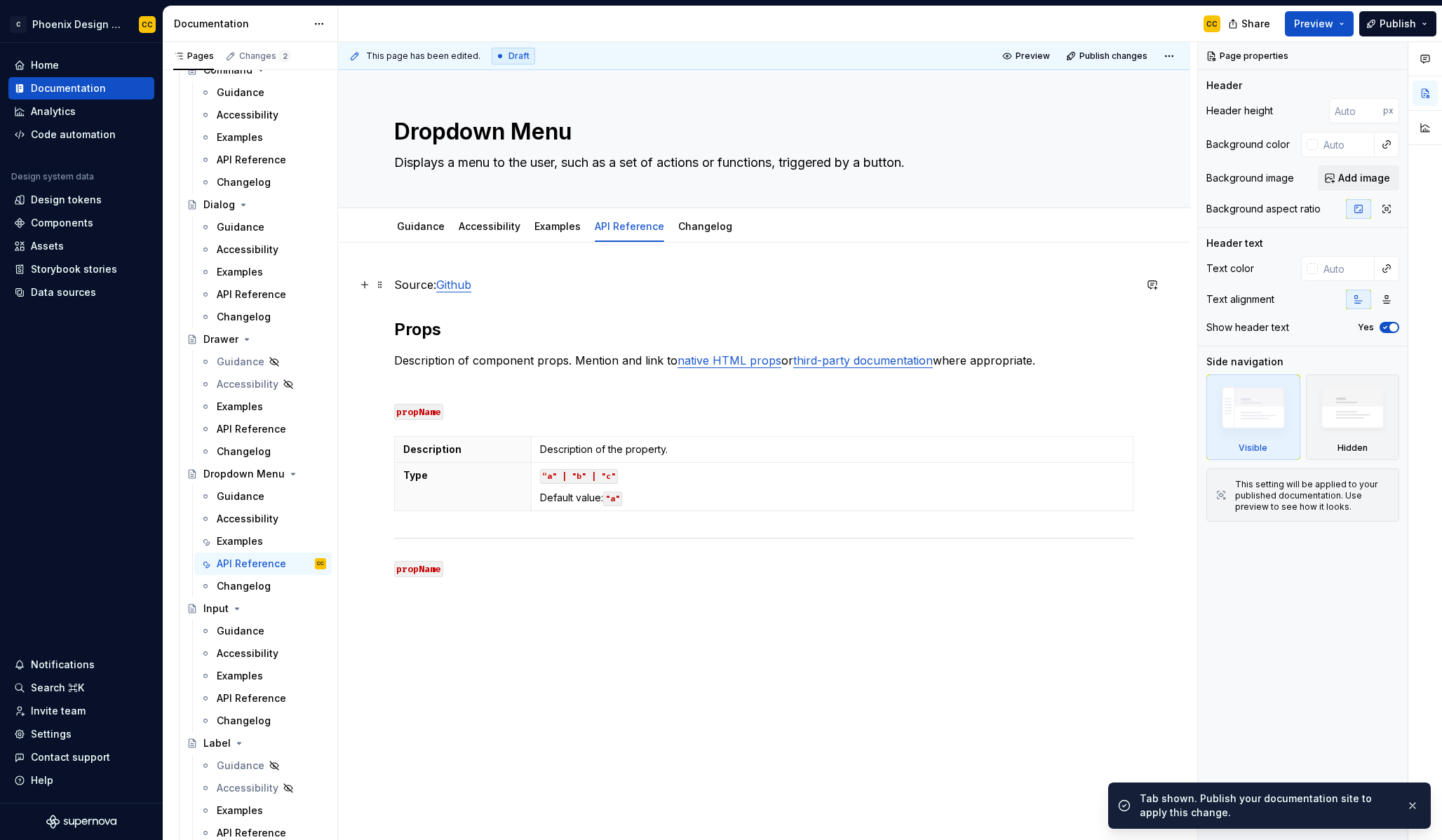 click on "Github" at bounding box center [454, 285] 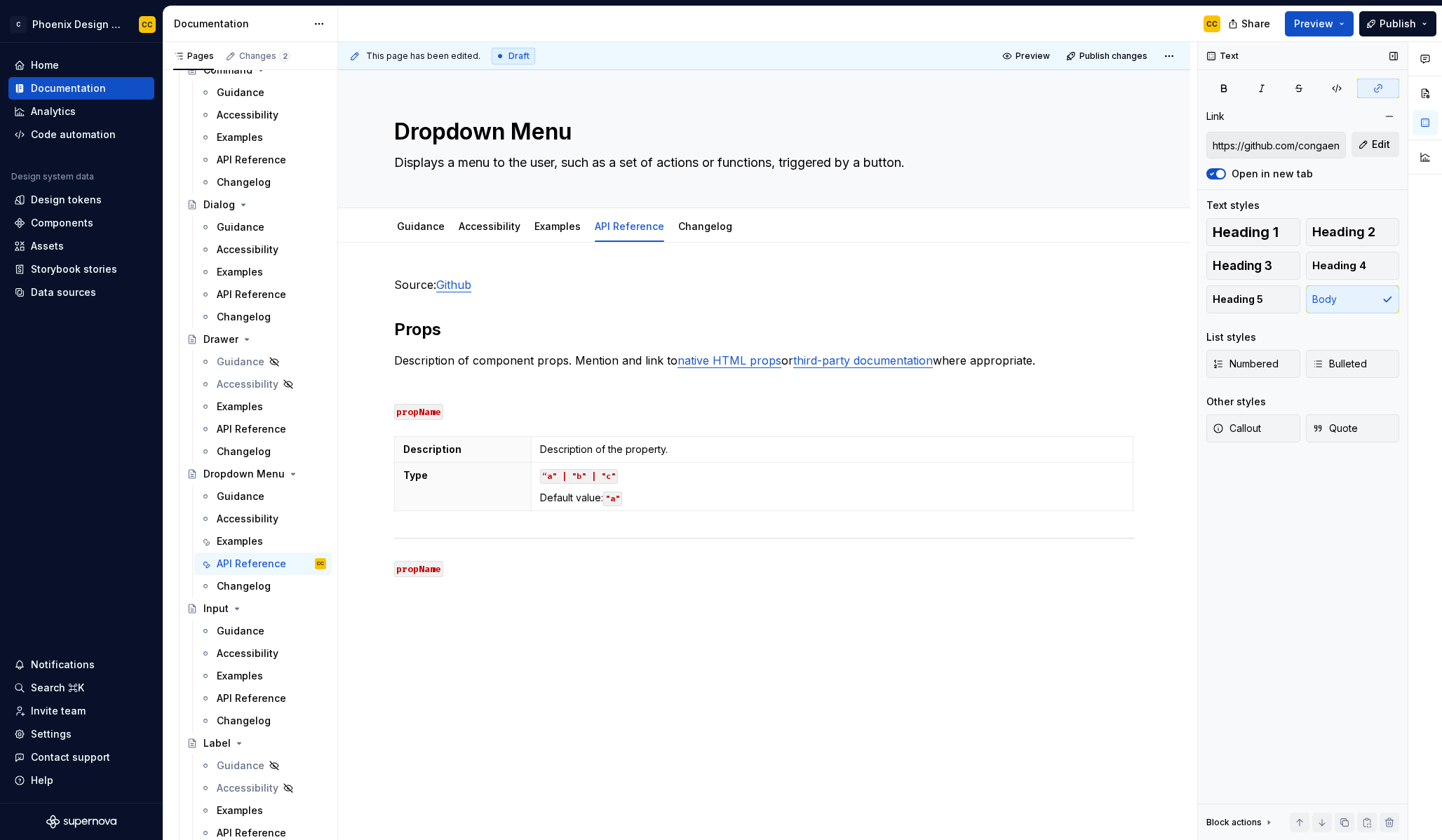 click on "Edit" at bounding box center [1375, 144] 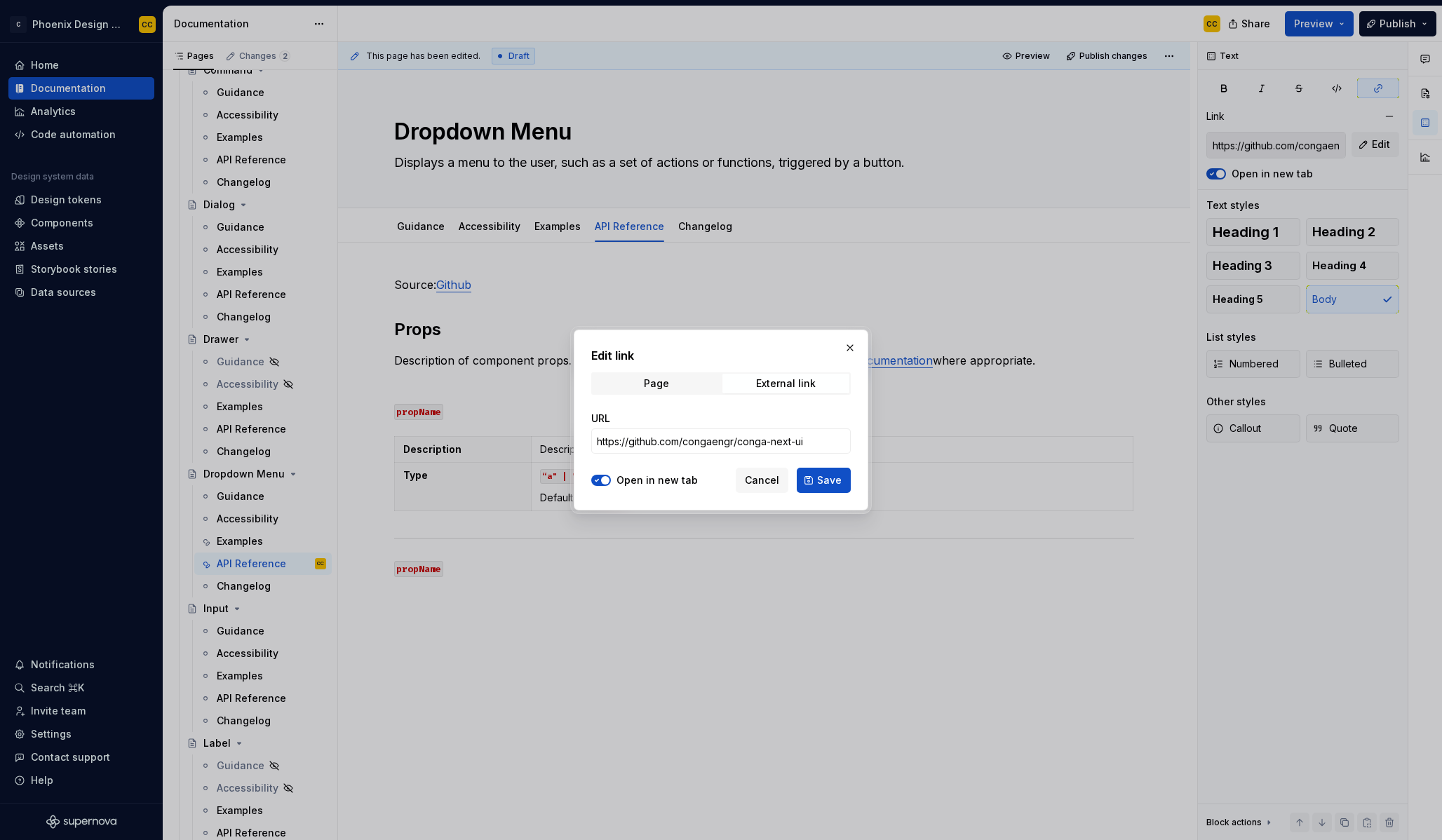 type on "*" 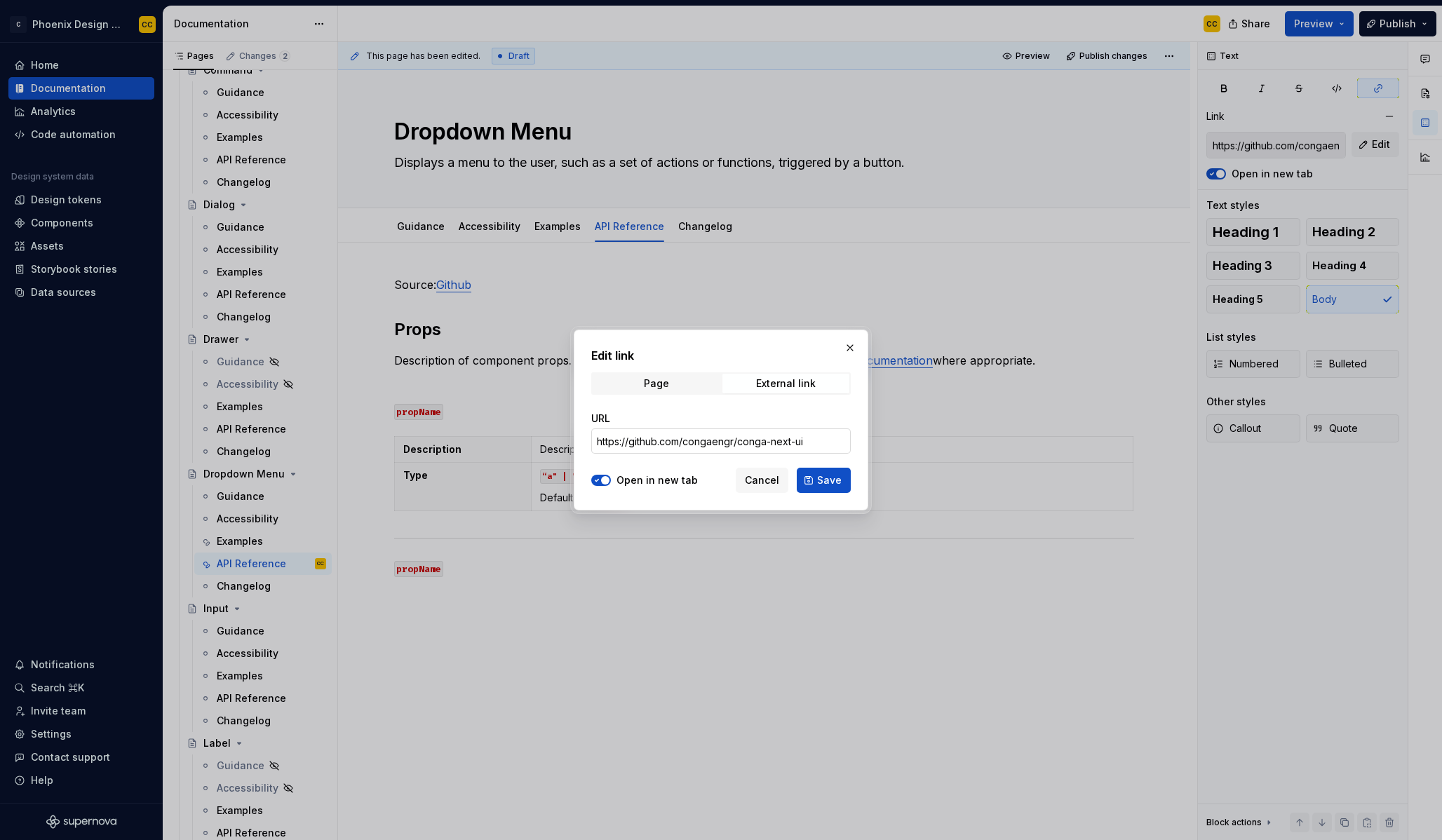 click on "https://github.com/congaengr/conga-next-ui" at bounding box center (721, 441) 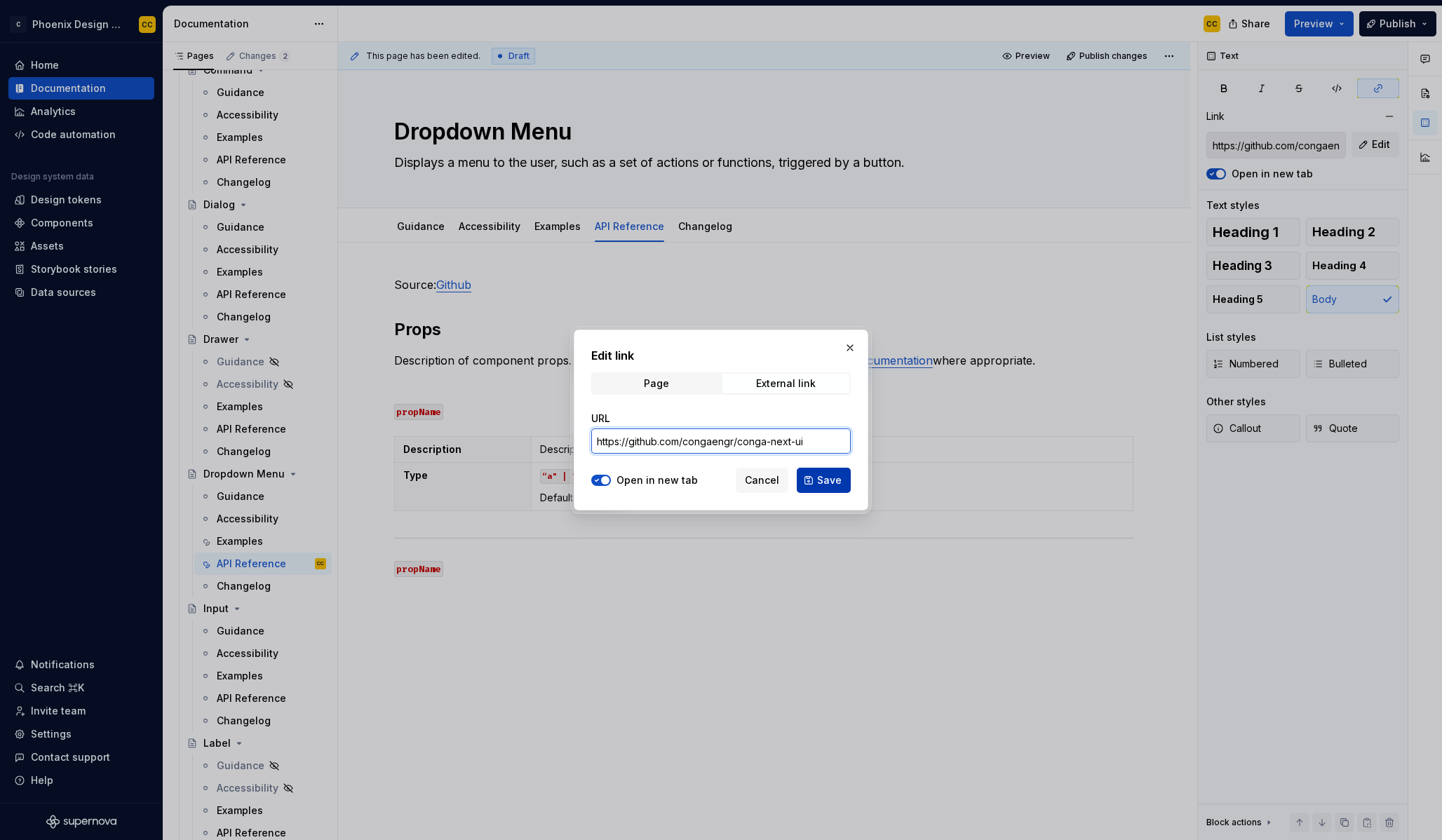 paste on "/blob/preview/packages/ui/src/components/dropdown-menu.tsx" 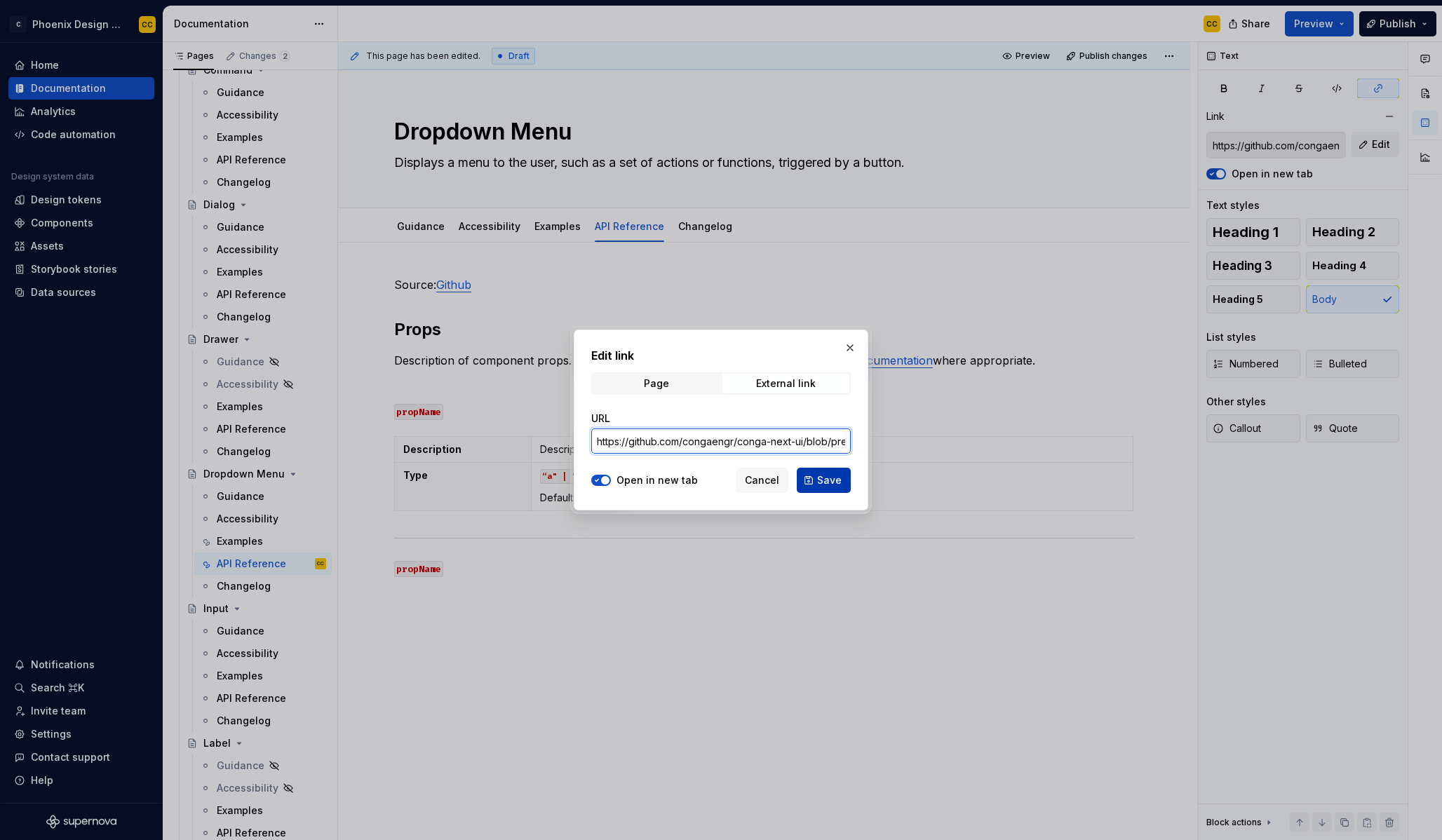 scroll, scrollTop: 0, scrollLeft: 260, axis: horizontal 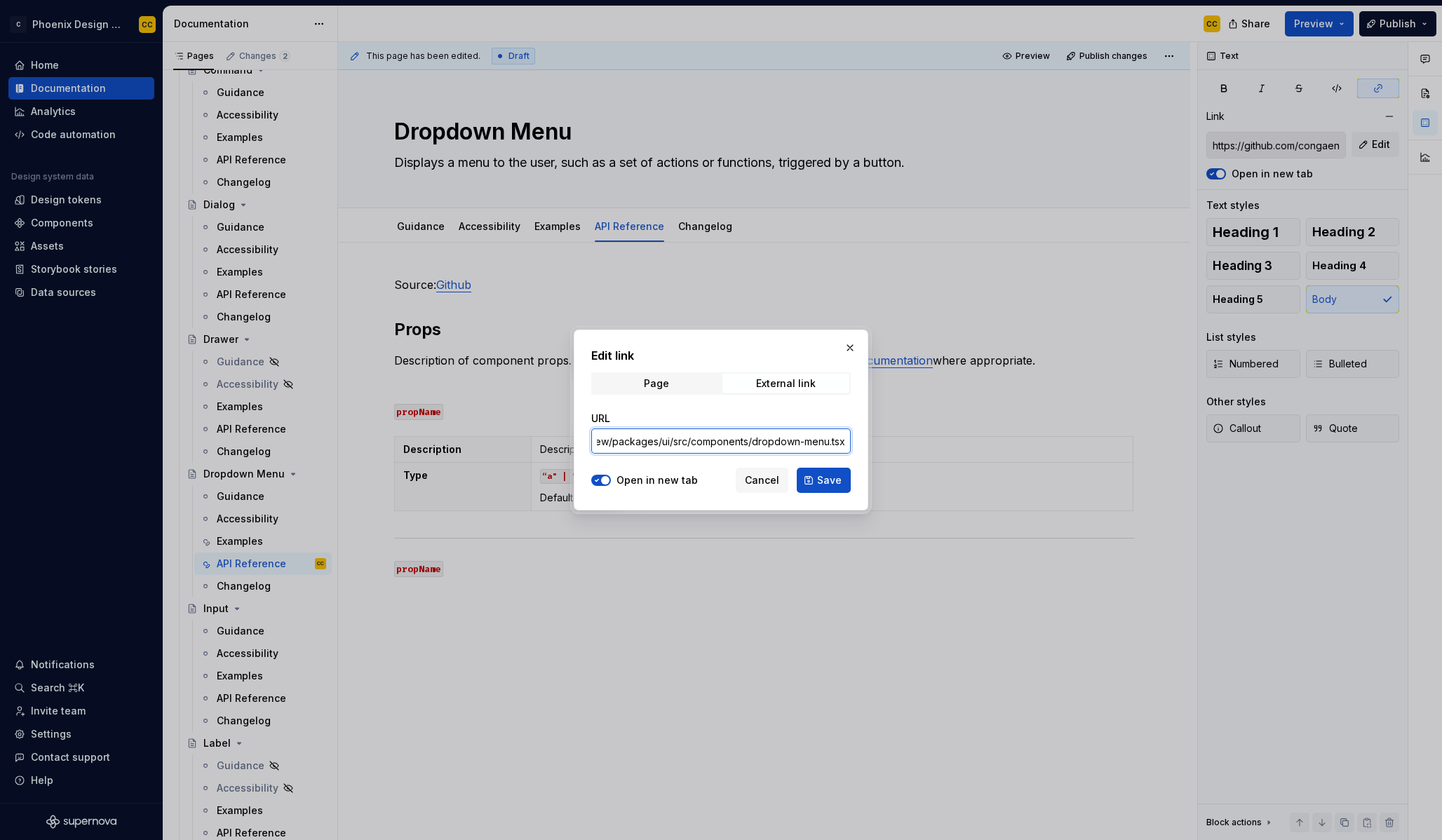 type on "https://github.com/congaengr/conga-next-ui/blob/preview/packages/ui/src/components/dropdown-menu.tsx" 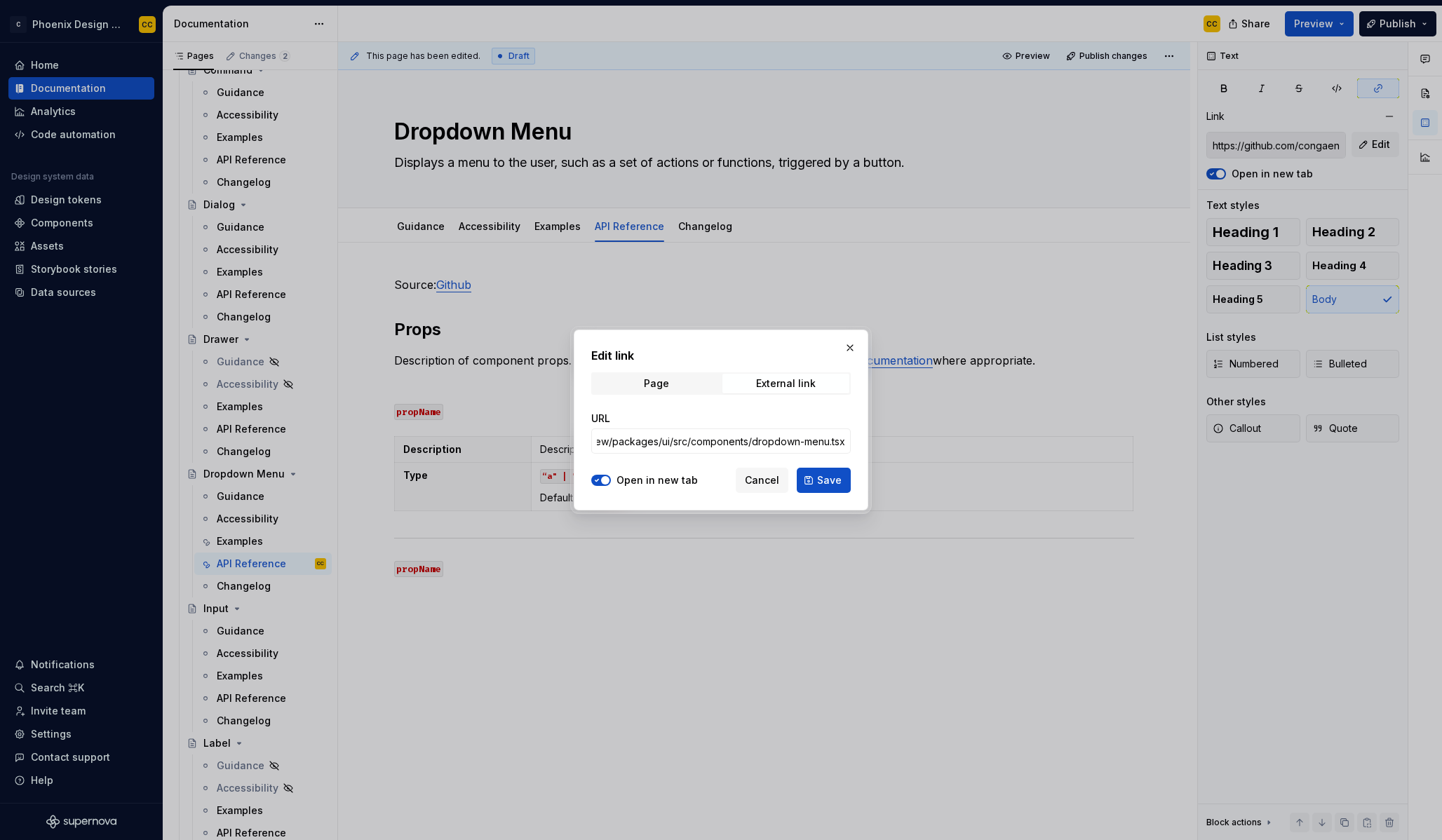 click on "Save" at bounding box center (829, 480) 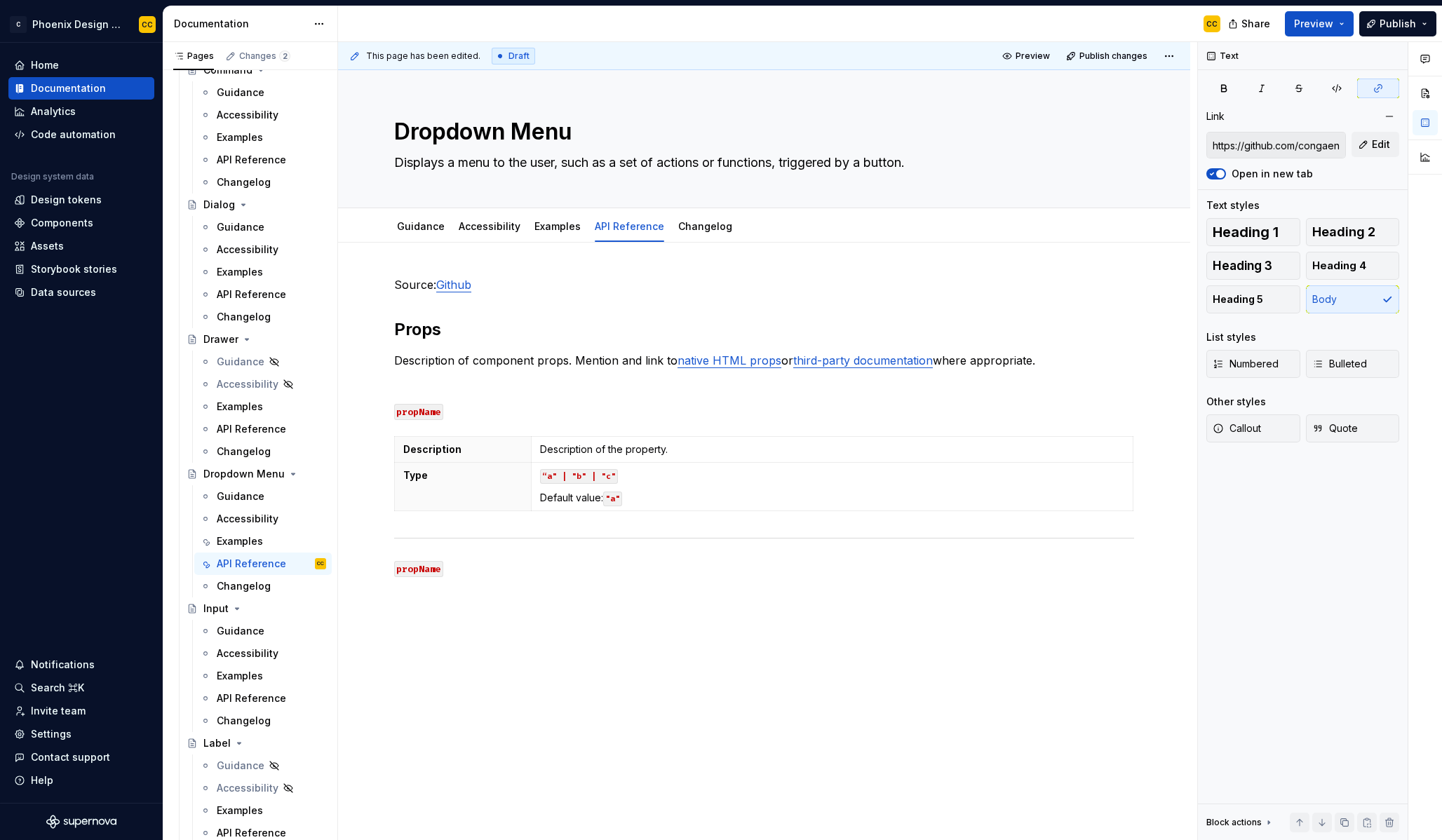 type on "*" 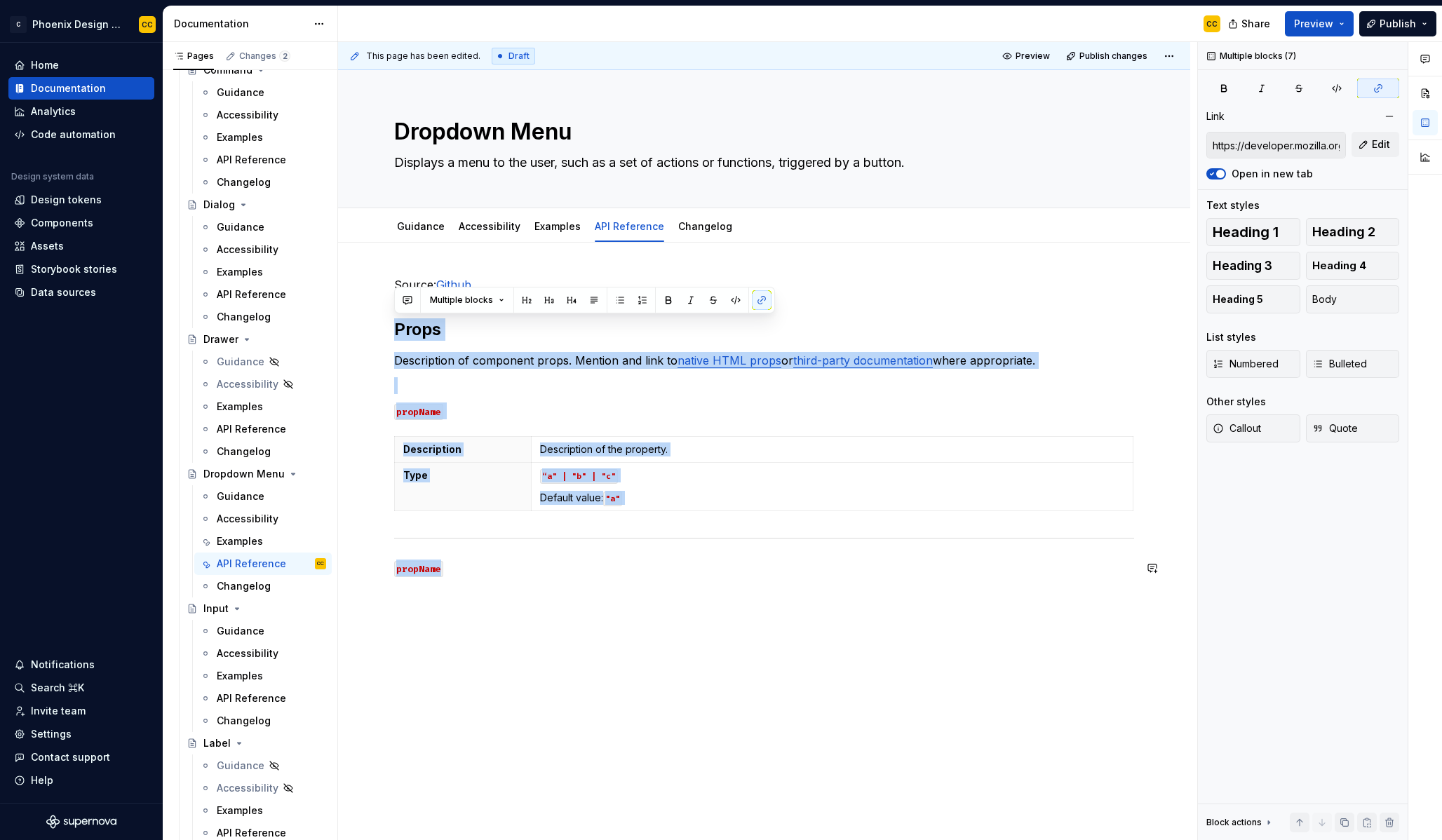 drag, startPoint x: 398, startPoint y: 331, endPoint x: 525, endPoint y: 595, distance: 292.95904 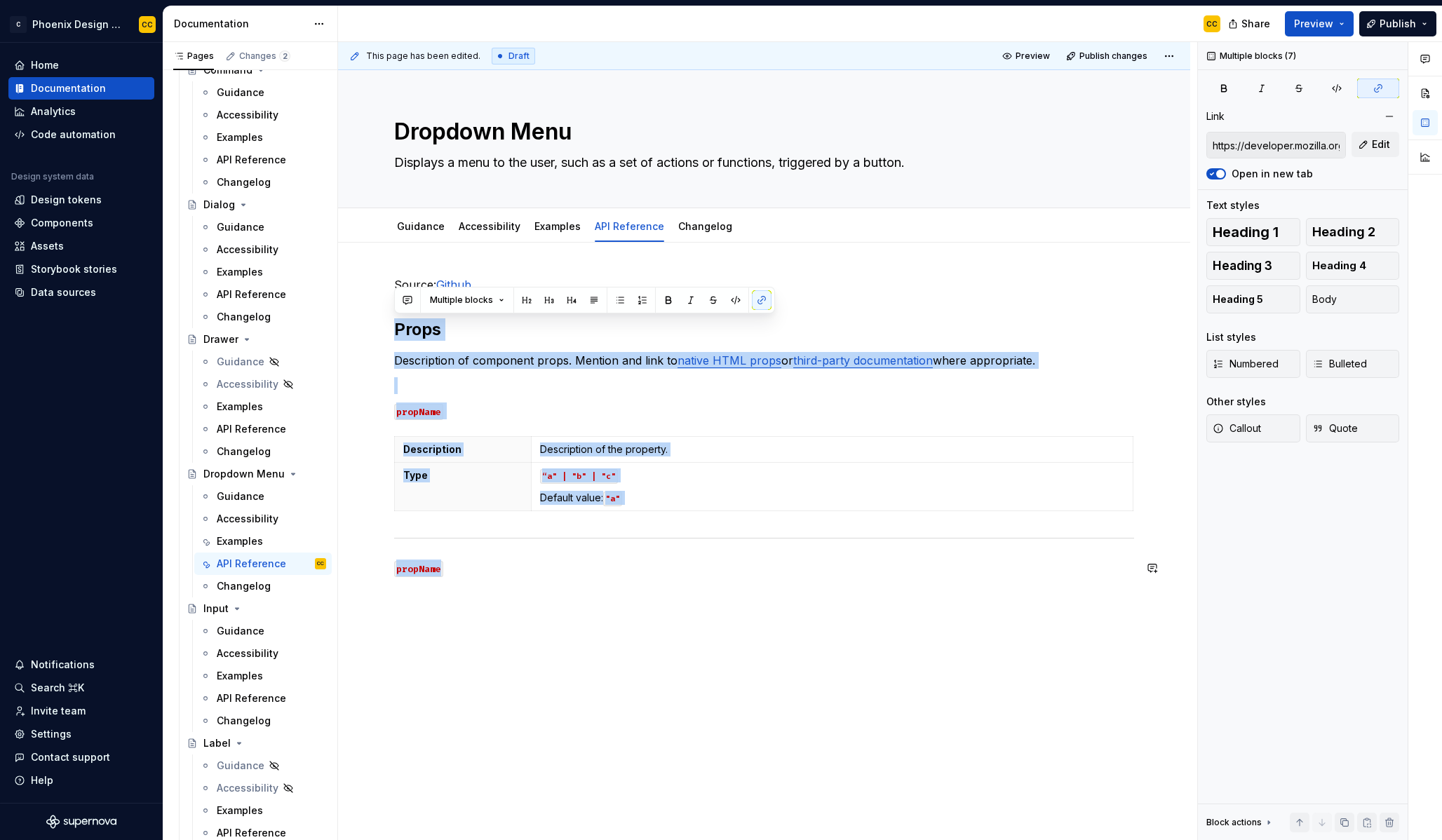 click on "Source:  Github Props Description of component props. Mention and link to  native HTML props  or  third-party documentation  where appropriate.  propName Description Description of the property. Type “a" | "b" | "c" Default value:  "a" propName" at bounding box center [764, 543] 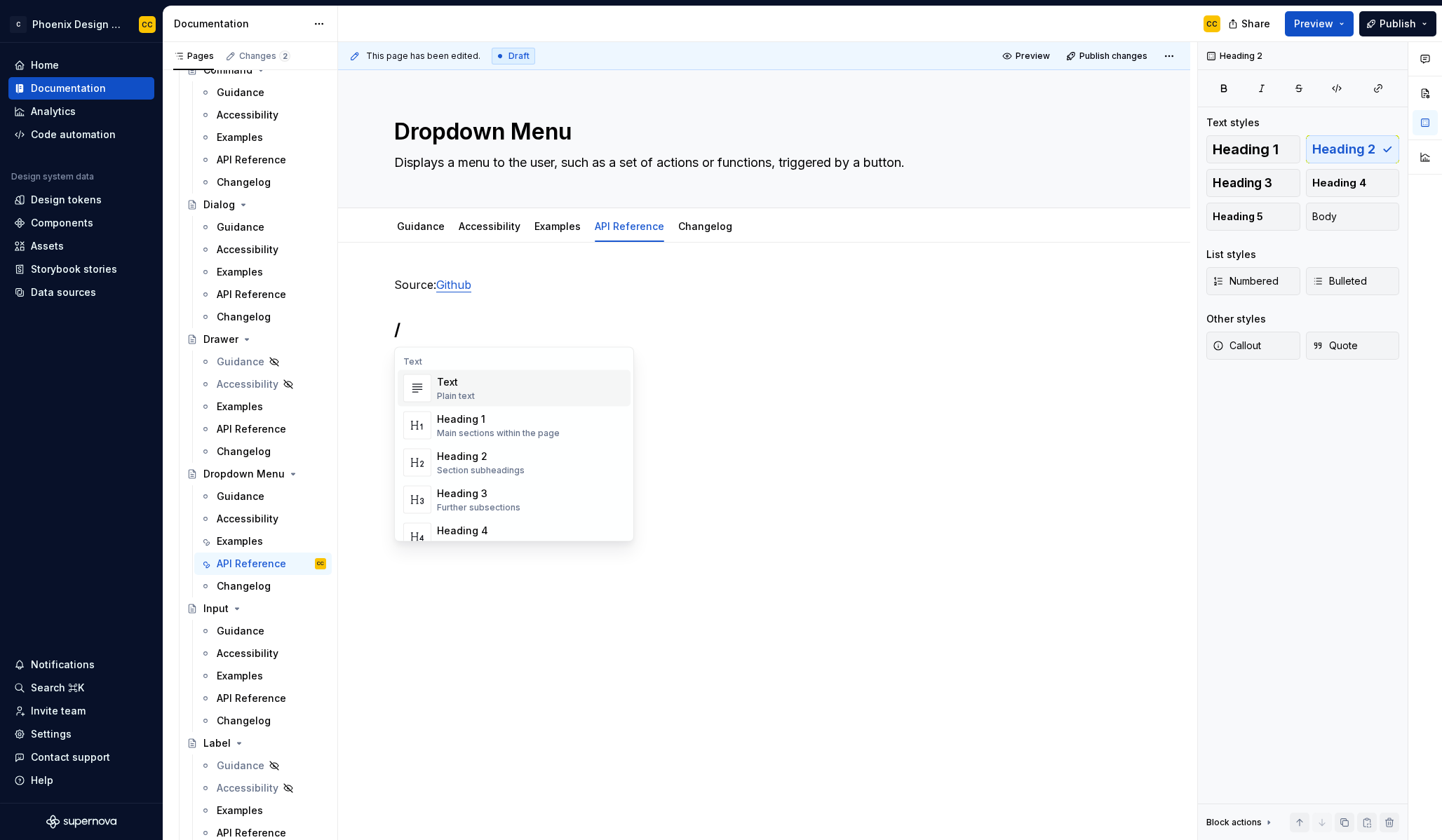 type 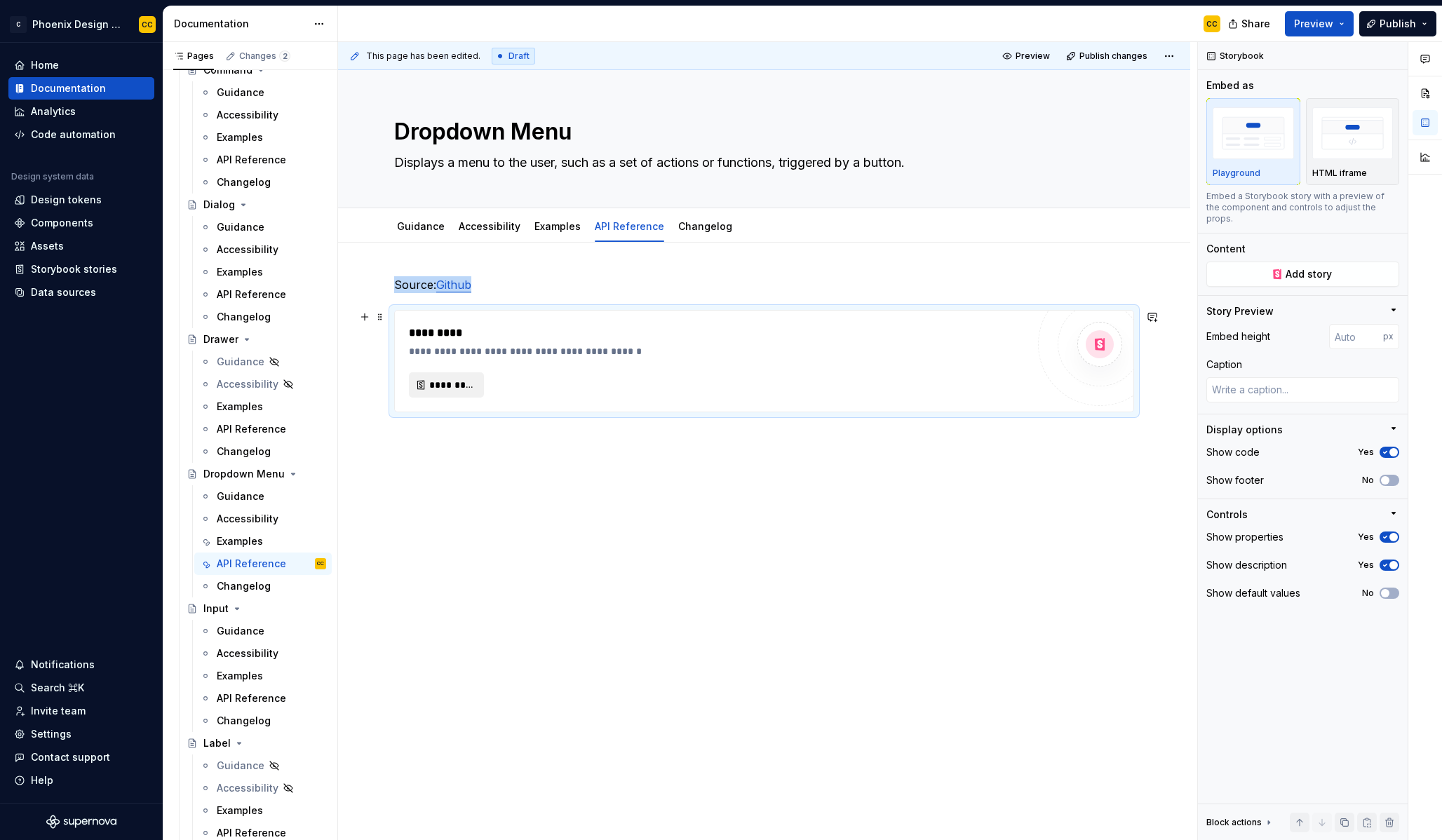 click on "*********" at bounding box center [452, 385] 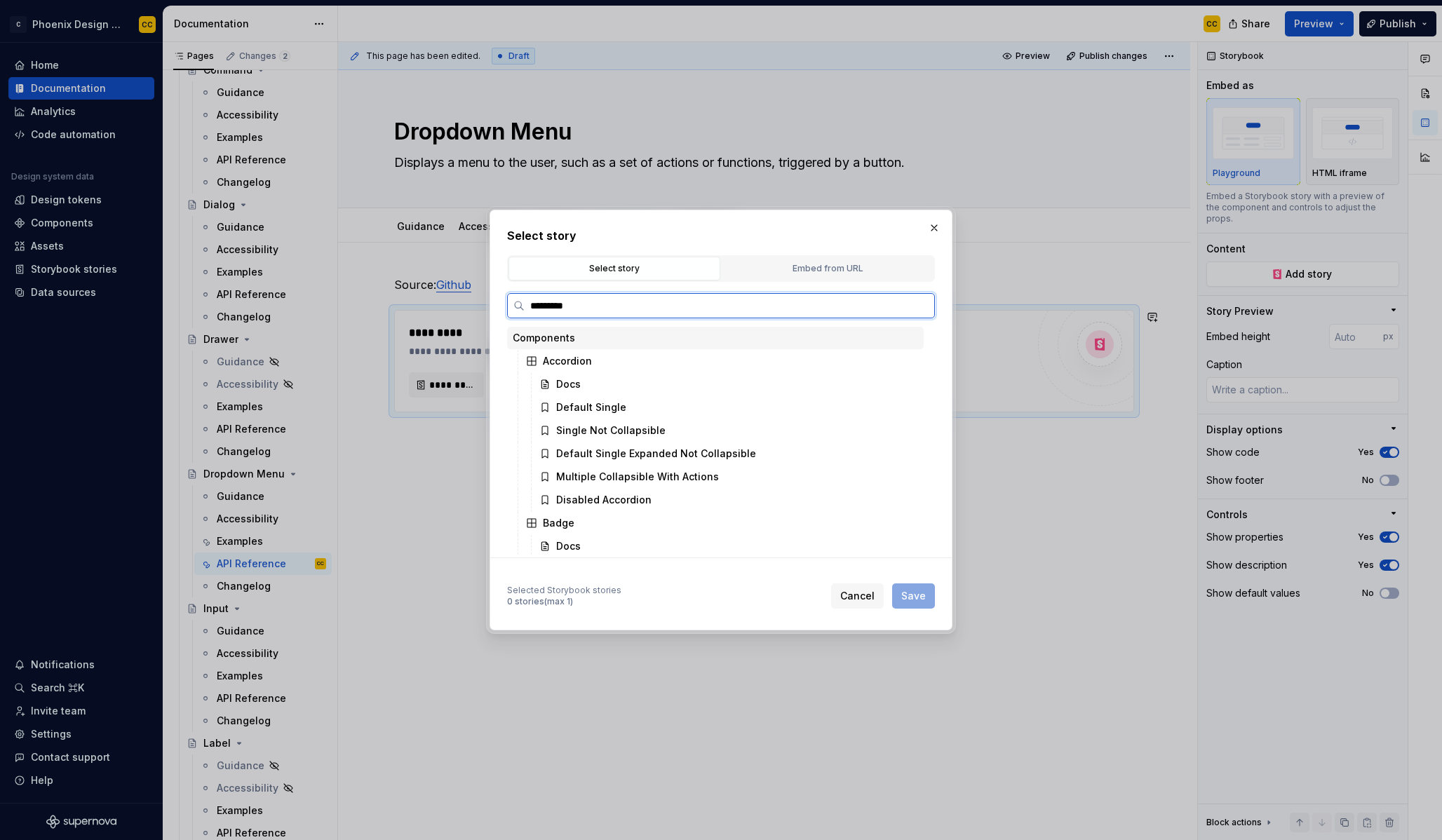 type on "**********" 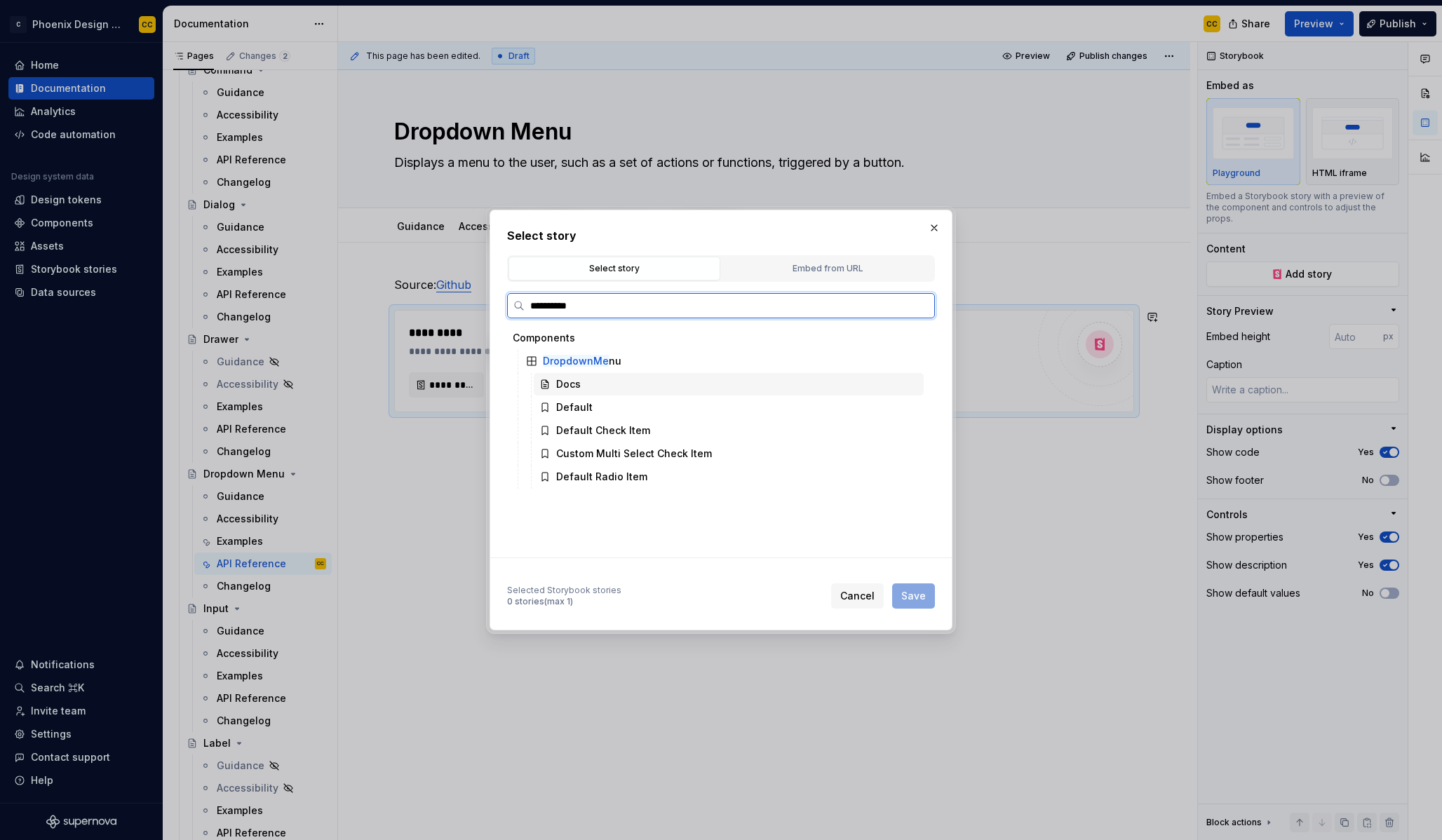 click on "Docs" at bounding box center [729, 384] 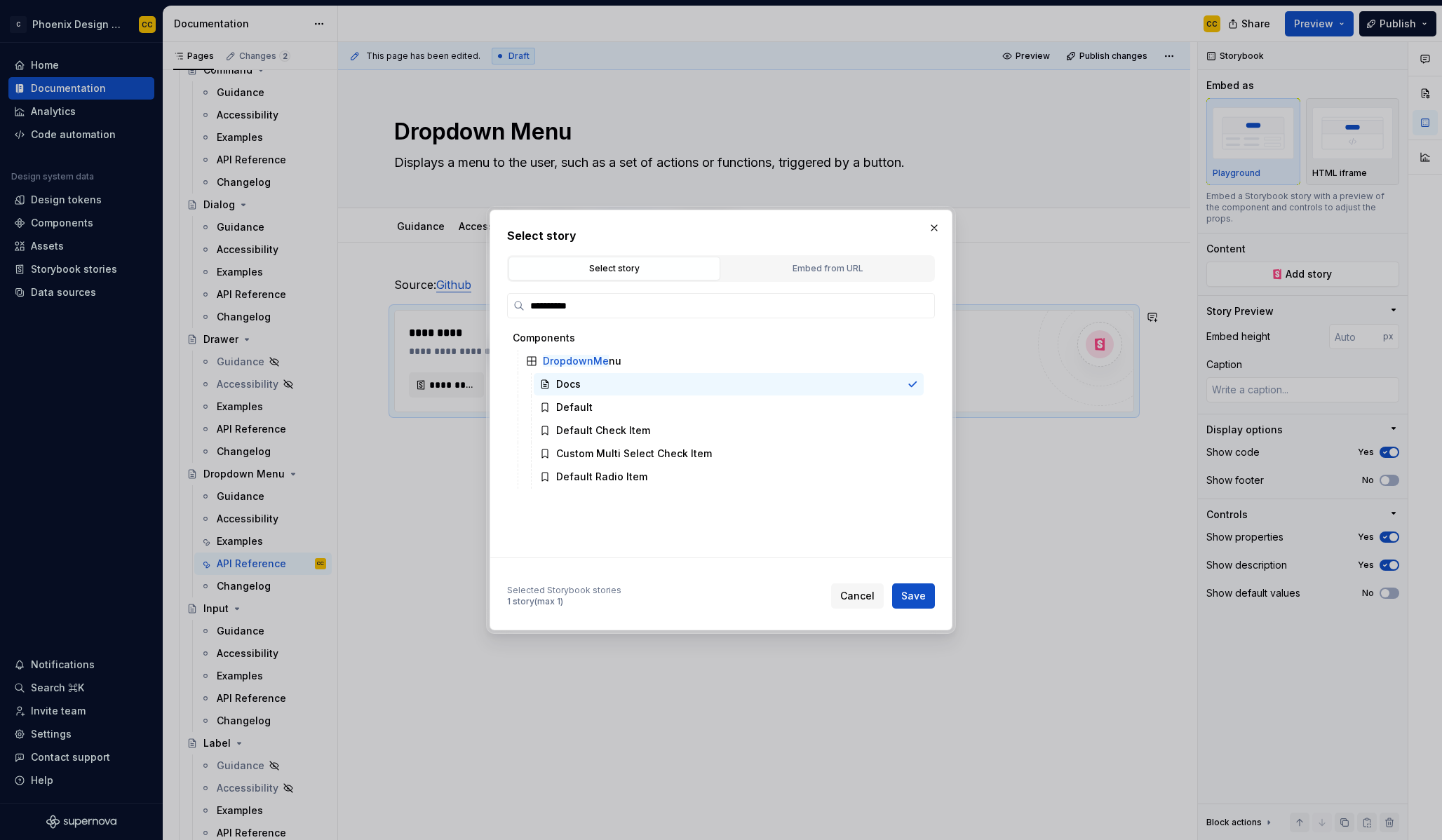 click on "Selected Storybook stories 1 story  (max 1) Cancel Save" at bounding box center (721, 593) 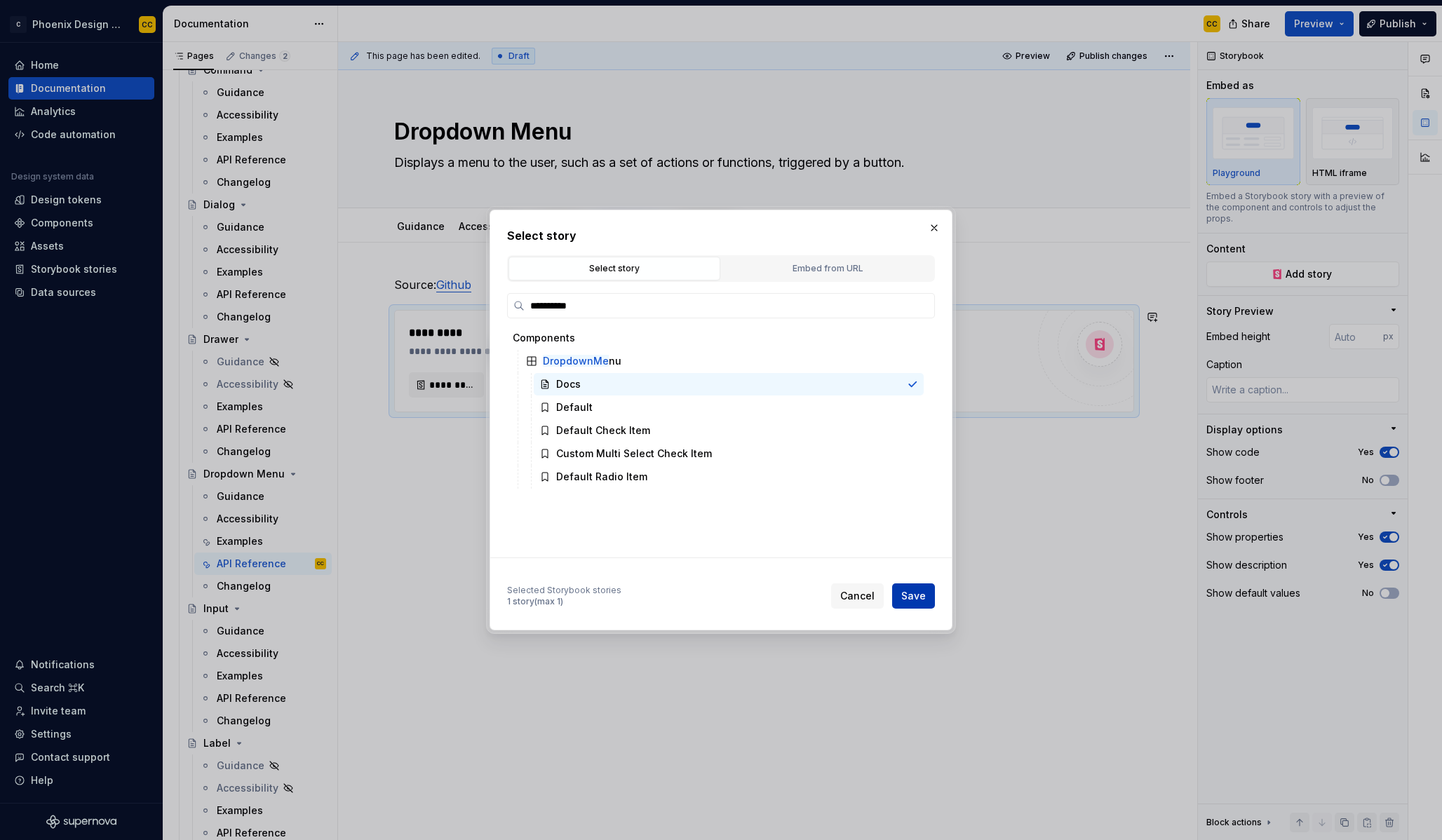 click on "Save" at bounding box center (913, 596) 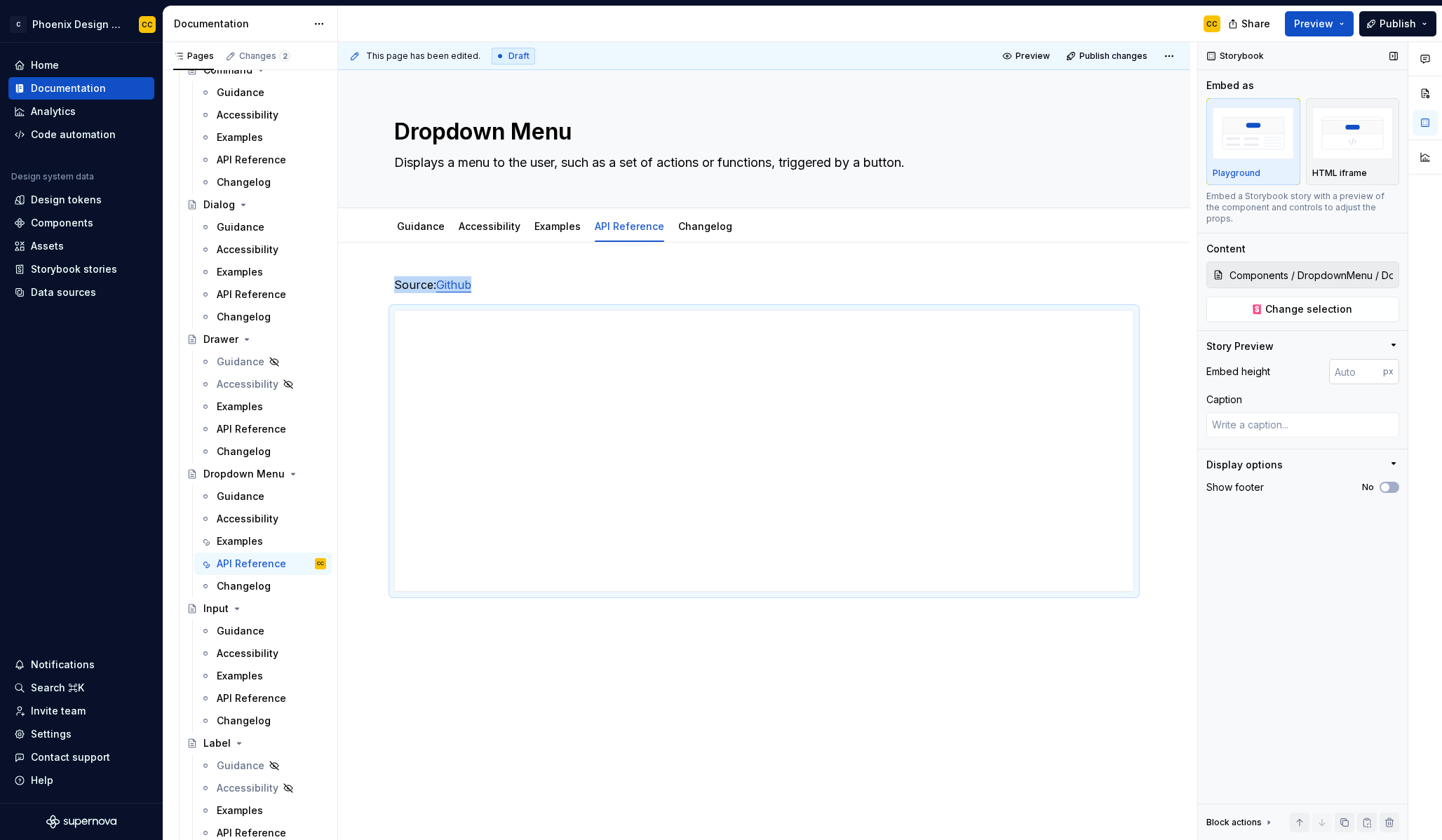 type on "*" 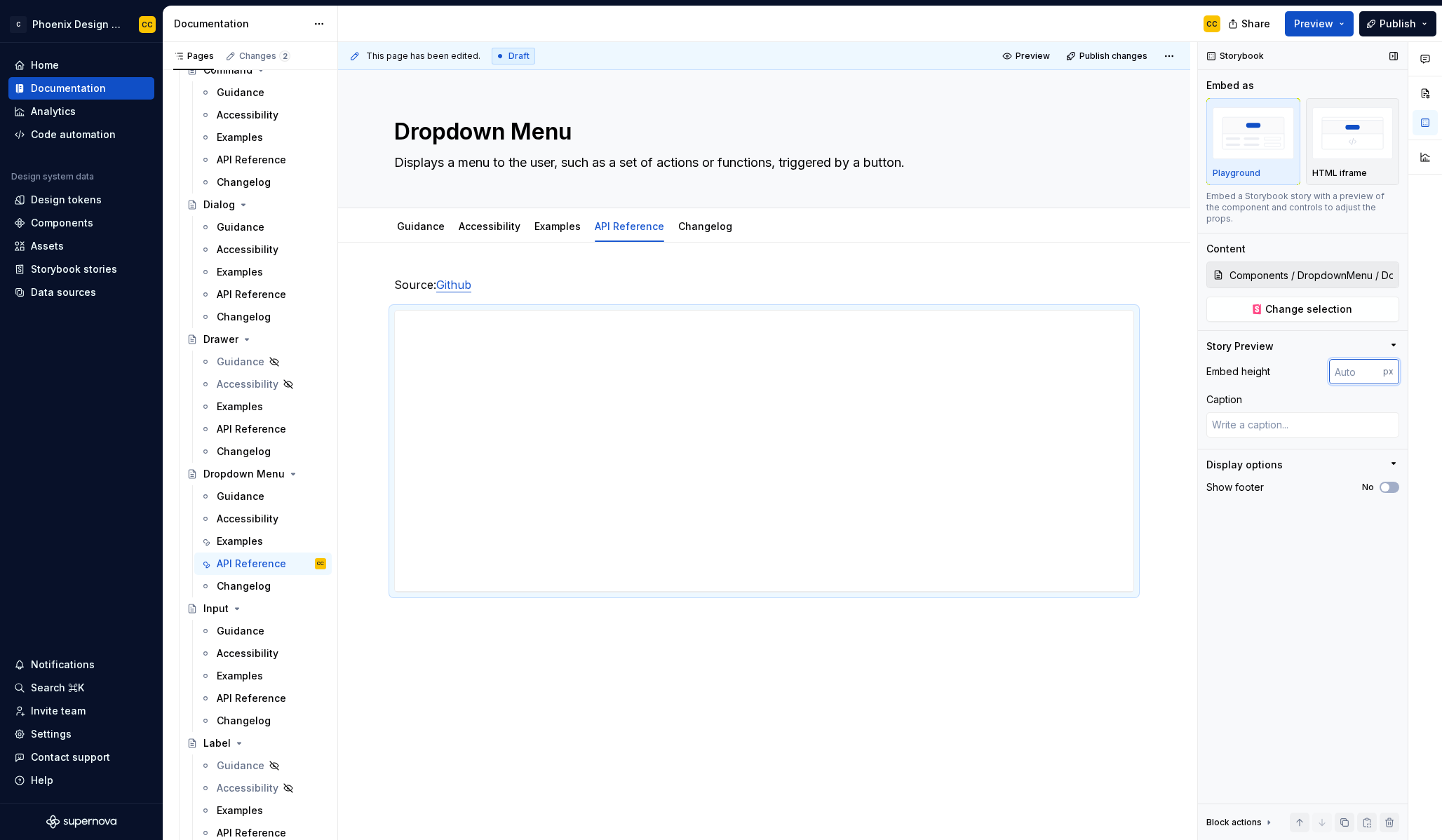 click at bounding box center (1356, 372) 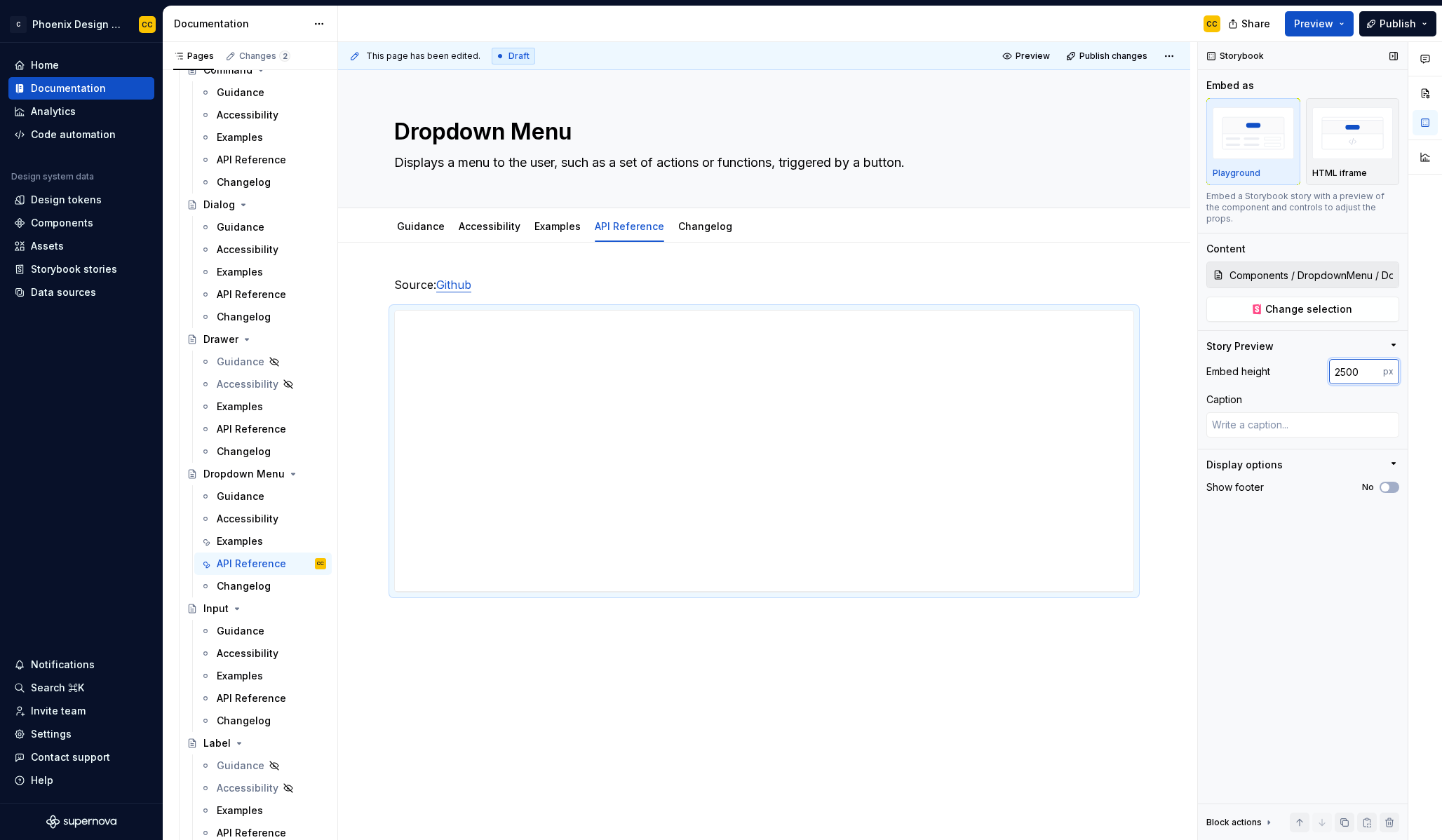 type on "2500" 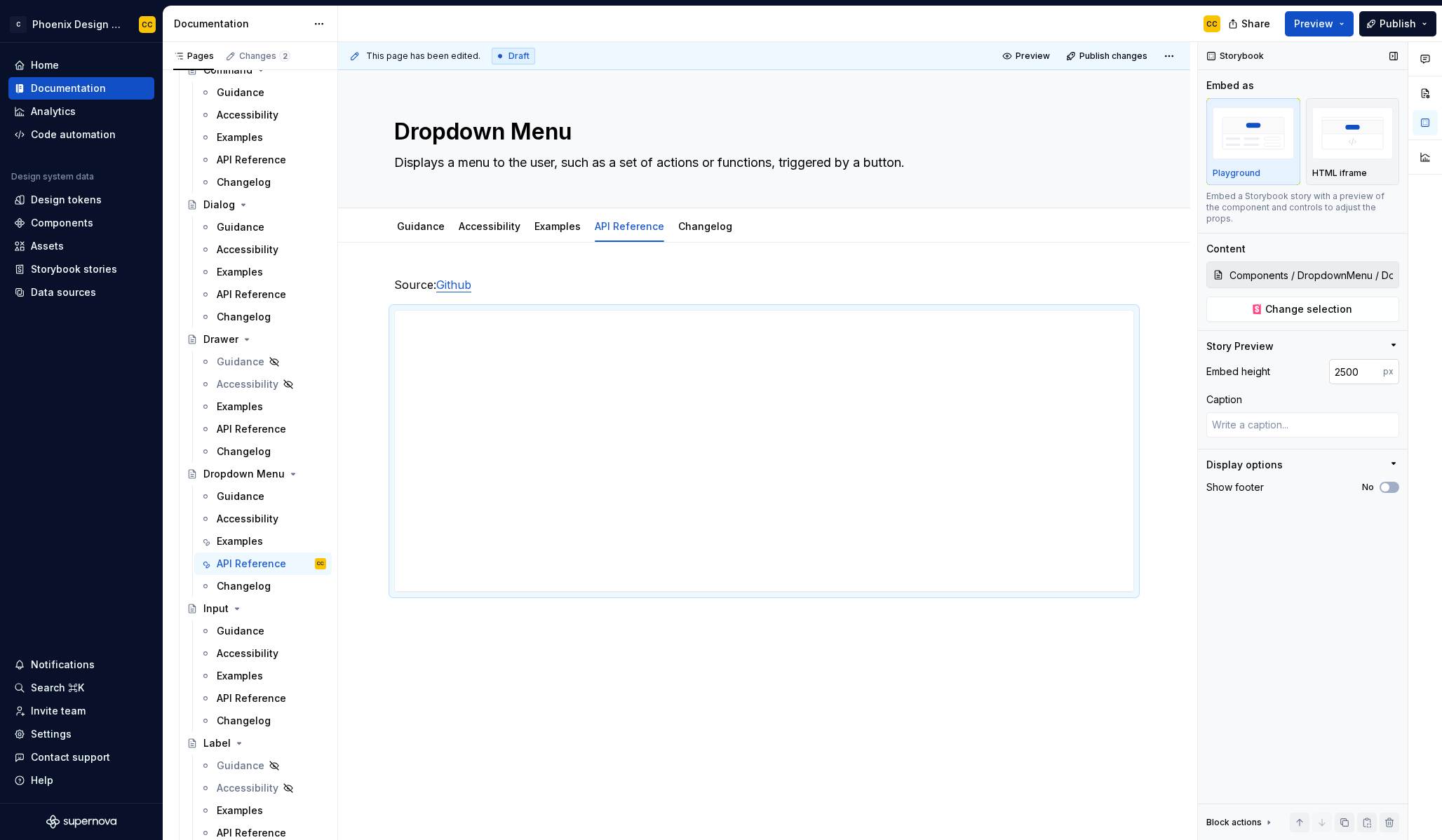 type on "*" 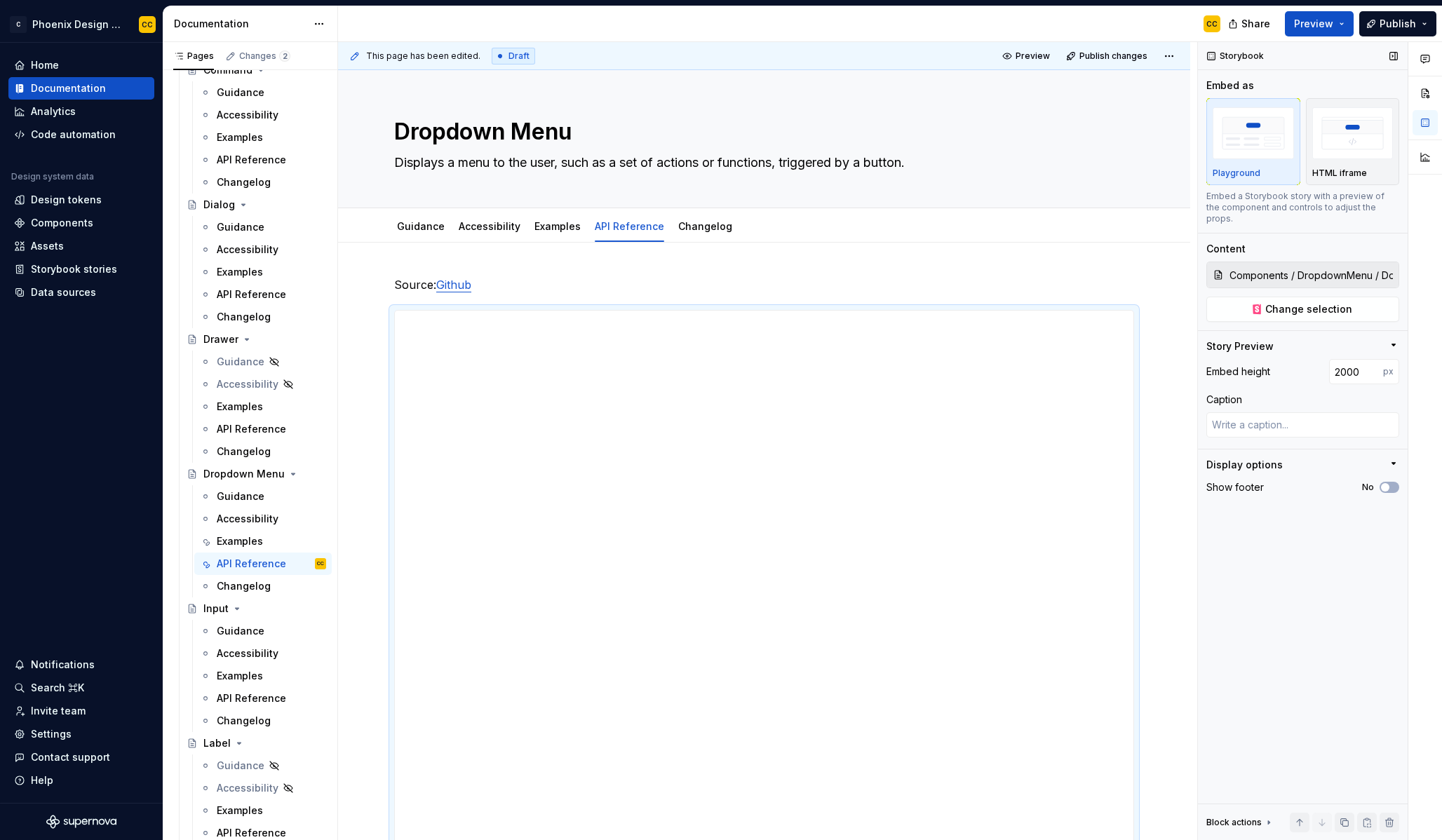 click on "Show footer No" at bounding box center [1302, 487] 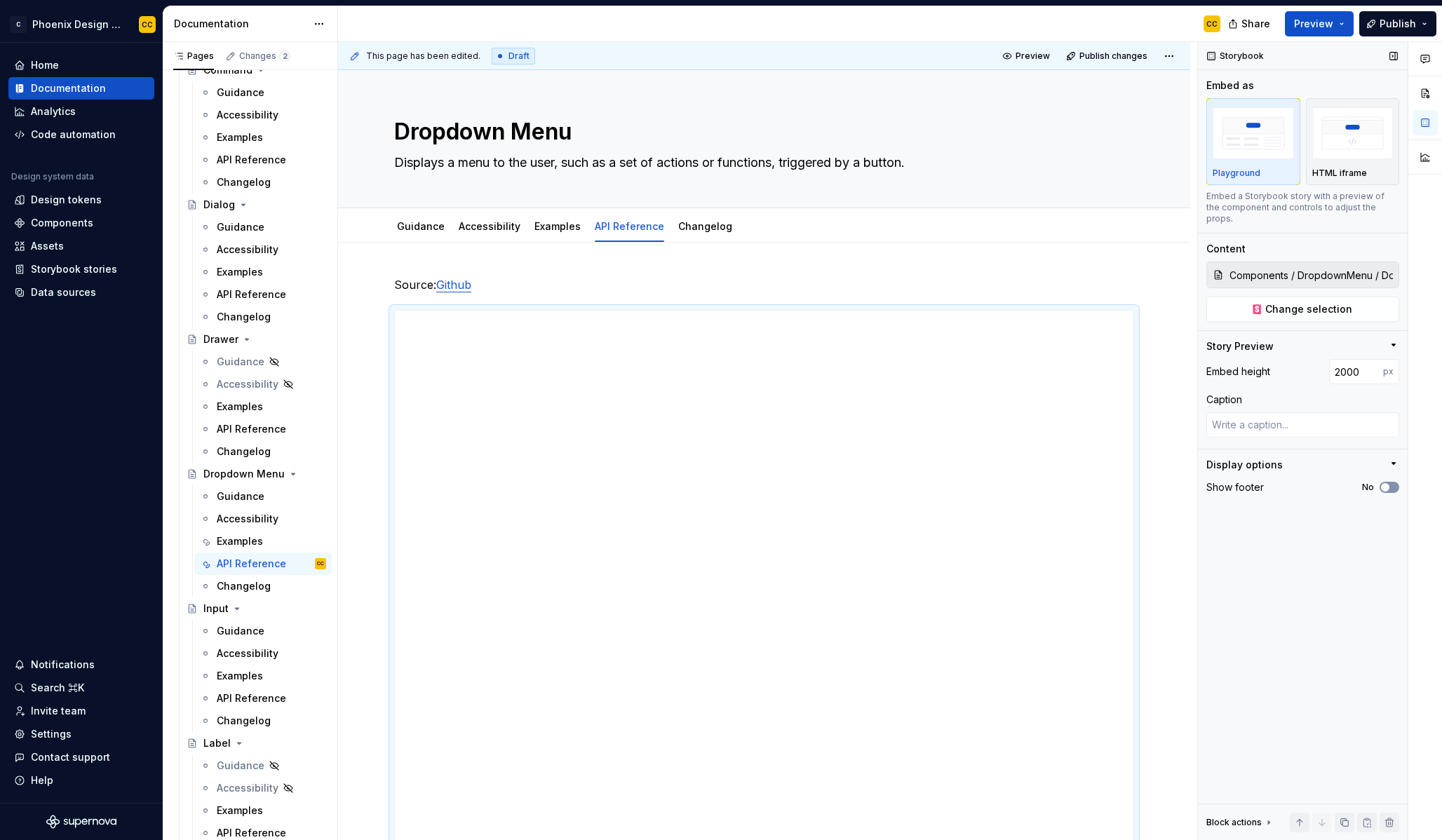 click on "No" at bounding box center [1389, 487] 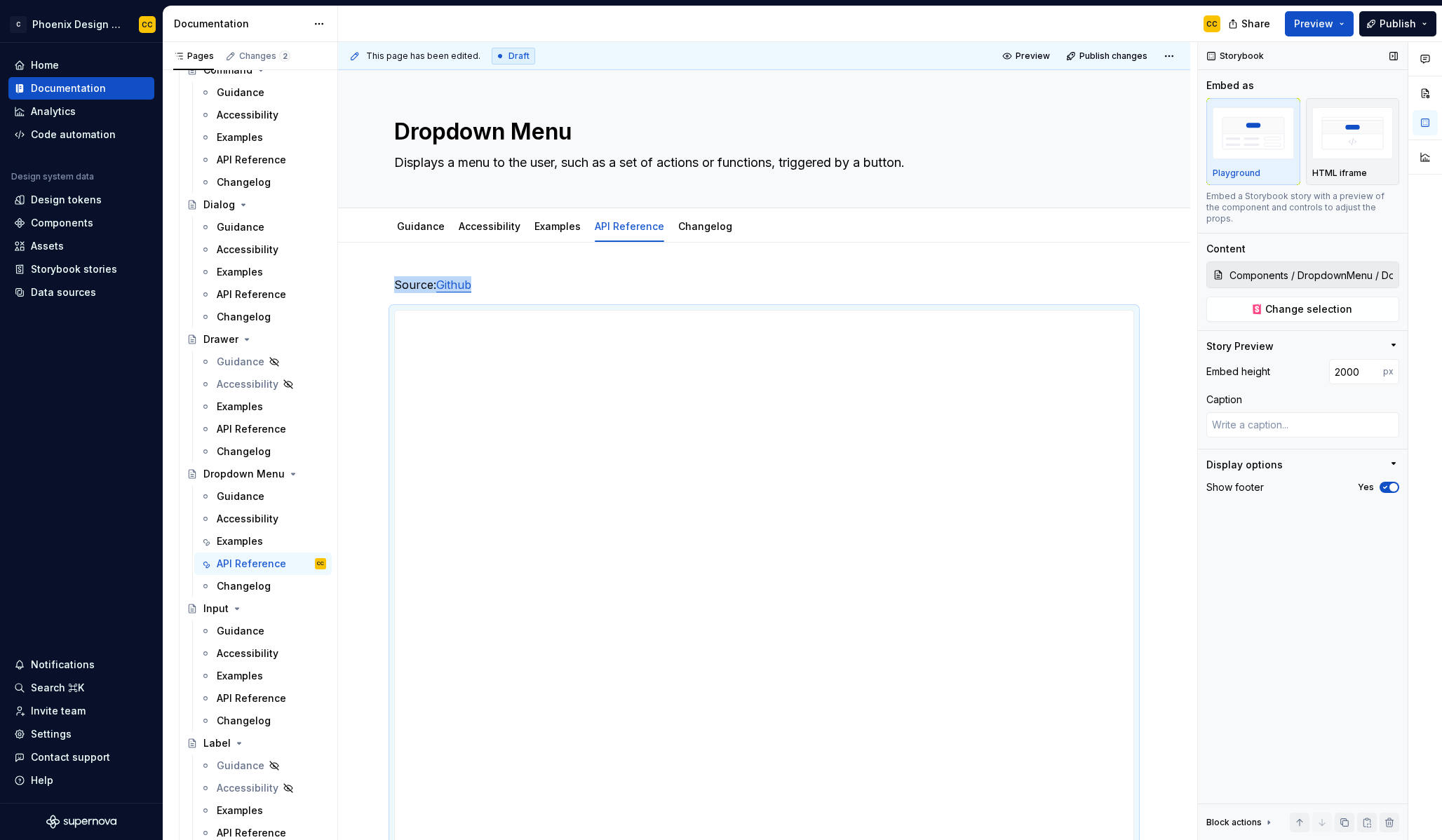 scroll, scrollTop: 268, scrollLeft: 0, axis: vertical 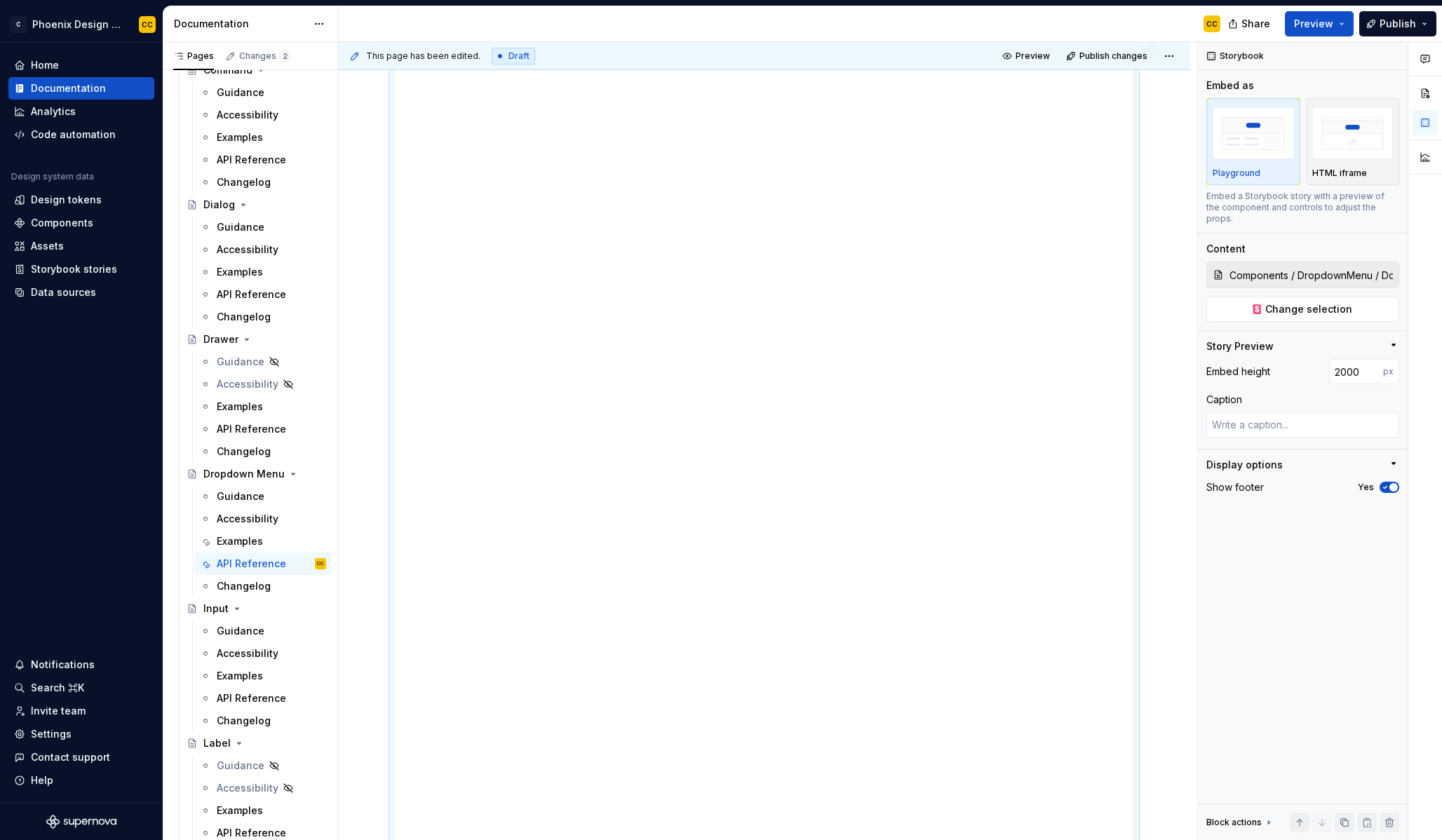 click on "**********" at bounding box center (764, 862) 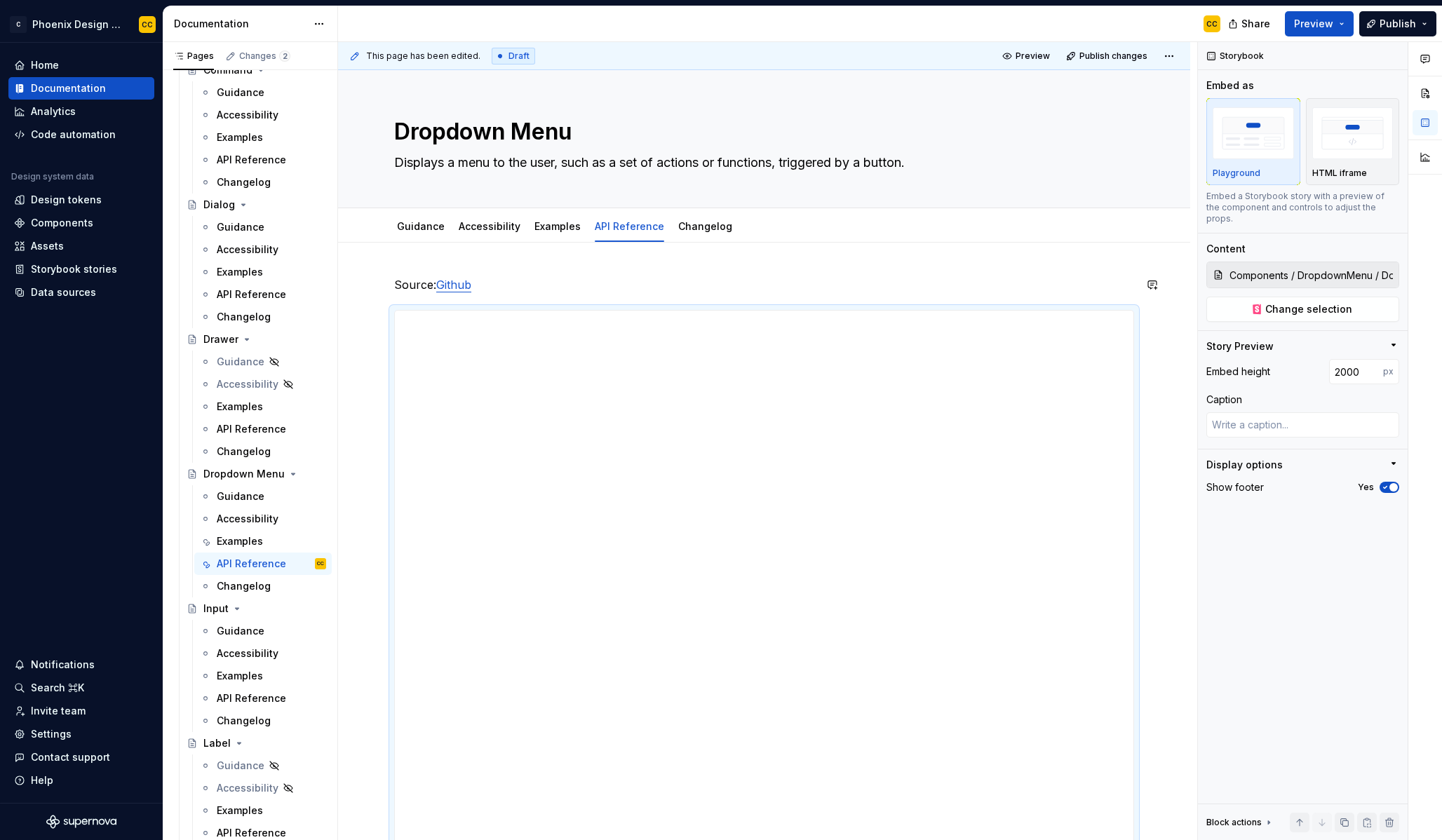 click on "Guidance Accessibility Examples API Reference Changelog" at bounding box center (565, 230) 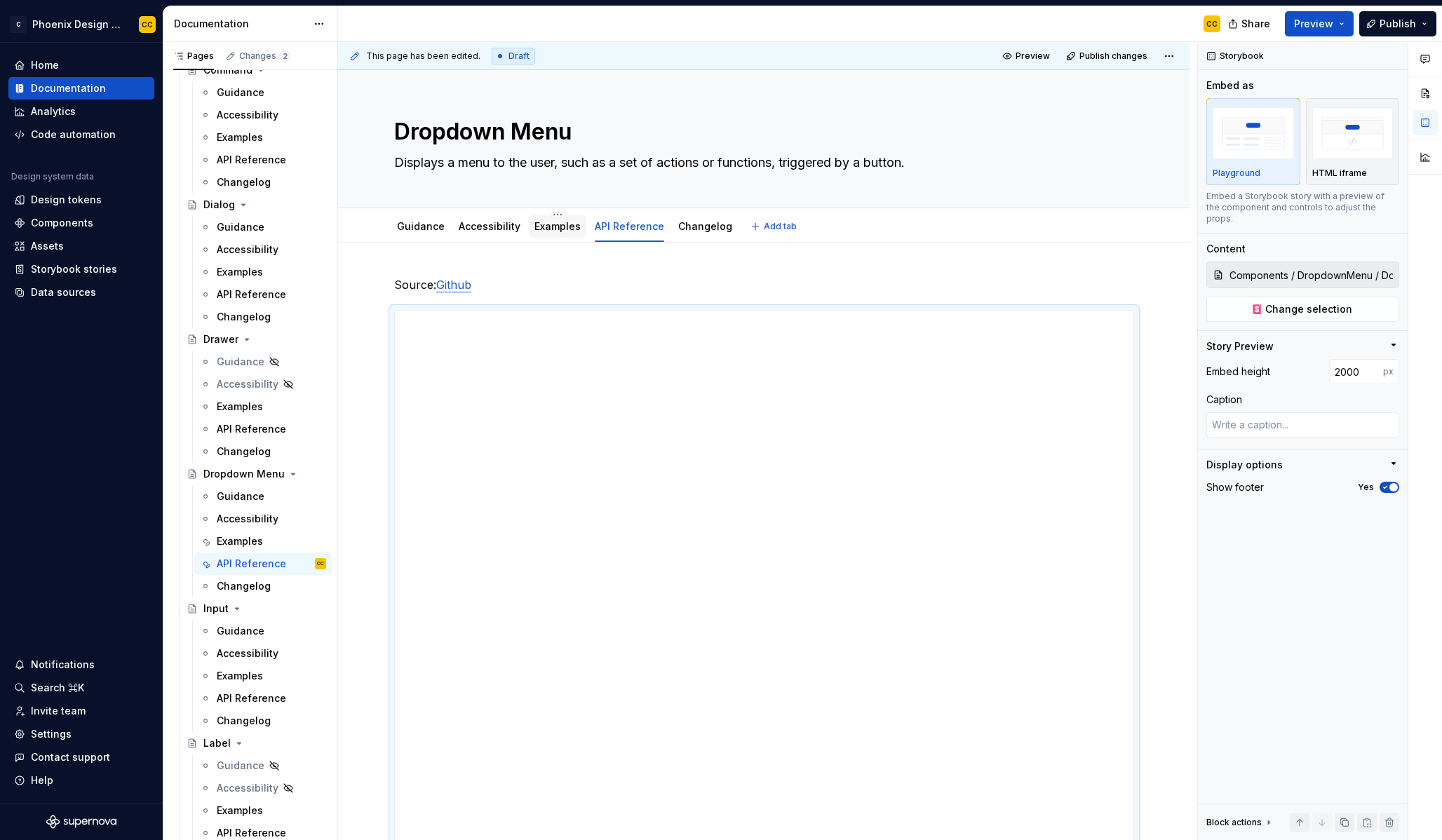 click on "Examples" at bounding box center (558, 226) 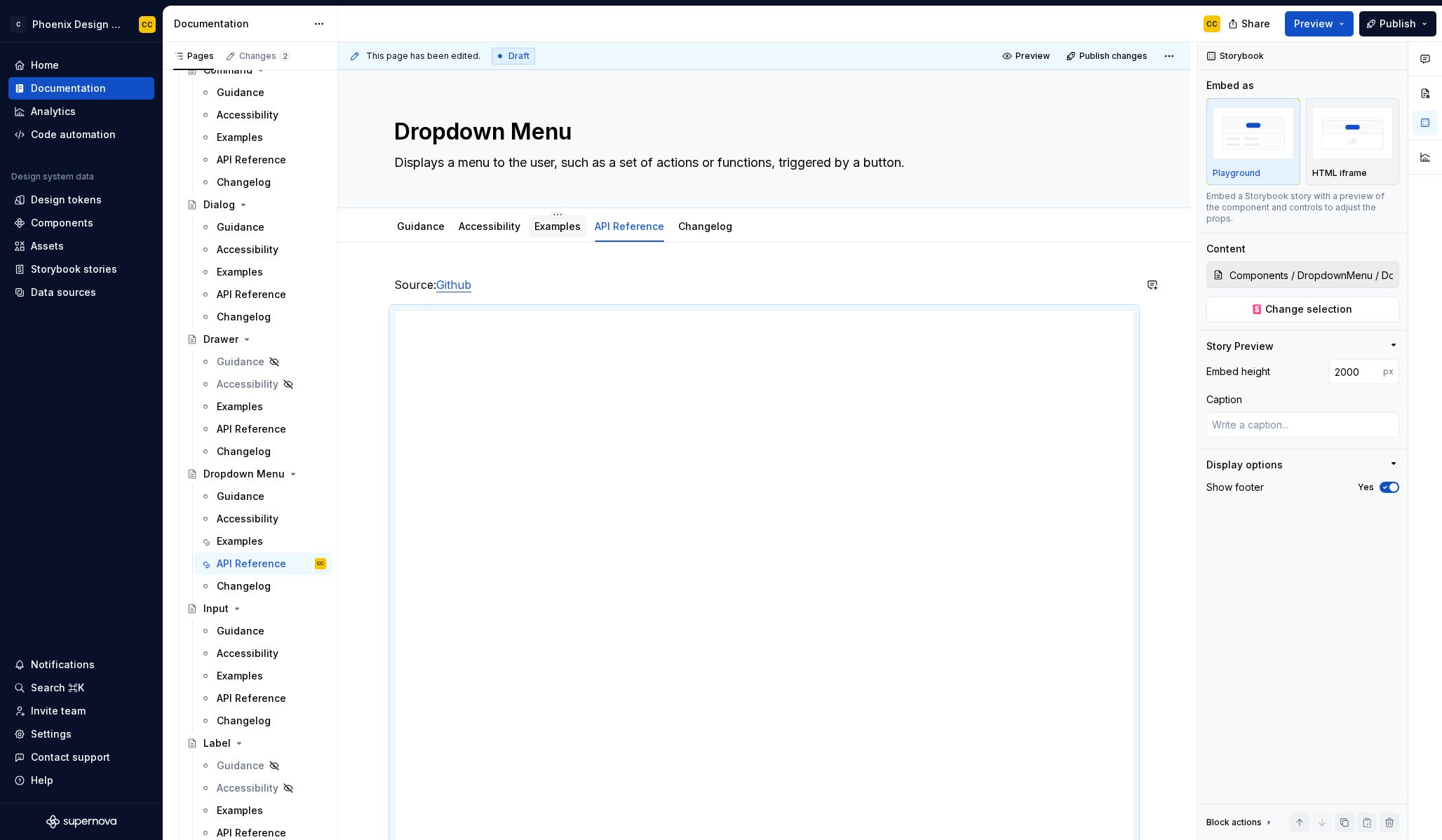 click on "Examples" at bounding box center (558, 226) 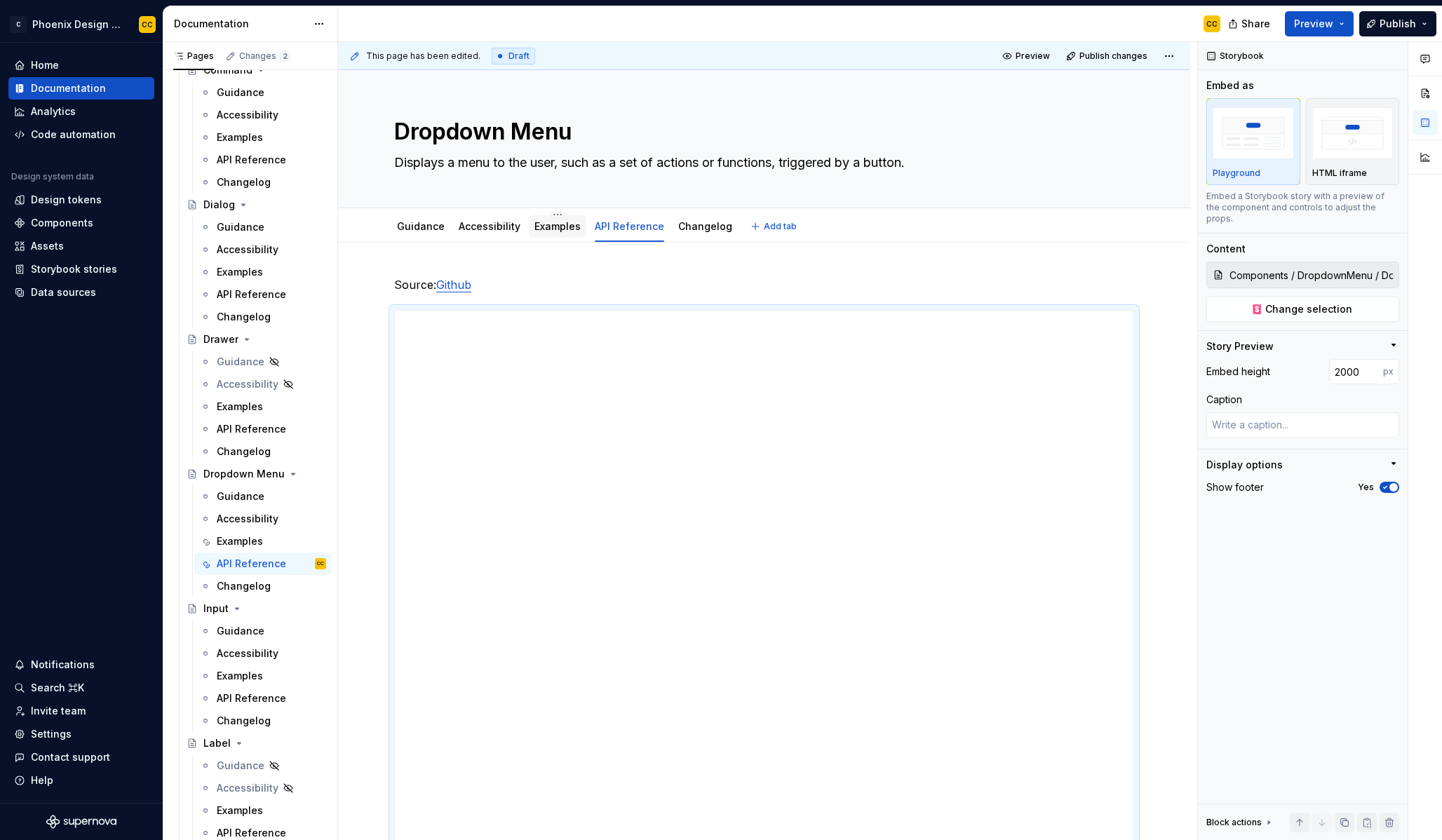 click on "Examples" at bounding box center [558, 226] 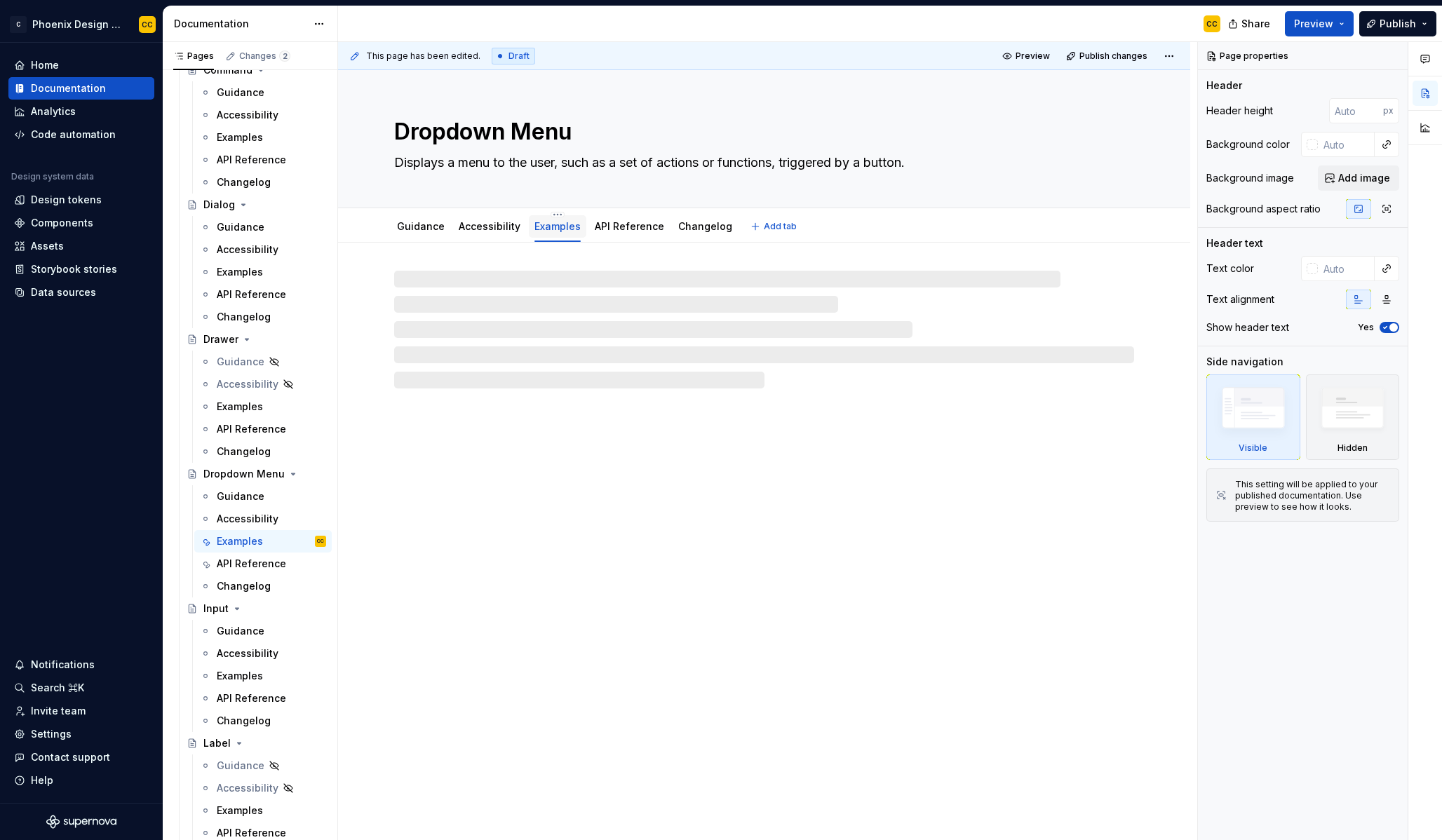 type on "*" 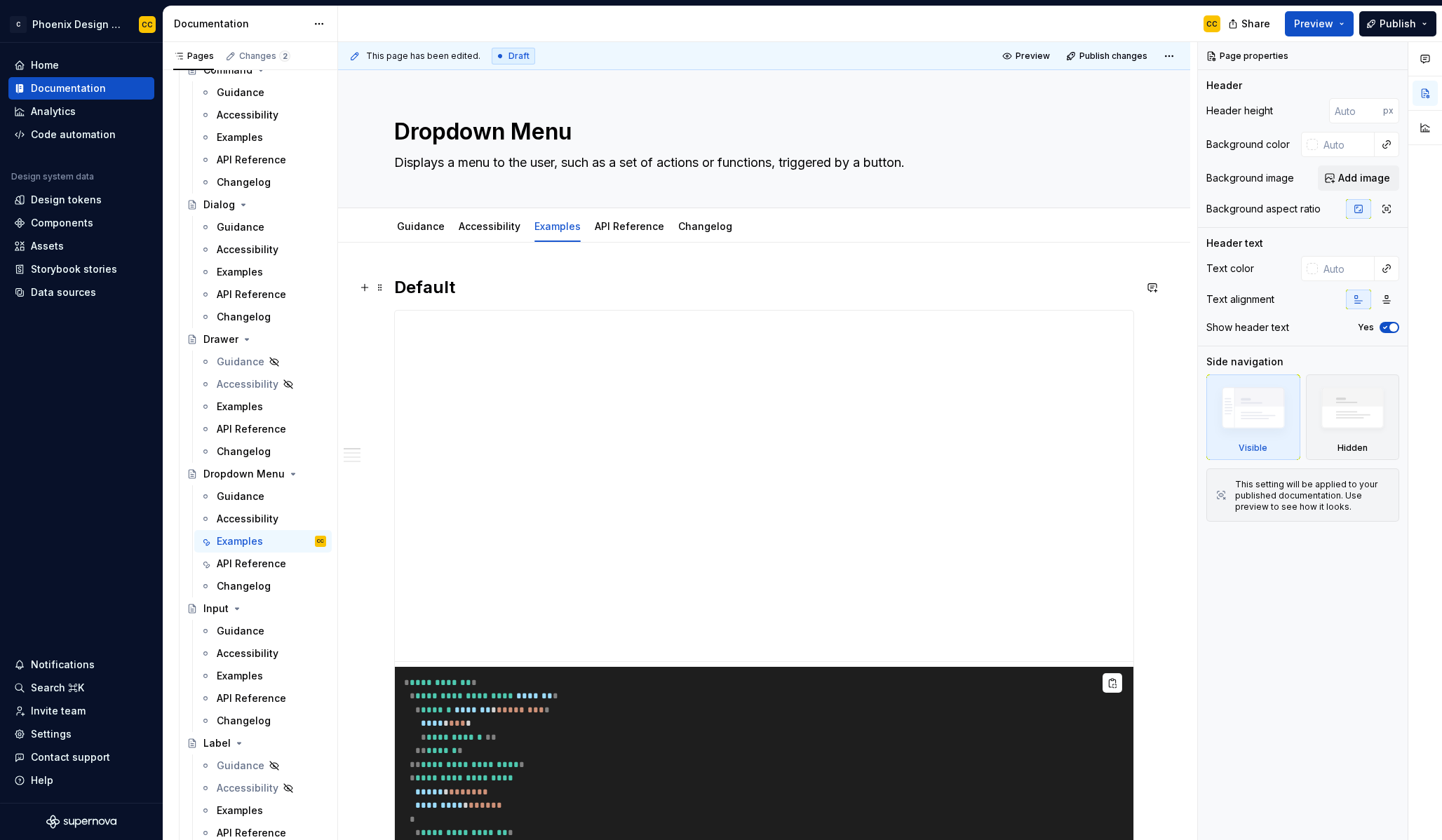 click on "Default" at bounding box center (764, 287) 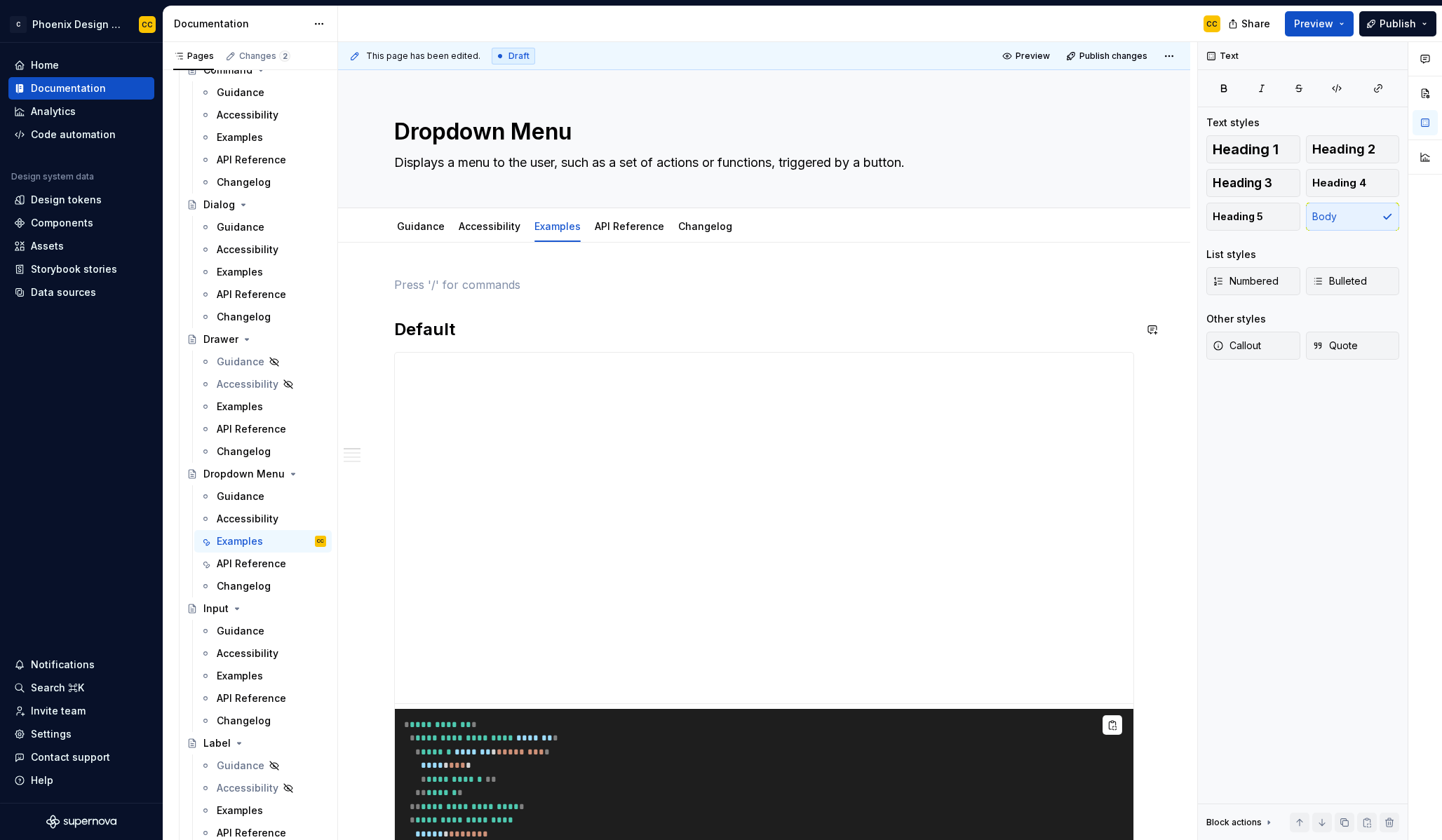 type 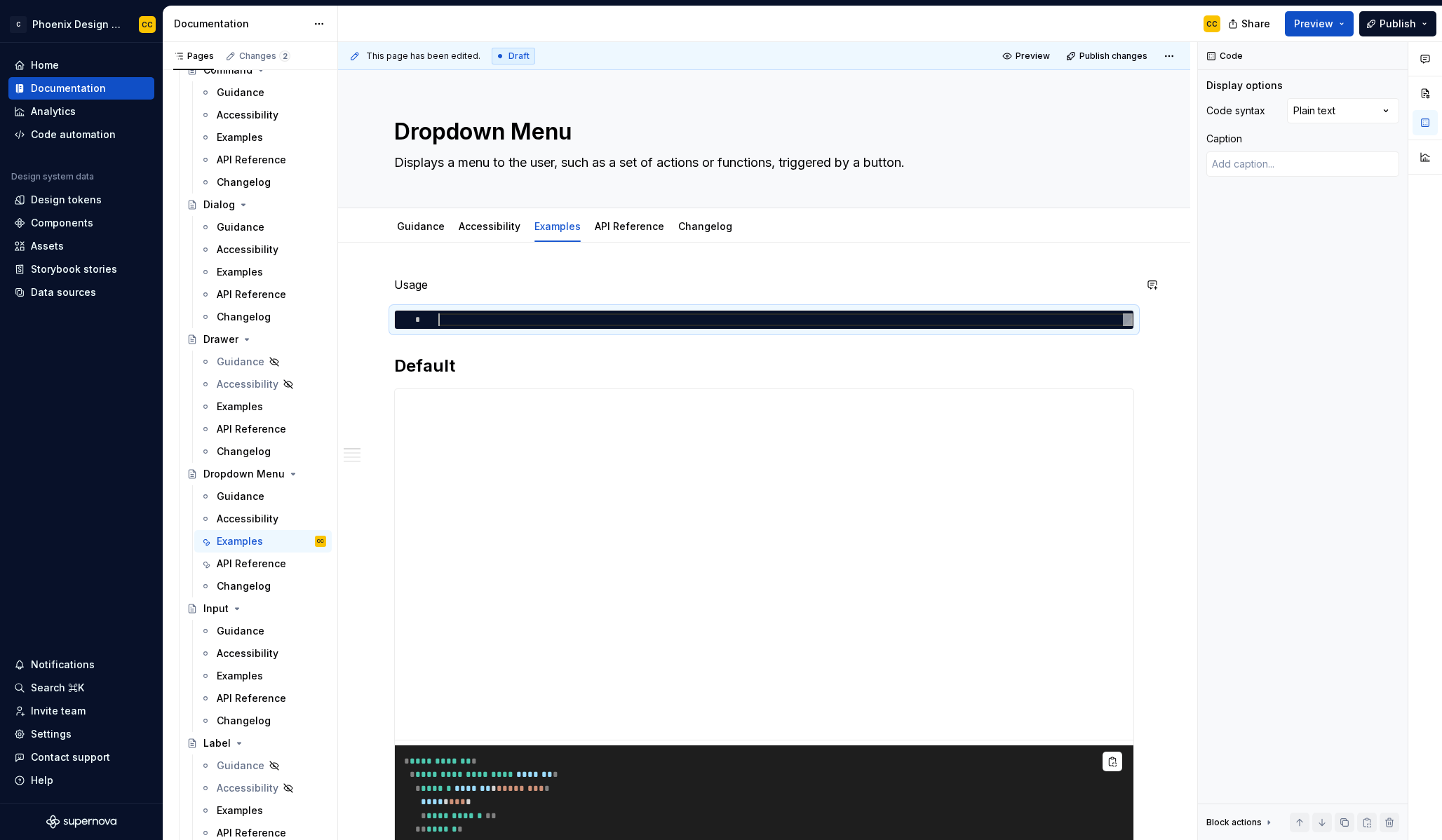 type on "*" 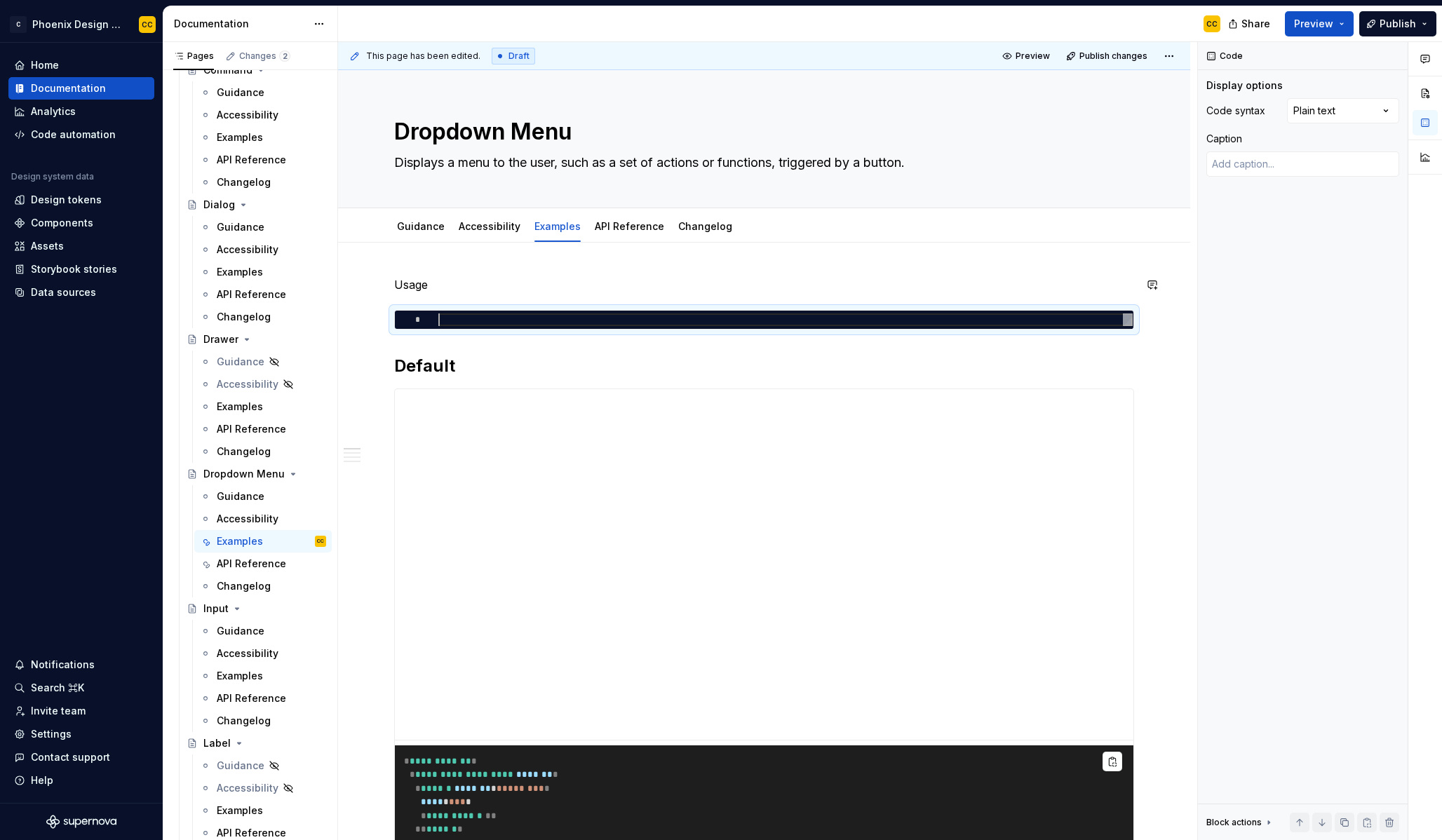 scroll, scrollTop: 76, scrollLeft: 243, axis: both 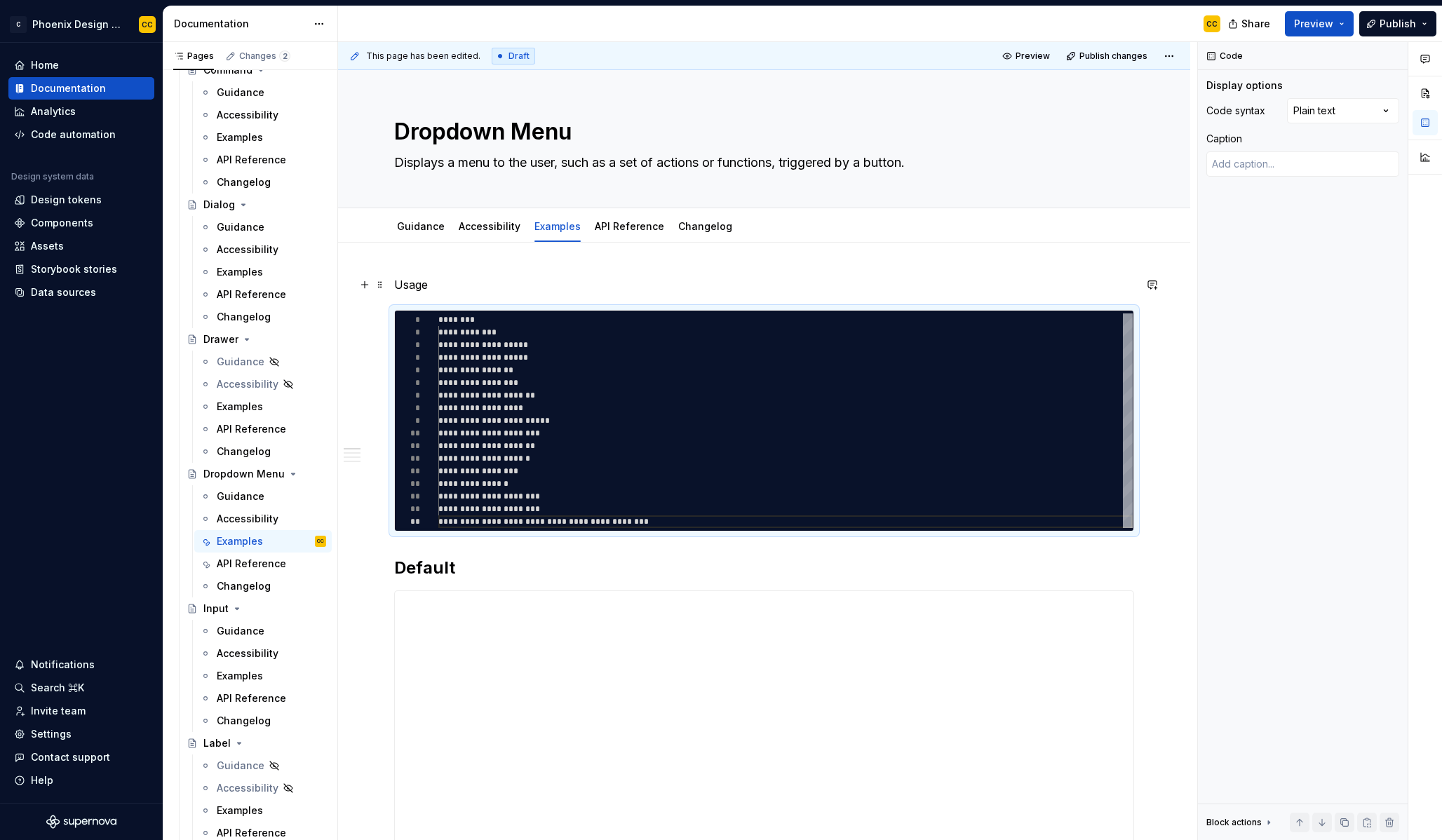 click on "Usage" at bounding box center [764, 285] 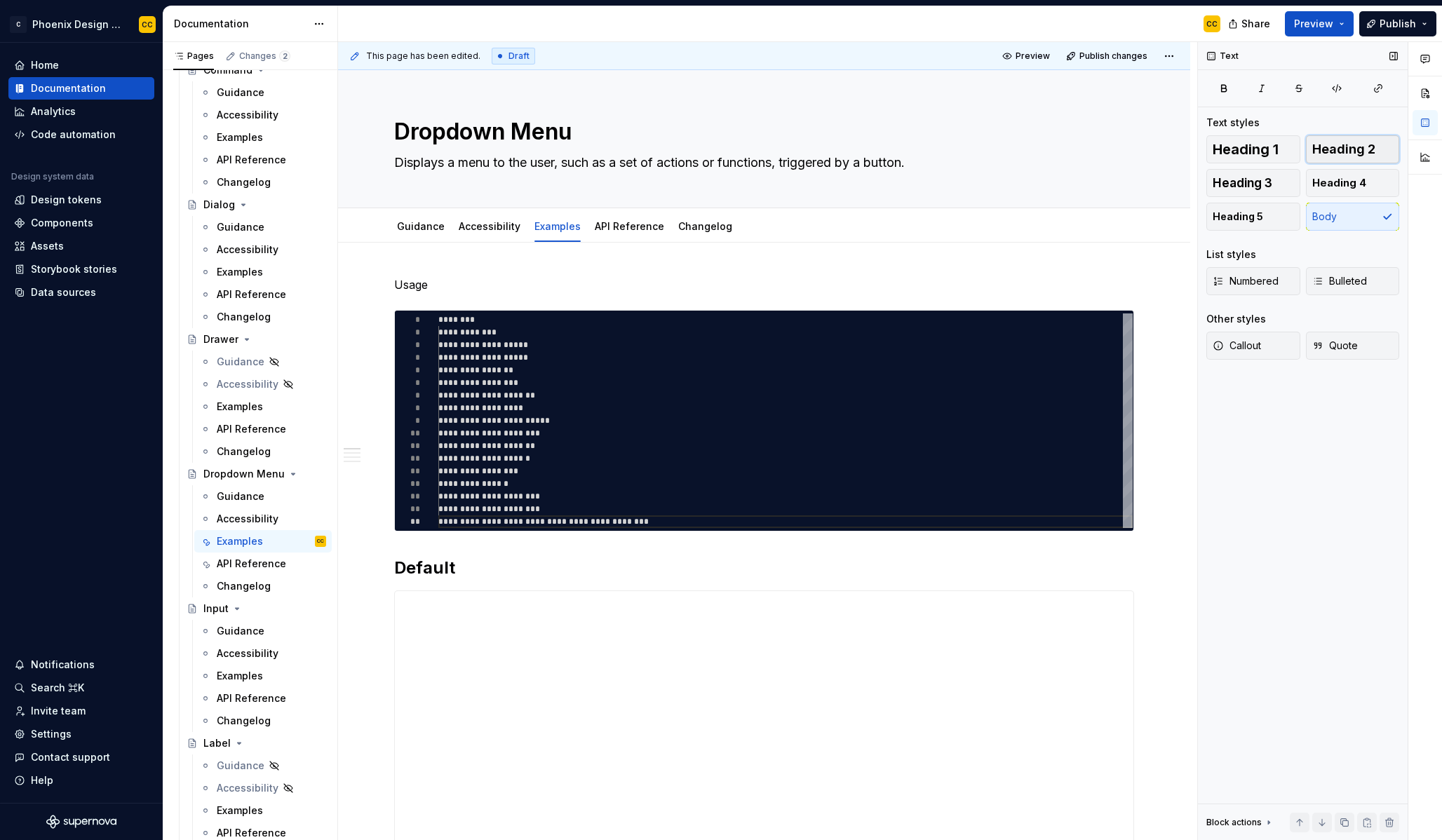 click on "Heading 2" at bounding box center (1353, 149) 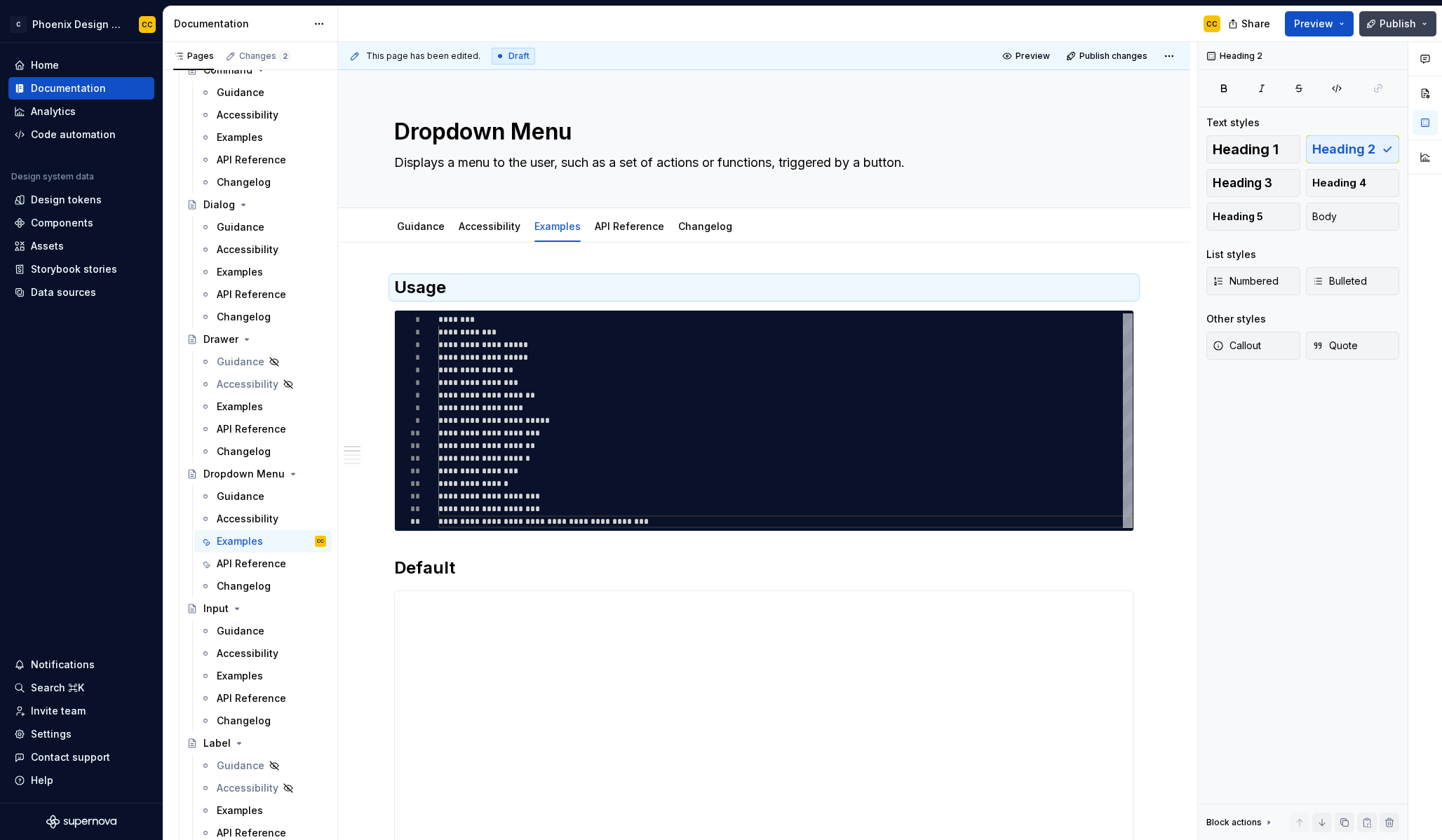 click on "Publish" at bounding box center [1398, 24] 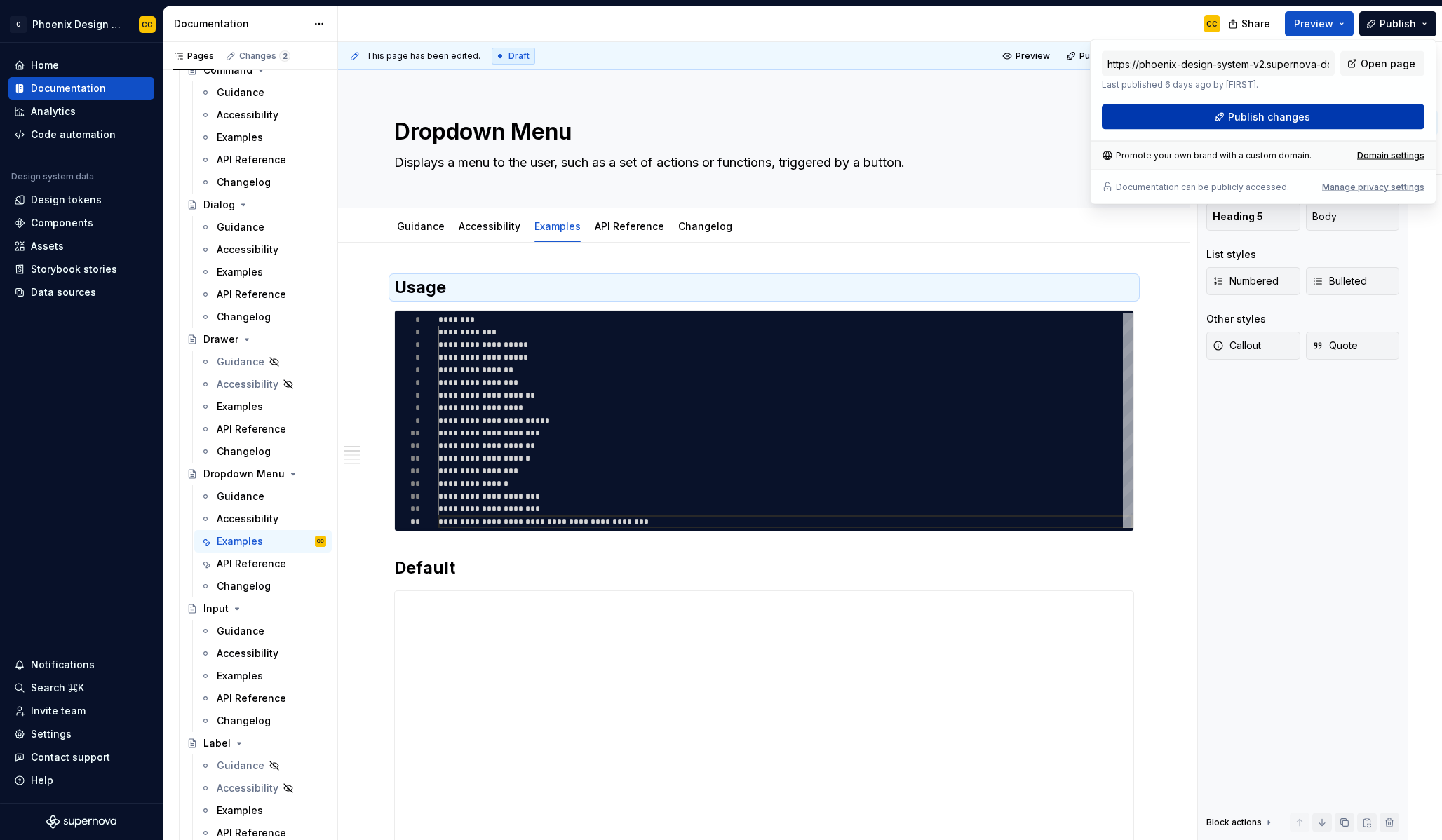 click on "Publish changes" at bounding box center [1263, 117] 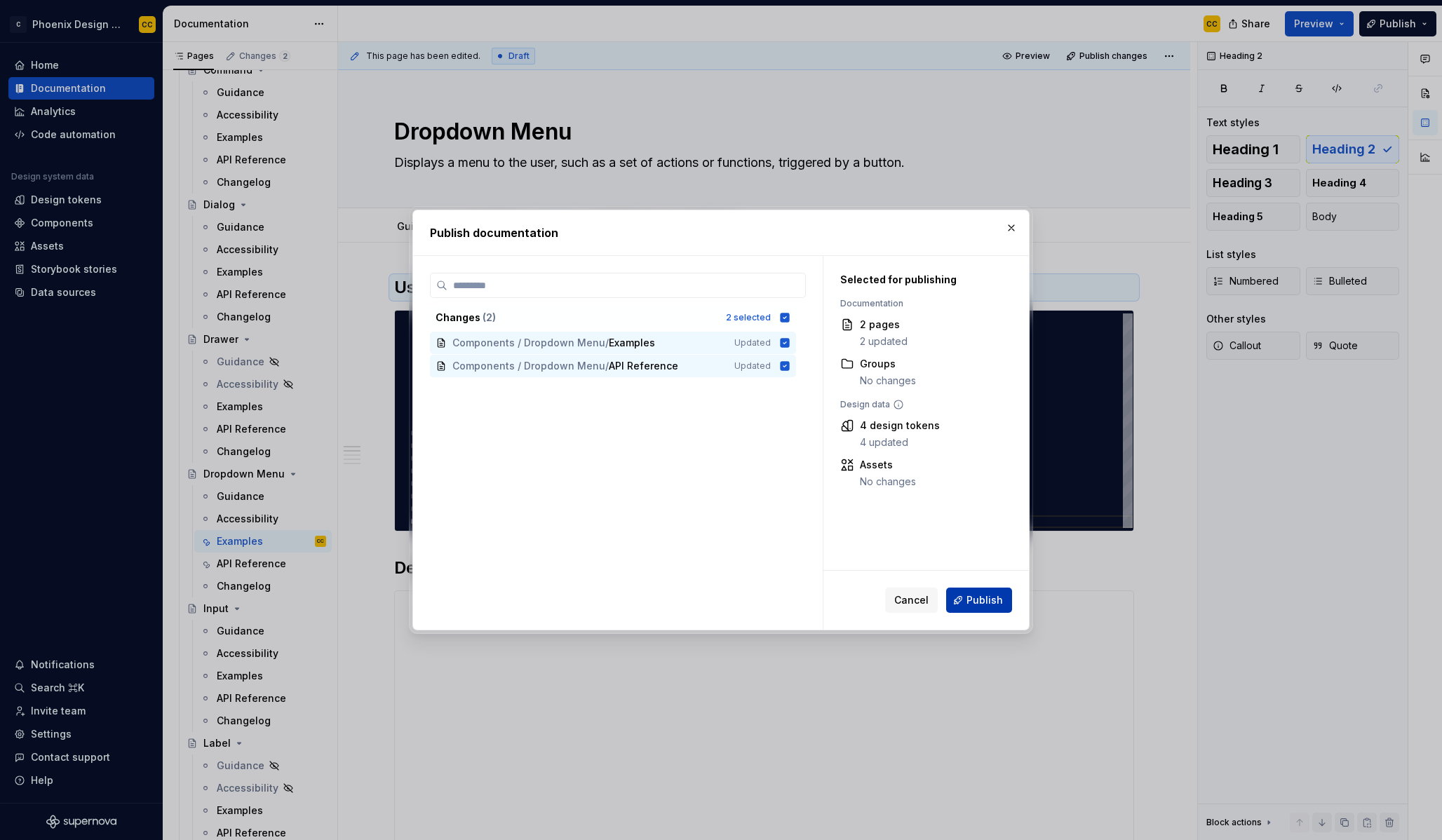 click on "Publish" at bounding box center (985, 600) 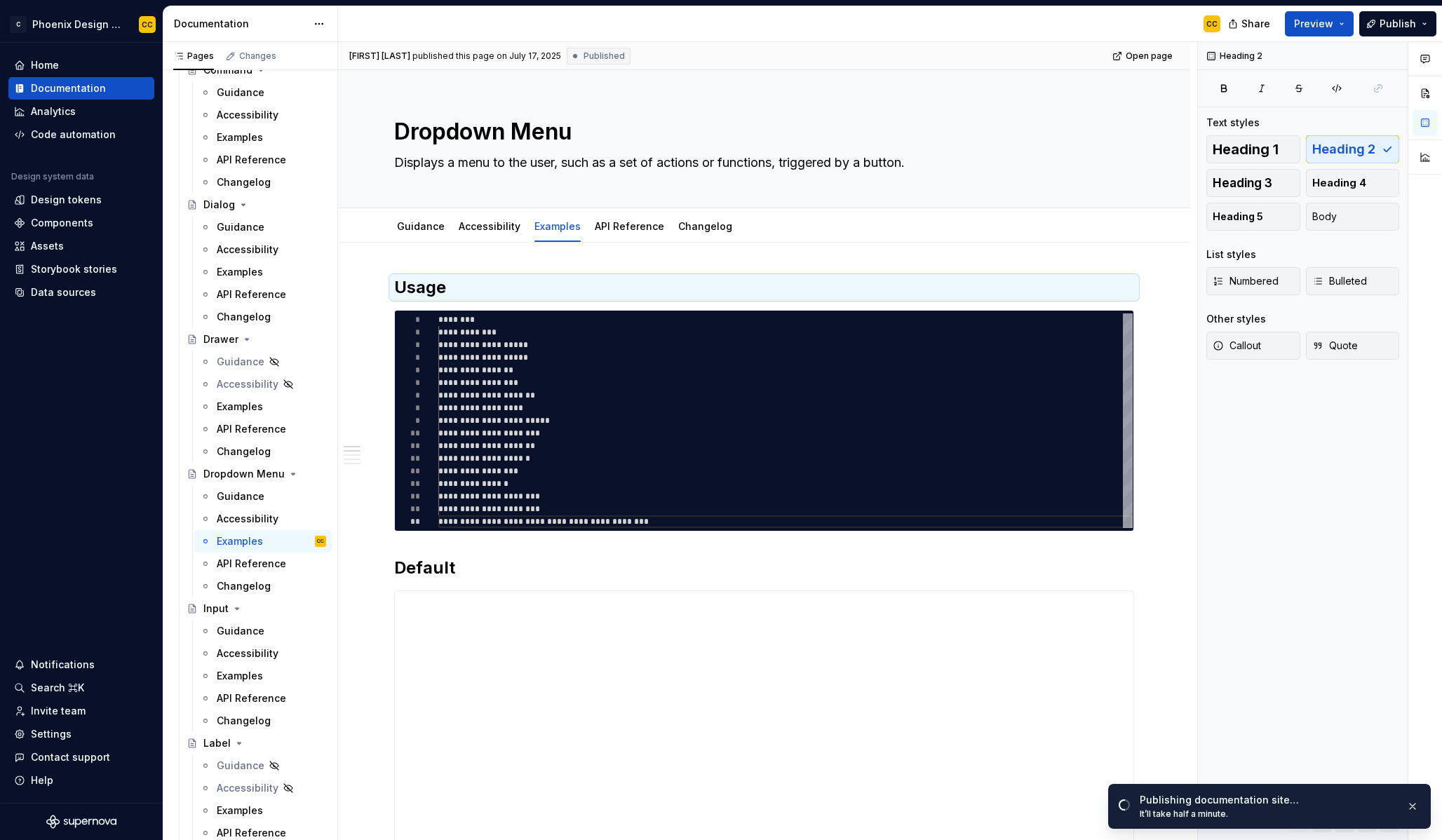 type on "*" 